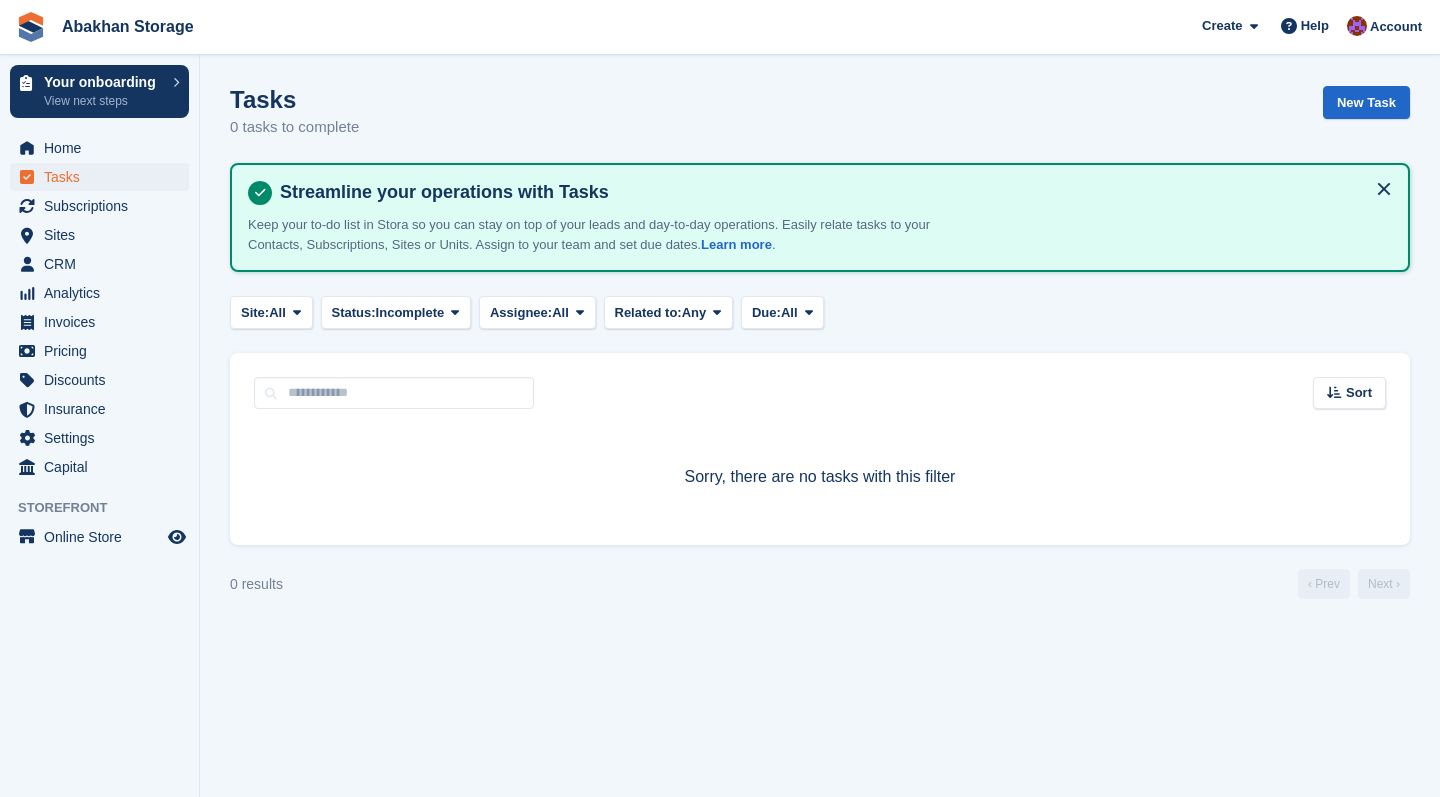 scroll, scrollTop: 0, scrollLeft: 0, axis: both 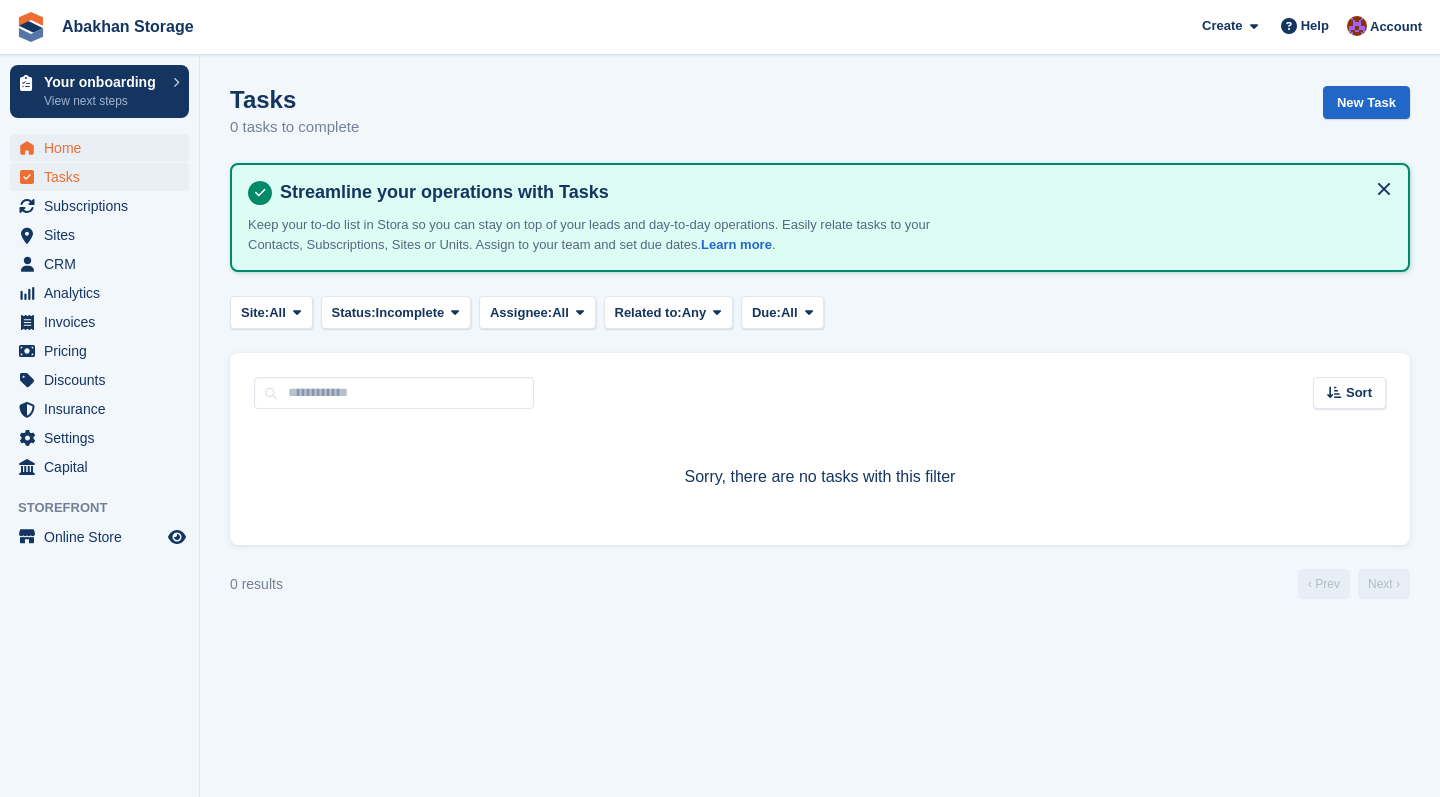 click on "Home" at bounding box center (104, 148) 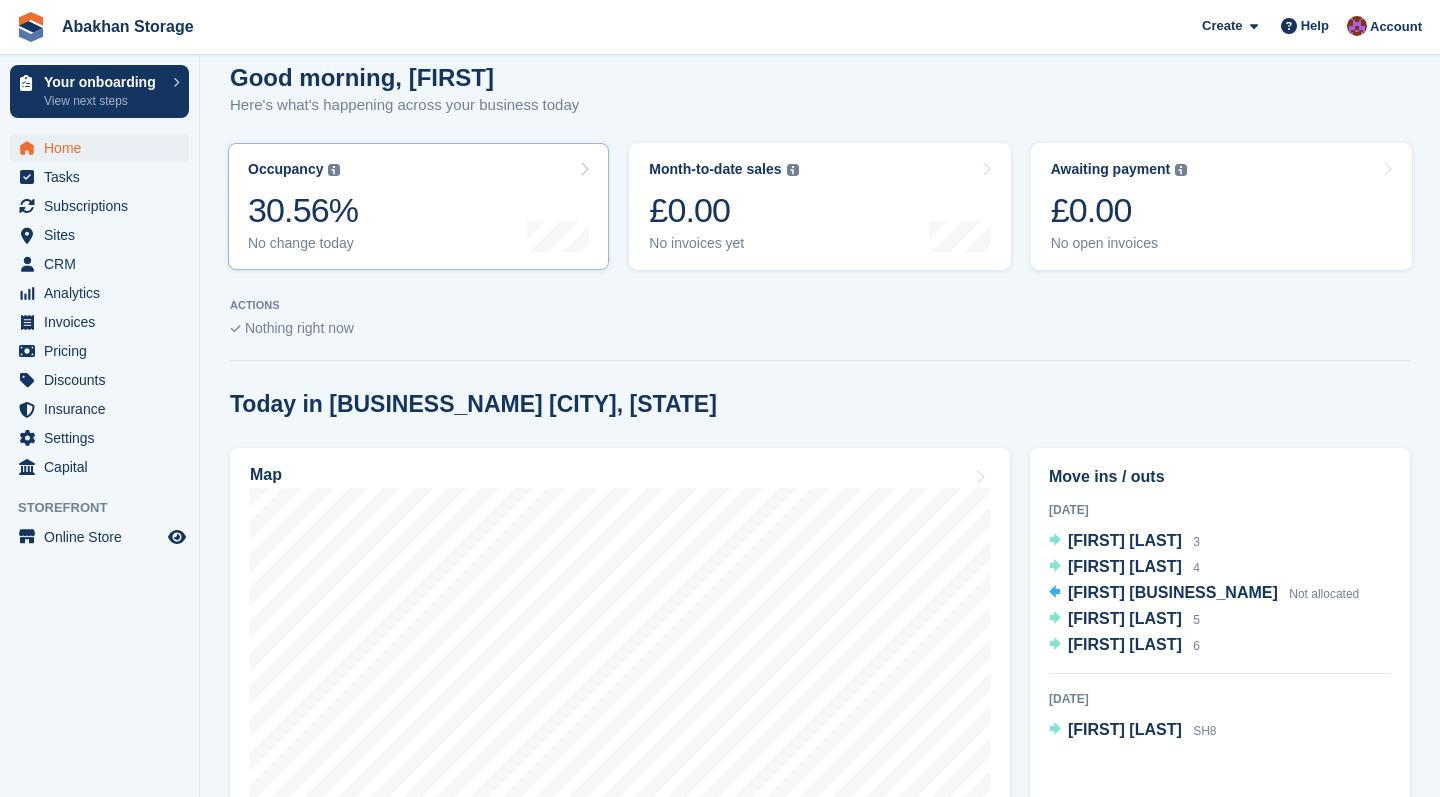 scroll, scrollTop: 266, scrollLeft: 0, axis: vertical 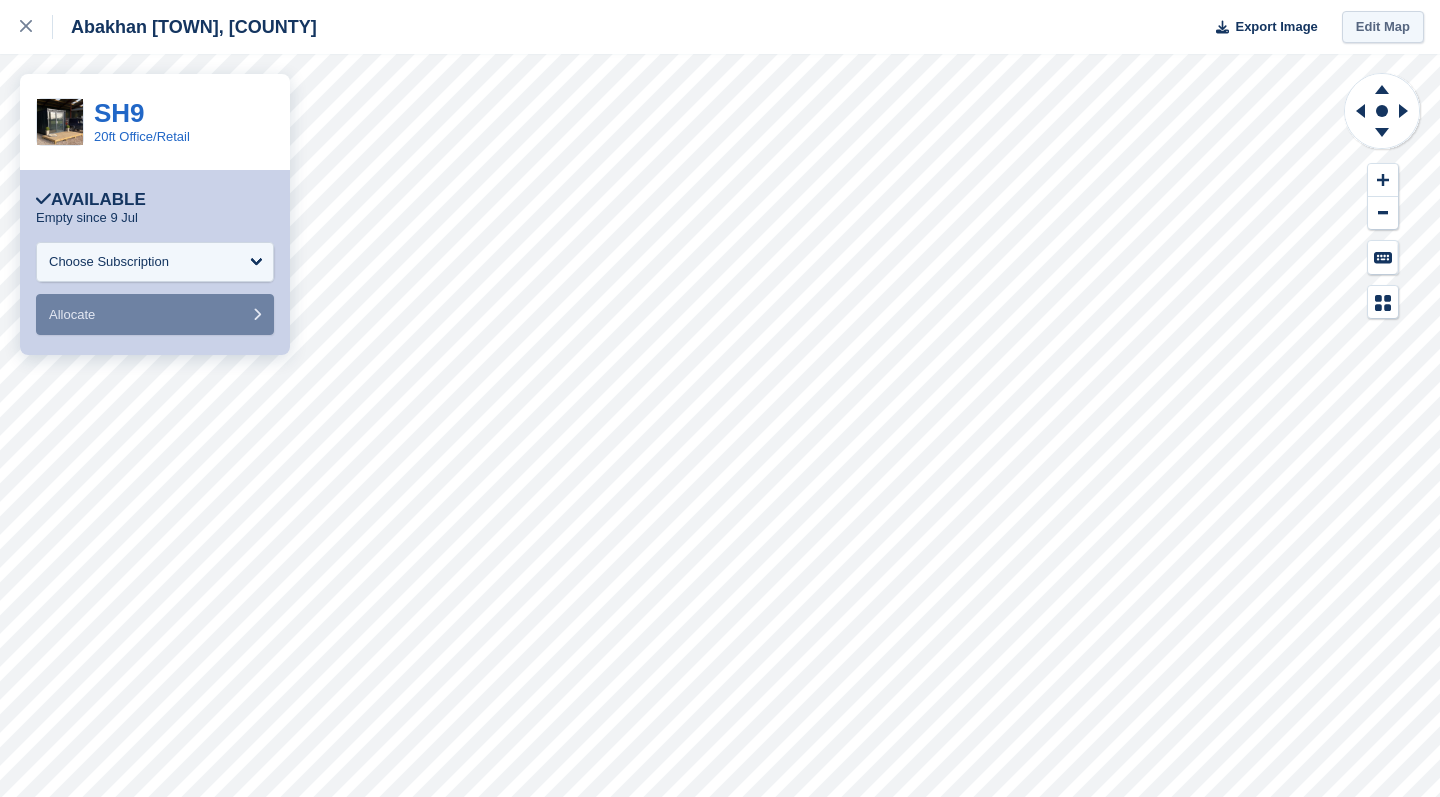 click on "Edit Map" at bounding box center [1383, 27] 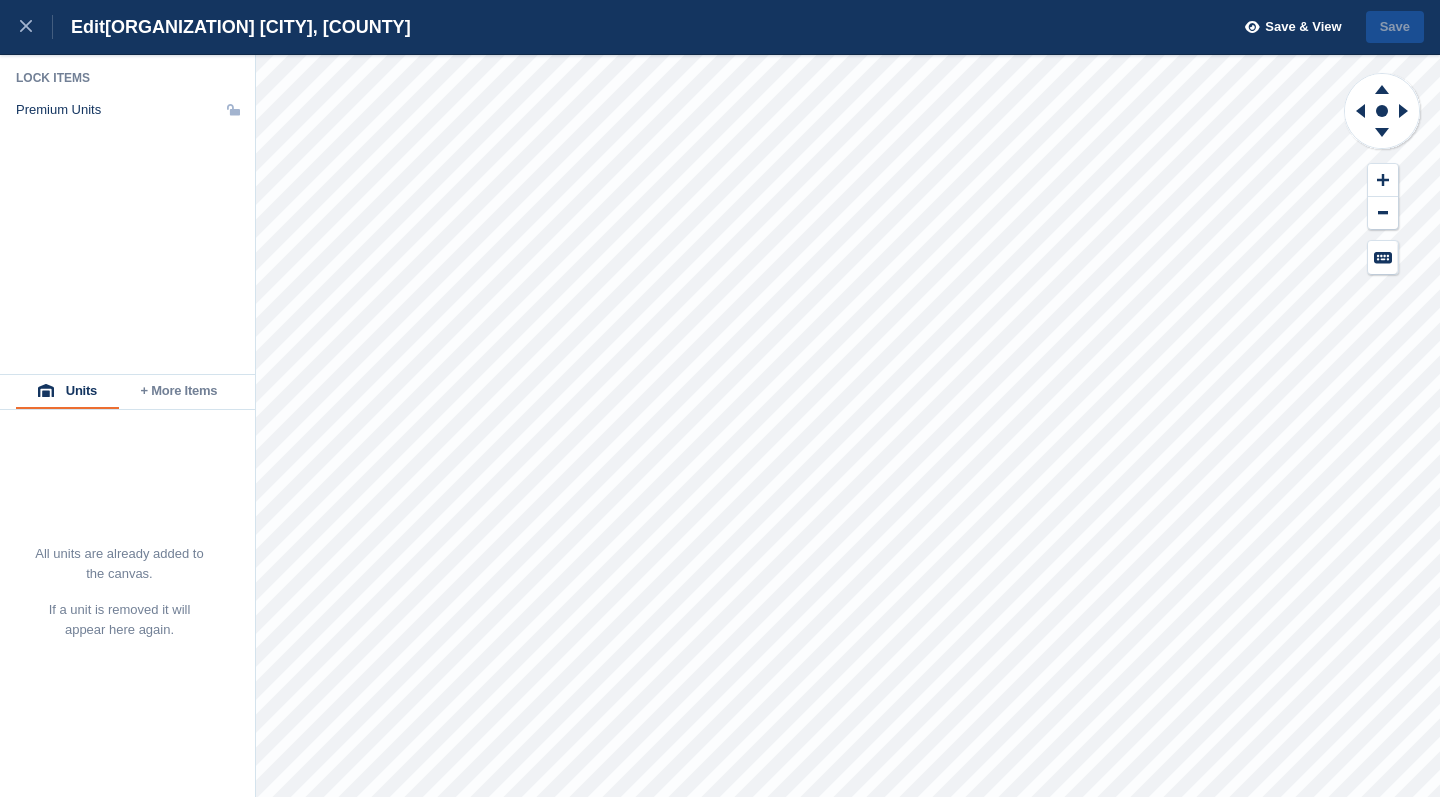 scroll, scrollTop: 0, scrollLeft: 0, axis: both 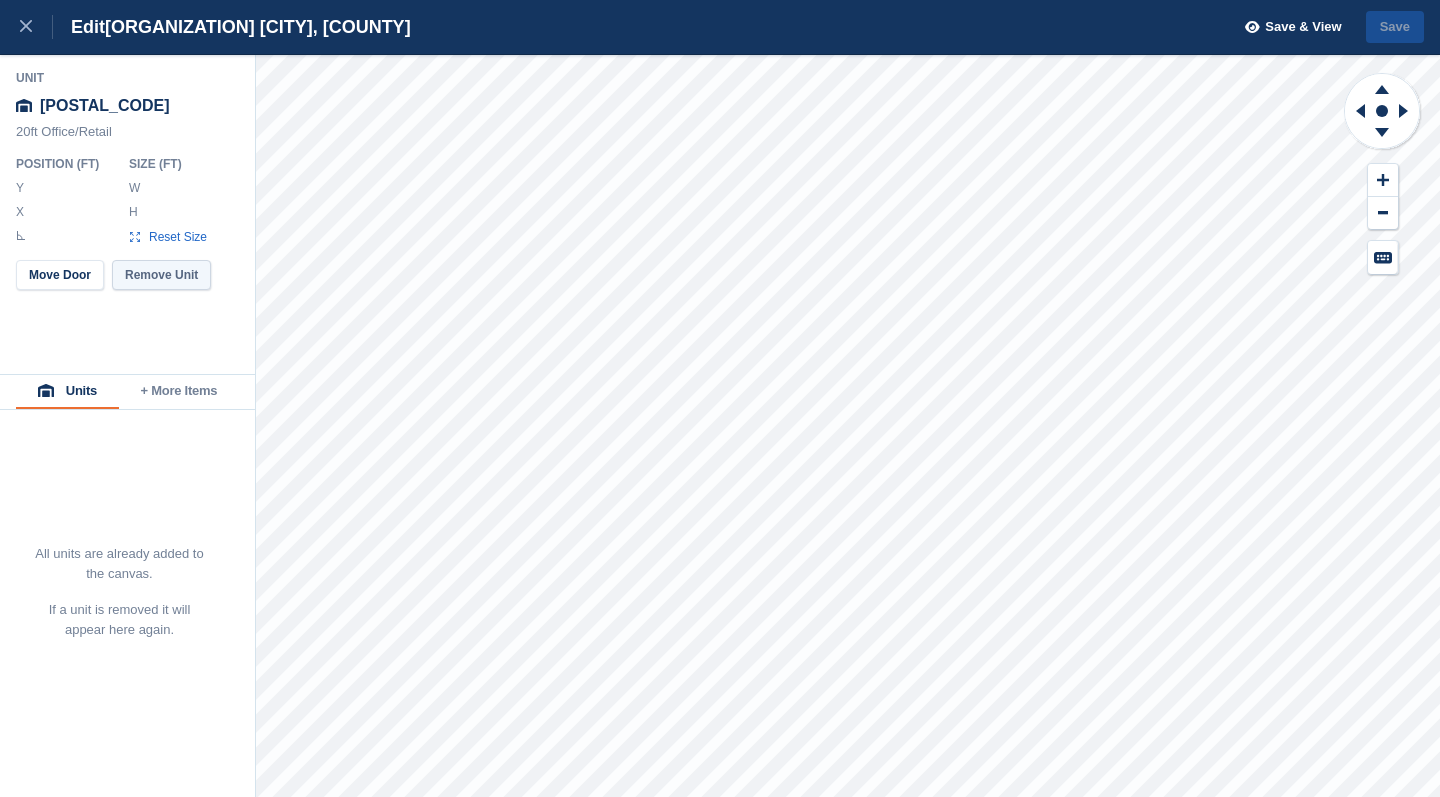 click on "Remove Unit" at bounding box center (161, 275) 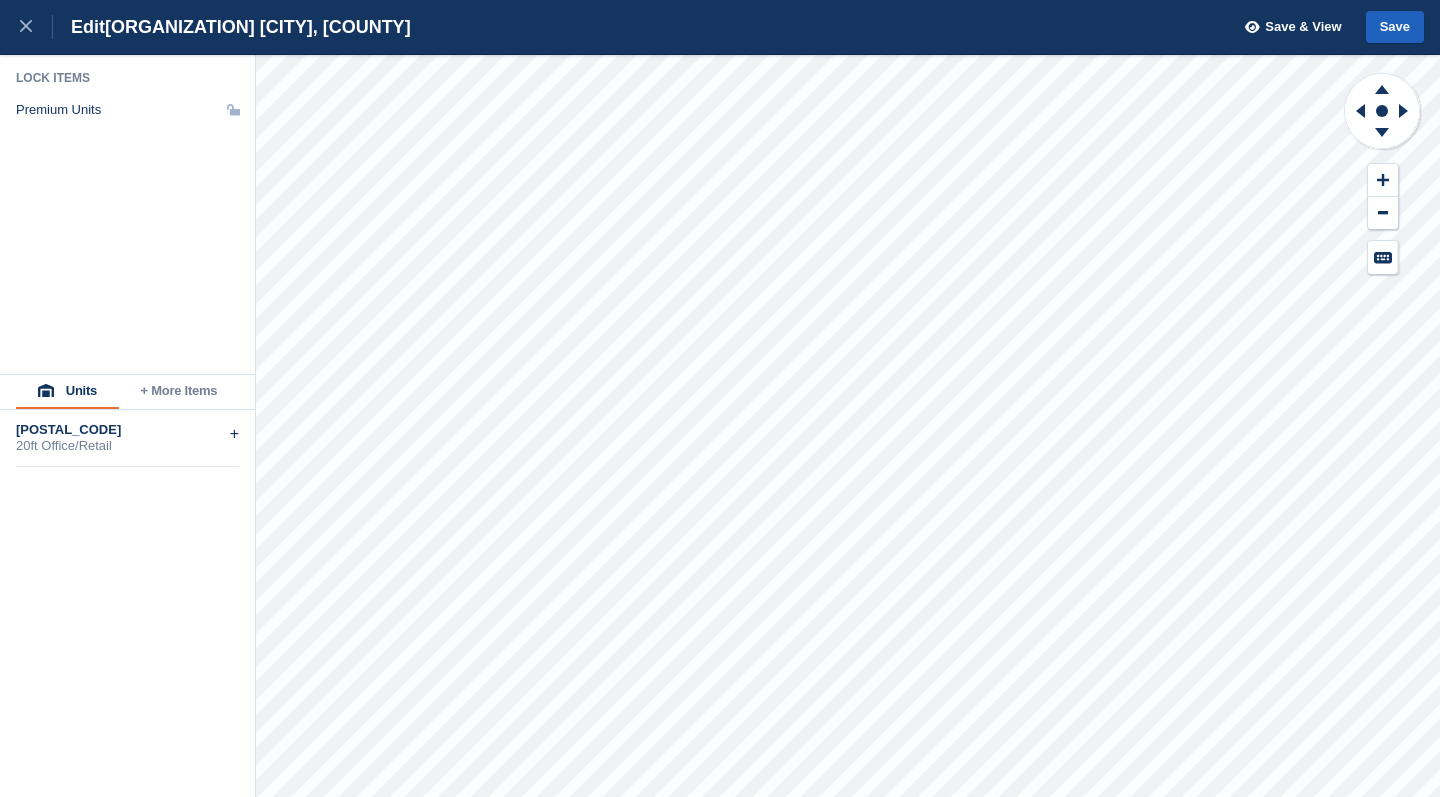 click on "Save" at bounding box center [1395, 27] 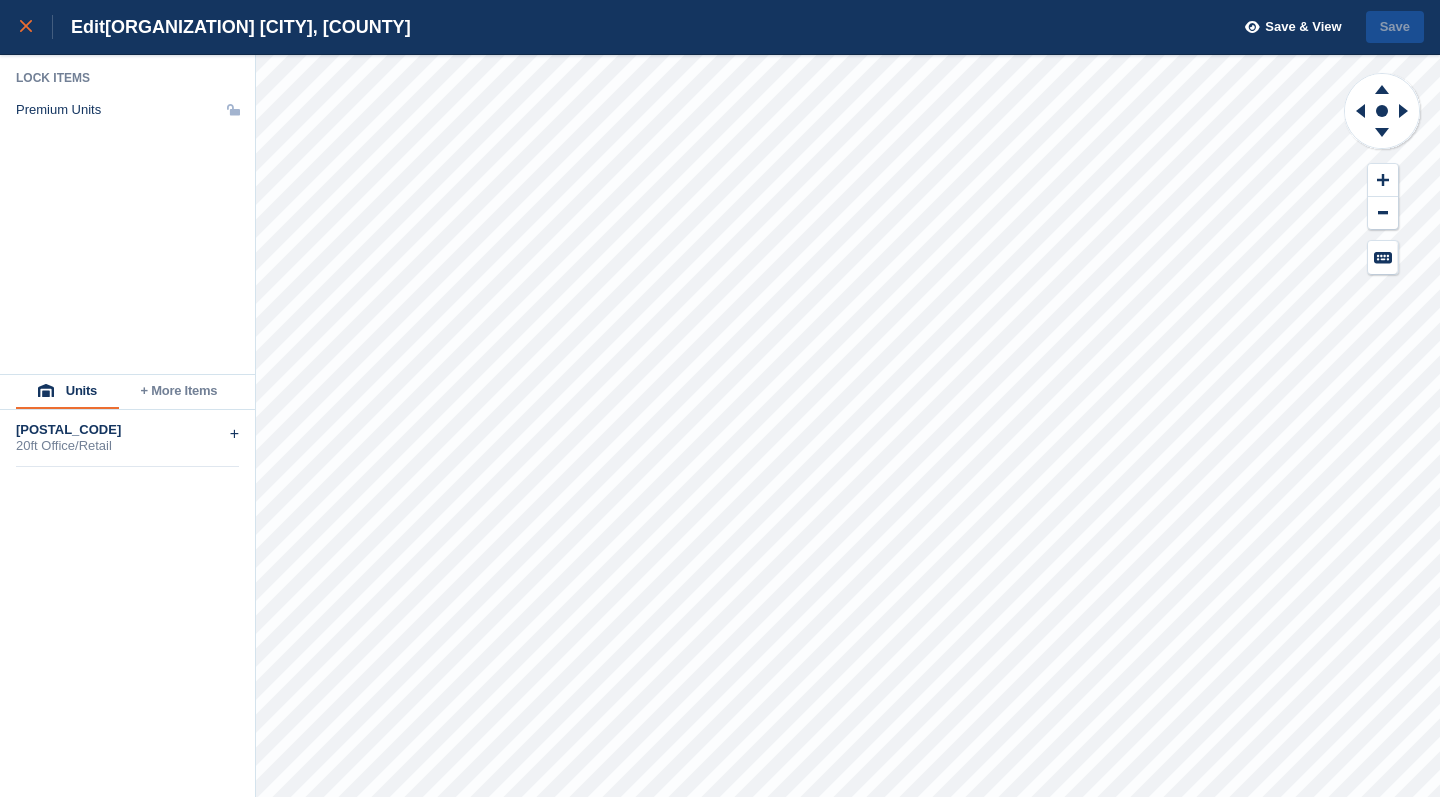 click 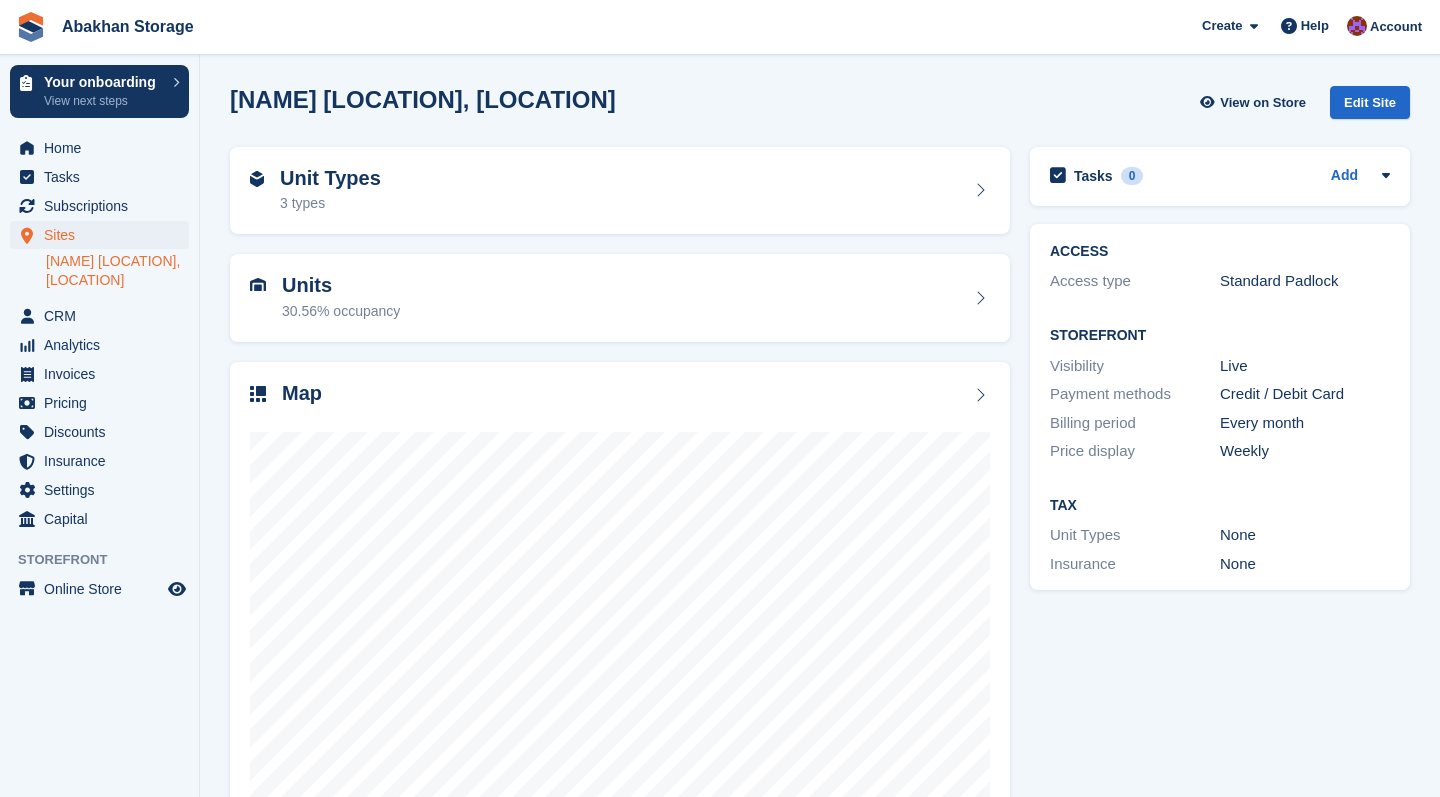 scroll, scrollTop: 0, scrollLeft: 0, axis: both 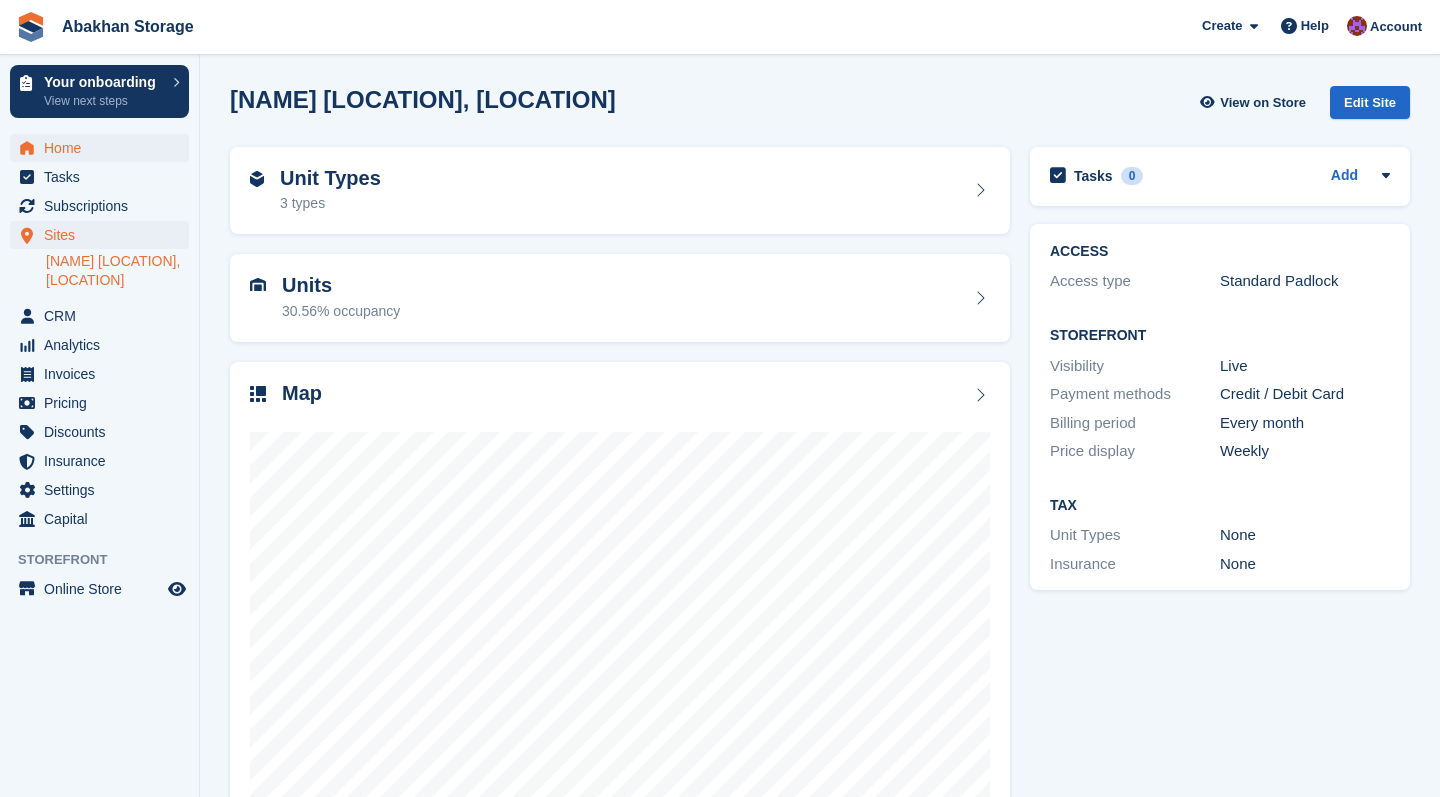 click on "Home" at bounding box center (104, 148) 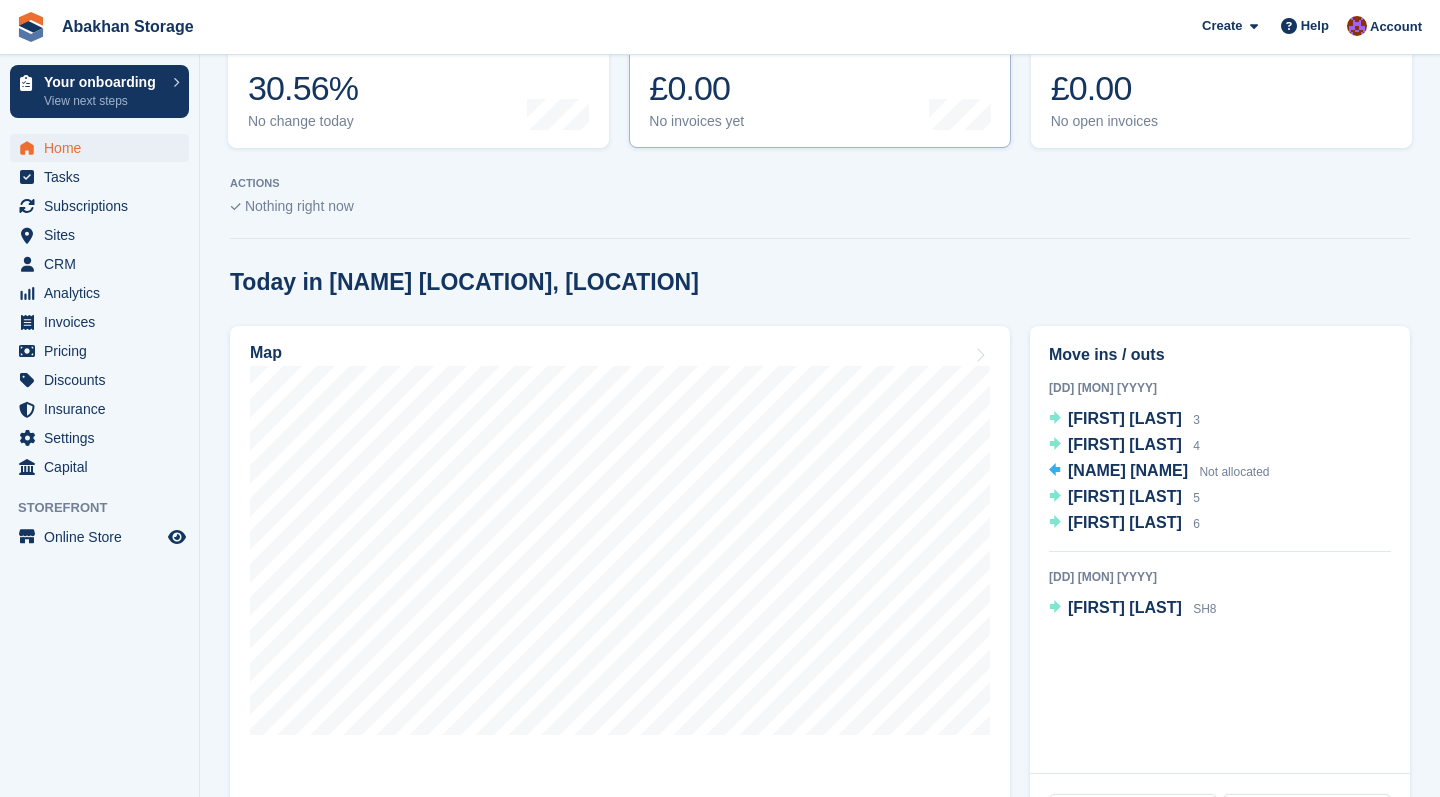 scroll, scrollTop: 415, scrollLeft: 0, axis: vertical 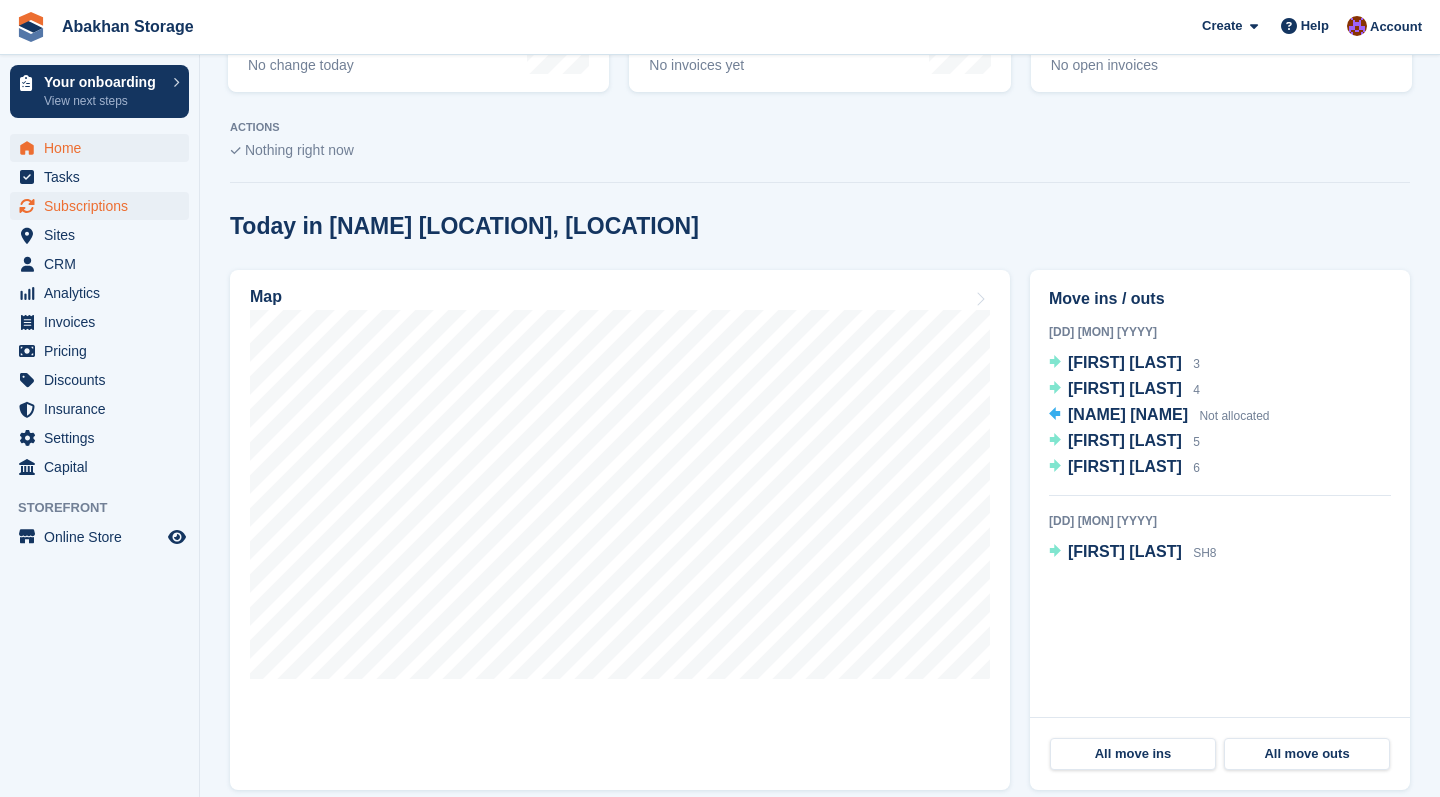 click on "Subscriptions" at bounding box center (104, 206) 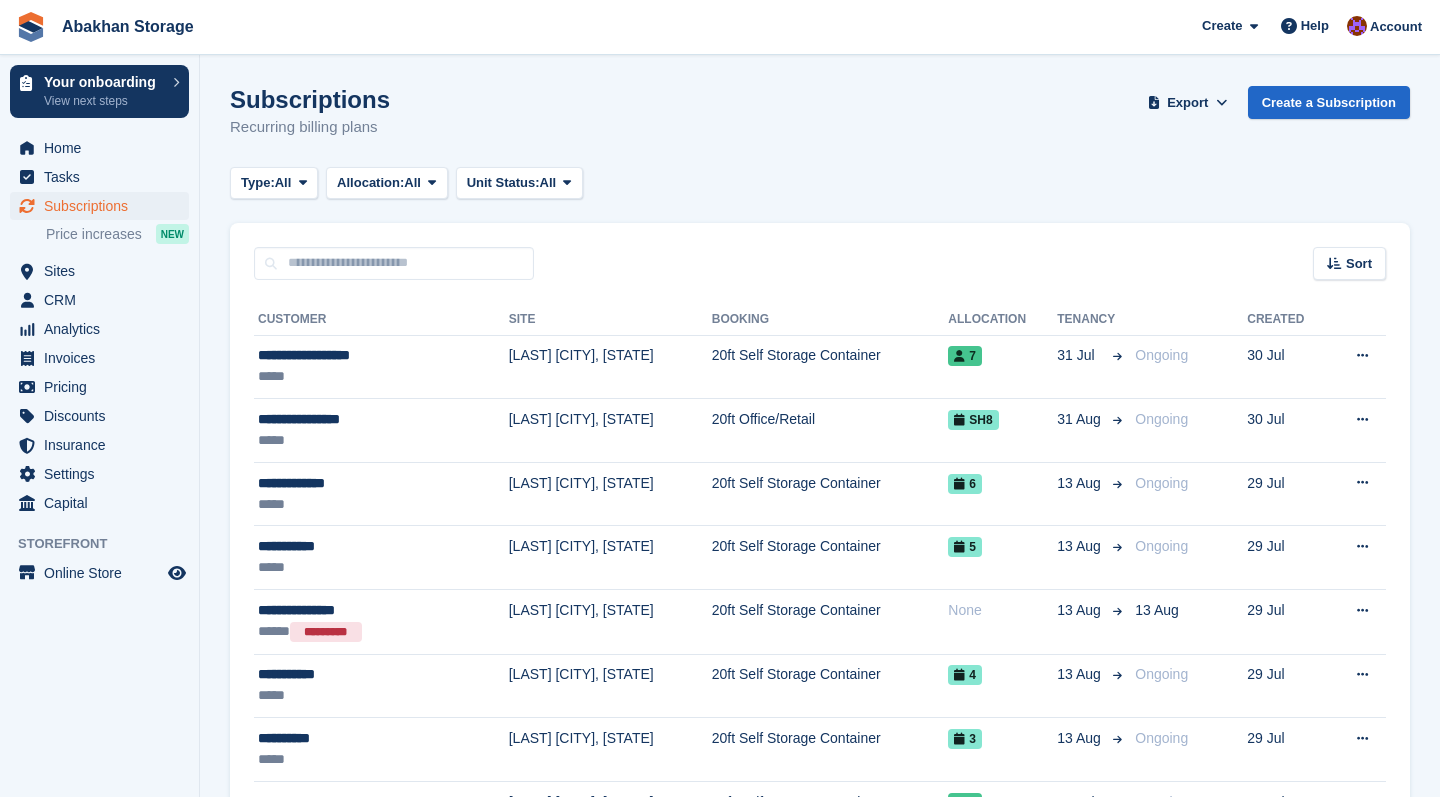 scroll, scrollTop: 0, scrollLeft: 0, axis: both 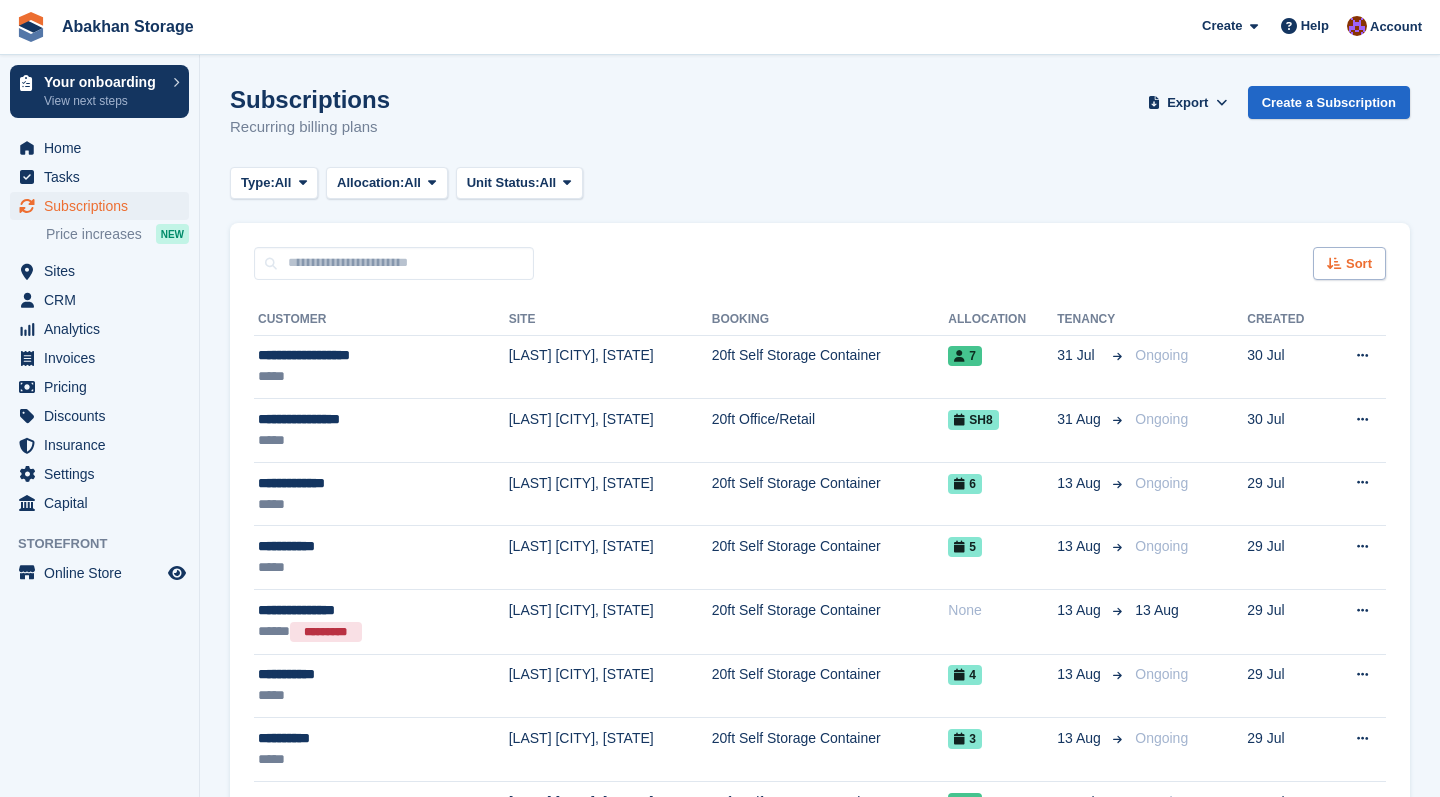 click on "Sort" at bounding box center [1349, 263] 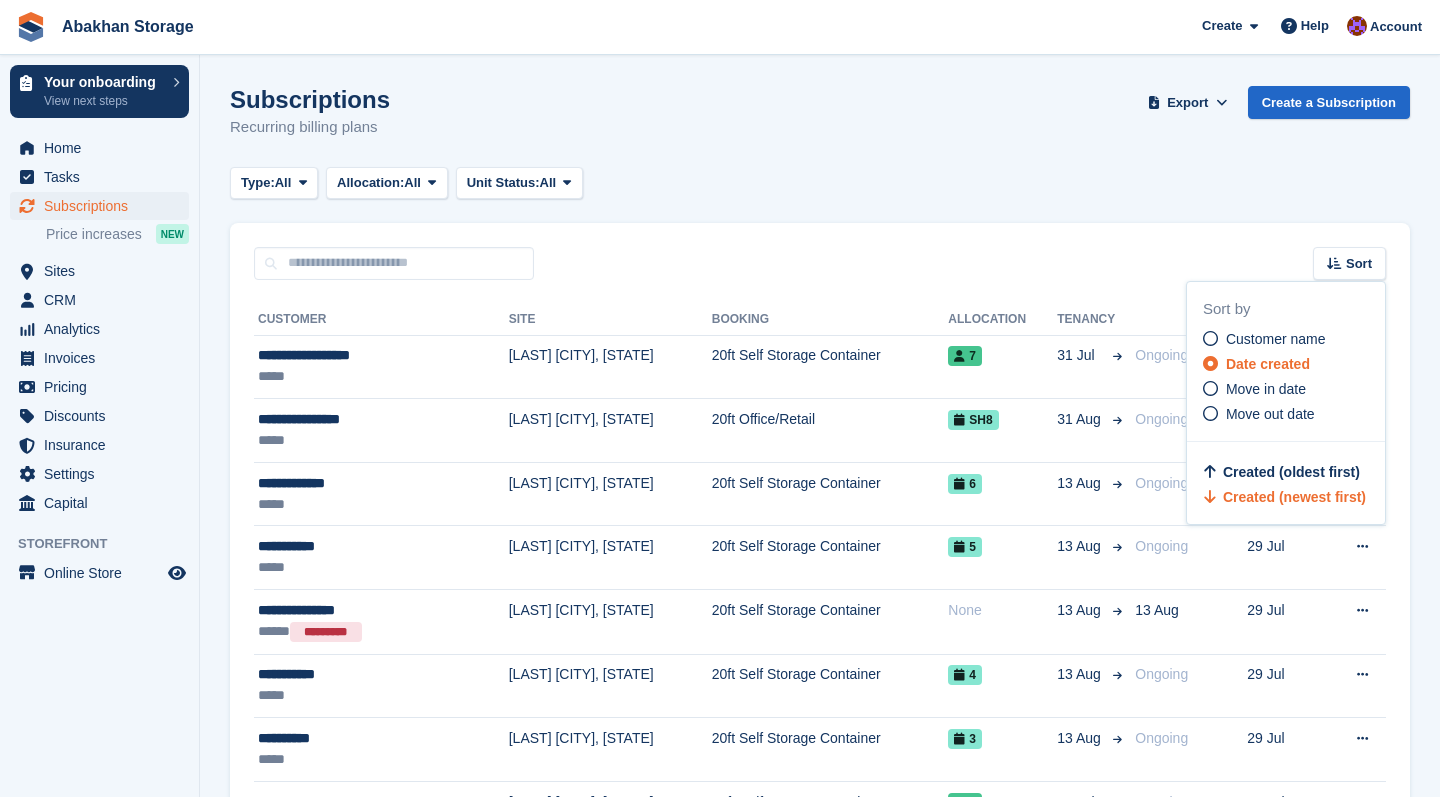 click on "Subscriptions
Recurring billing plans
Export
Export Subscriptions
Export a CSV of all Subscriptions which match the current filters.
Please allow time for large exports.
Start Export
Create a Subscription
Type:
All
All
Upcoming
Previous
Active
Ending
Allocation:
All
All
Allocated
Unallocated
Unit Status:
All" at bounding box center (820, 532) 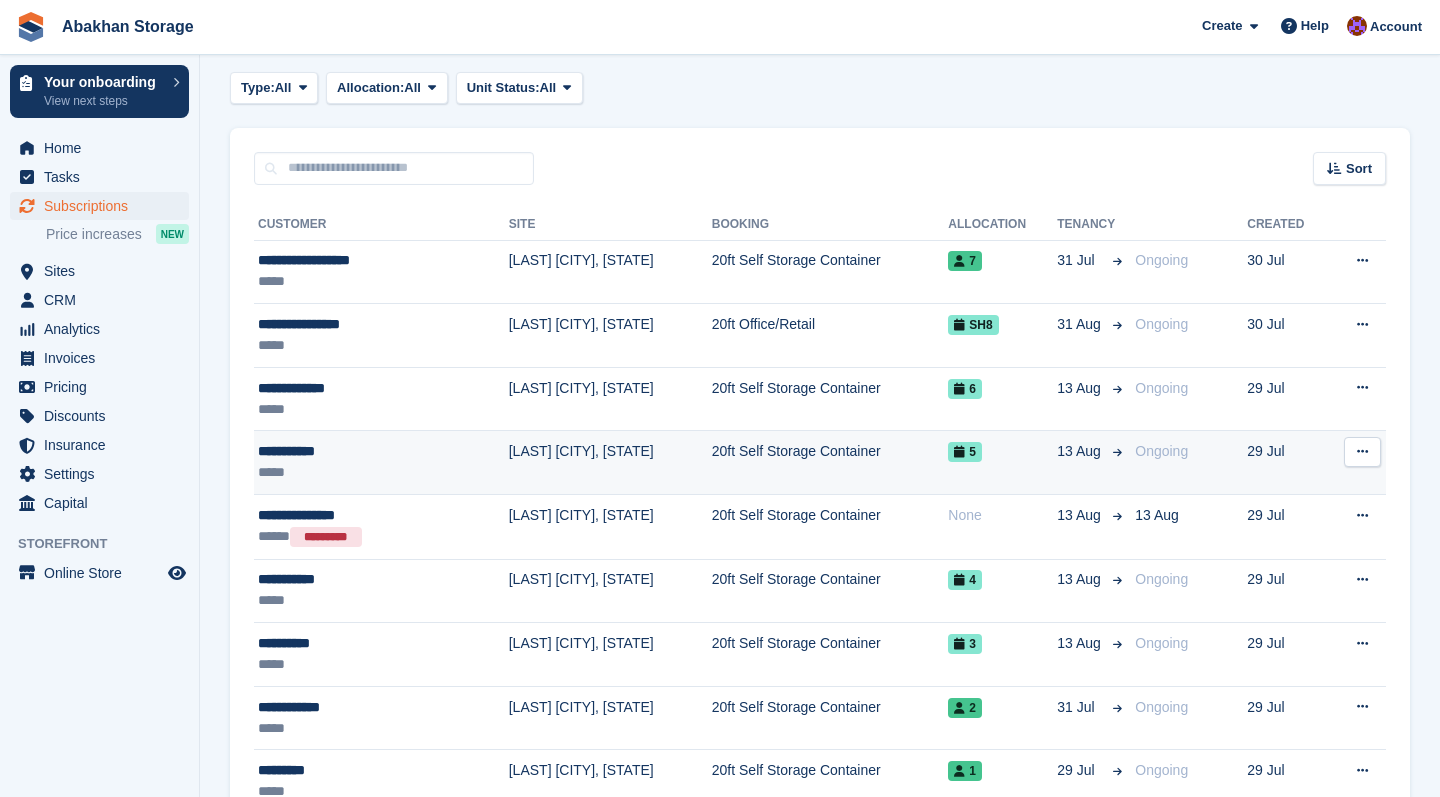 scroll, scrollTop: 83, scrollLeft: 0, axis: vertical 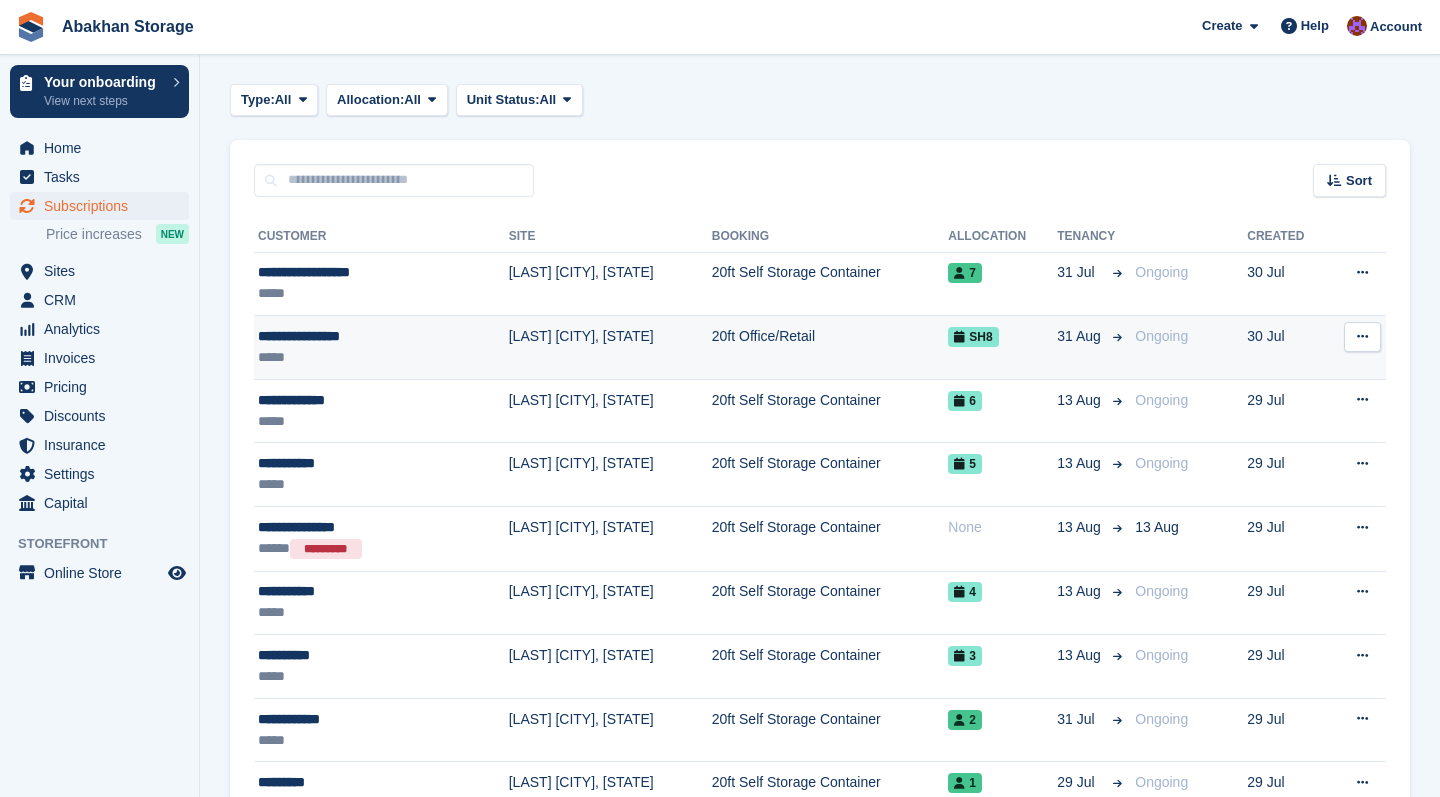 click on "Ongoing" at bounding box center [1161, 336] 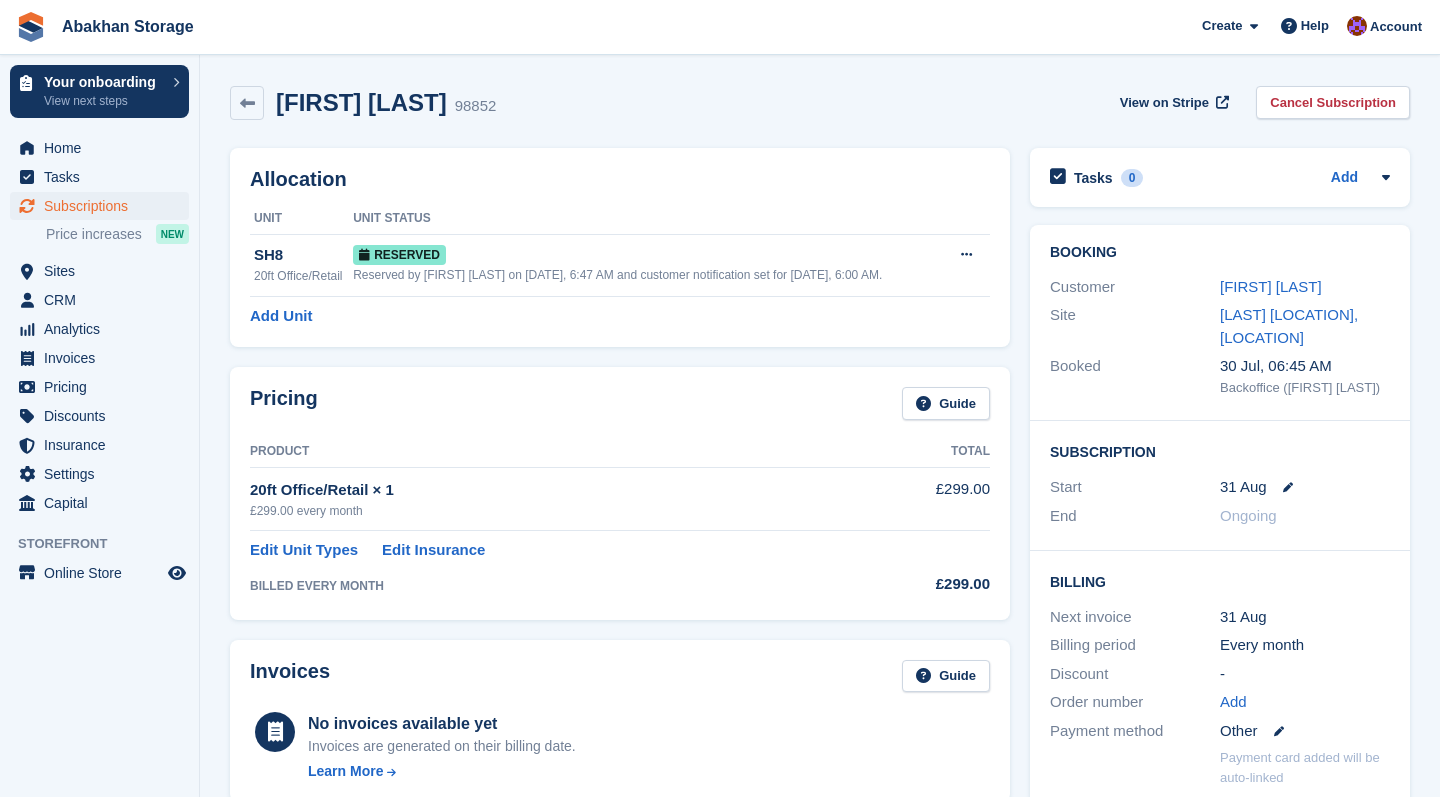 scroll, scrollTop: 0, scrollLeft: 0, axis: both 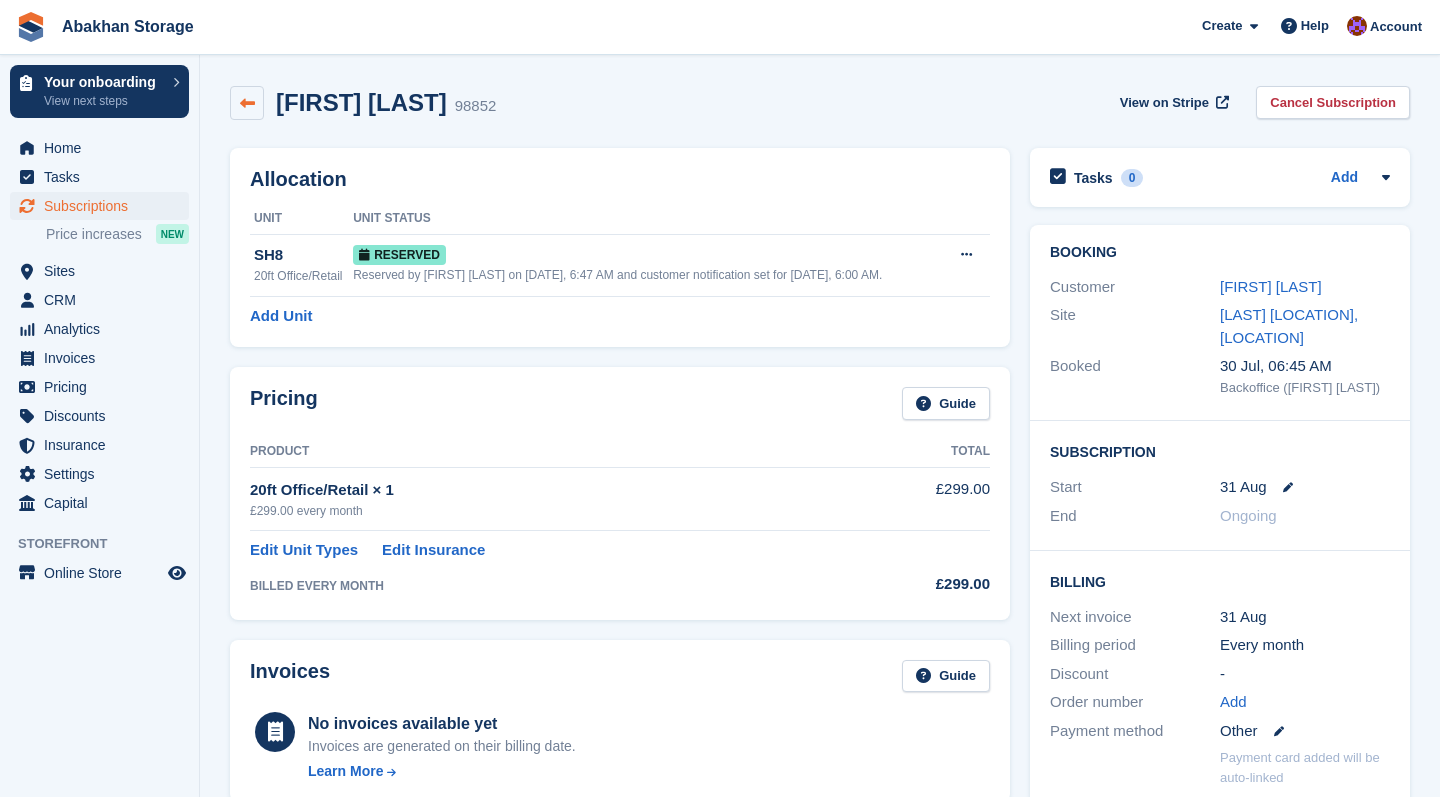click at bounding box center (247, 103) 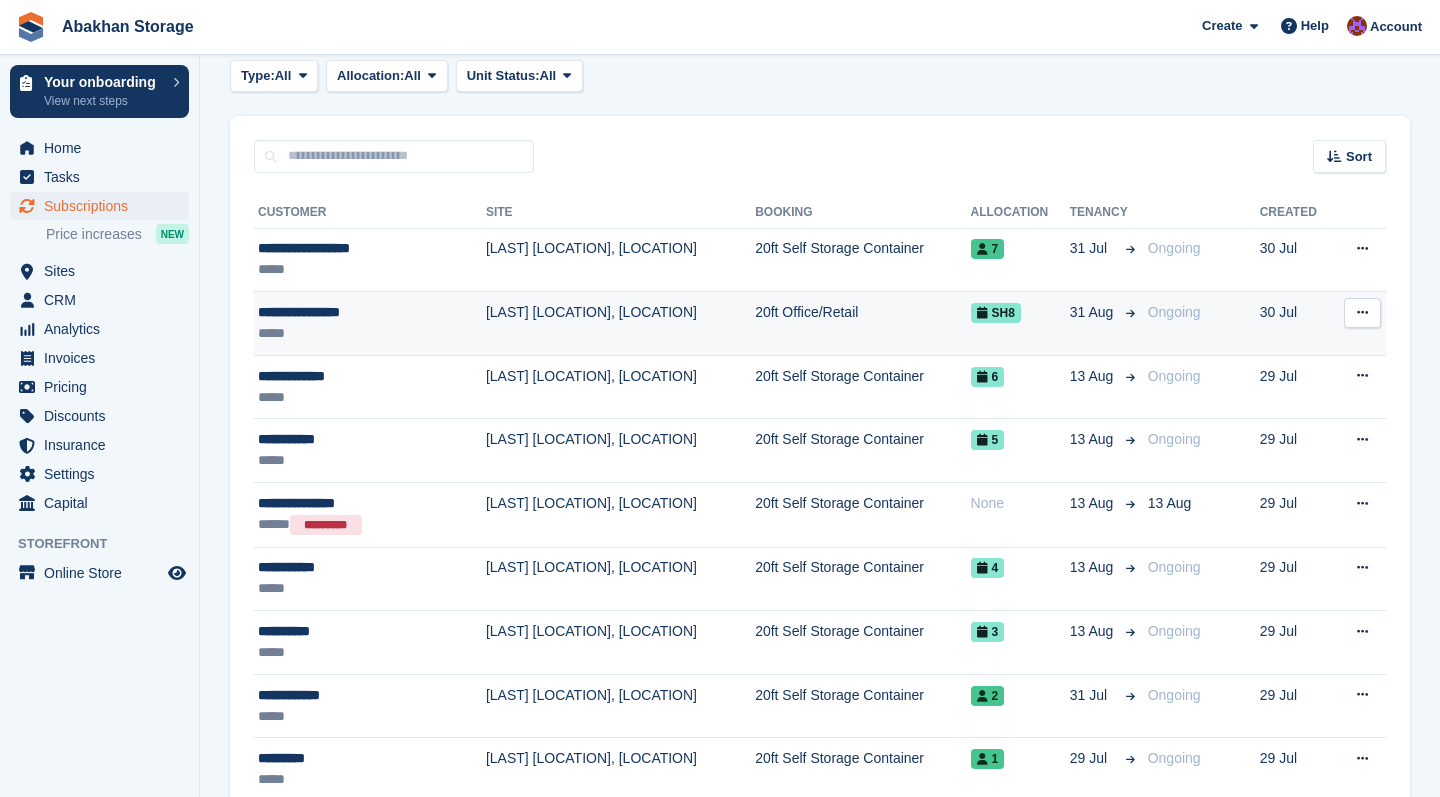 scroll, scrollTop: 129, scrollLeft: 0, axis: vertical 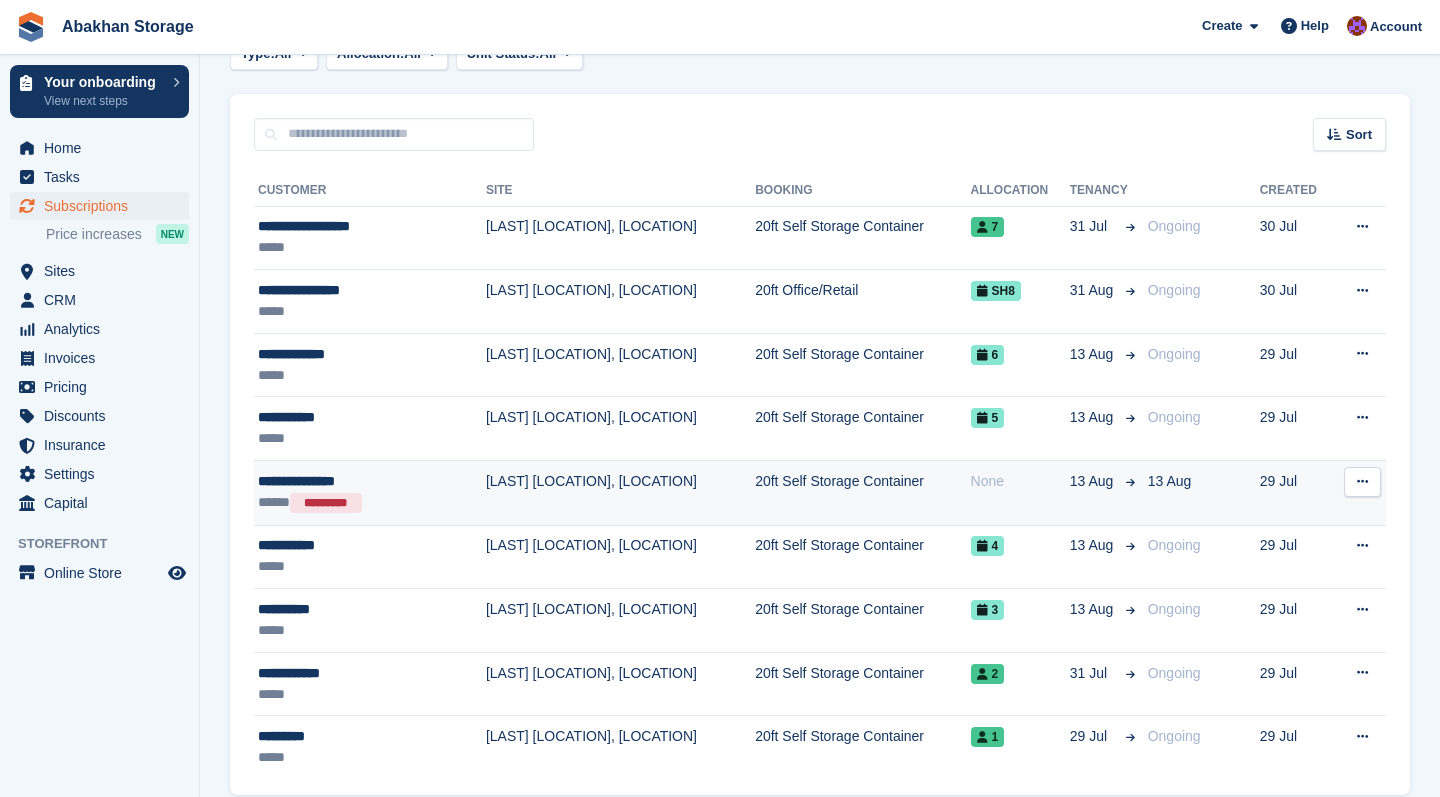 click on "20ft Self Storage Container" at bounding box center [862, 493] 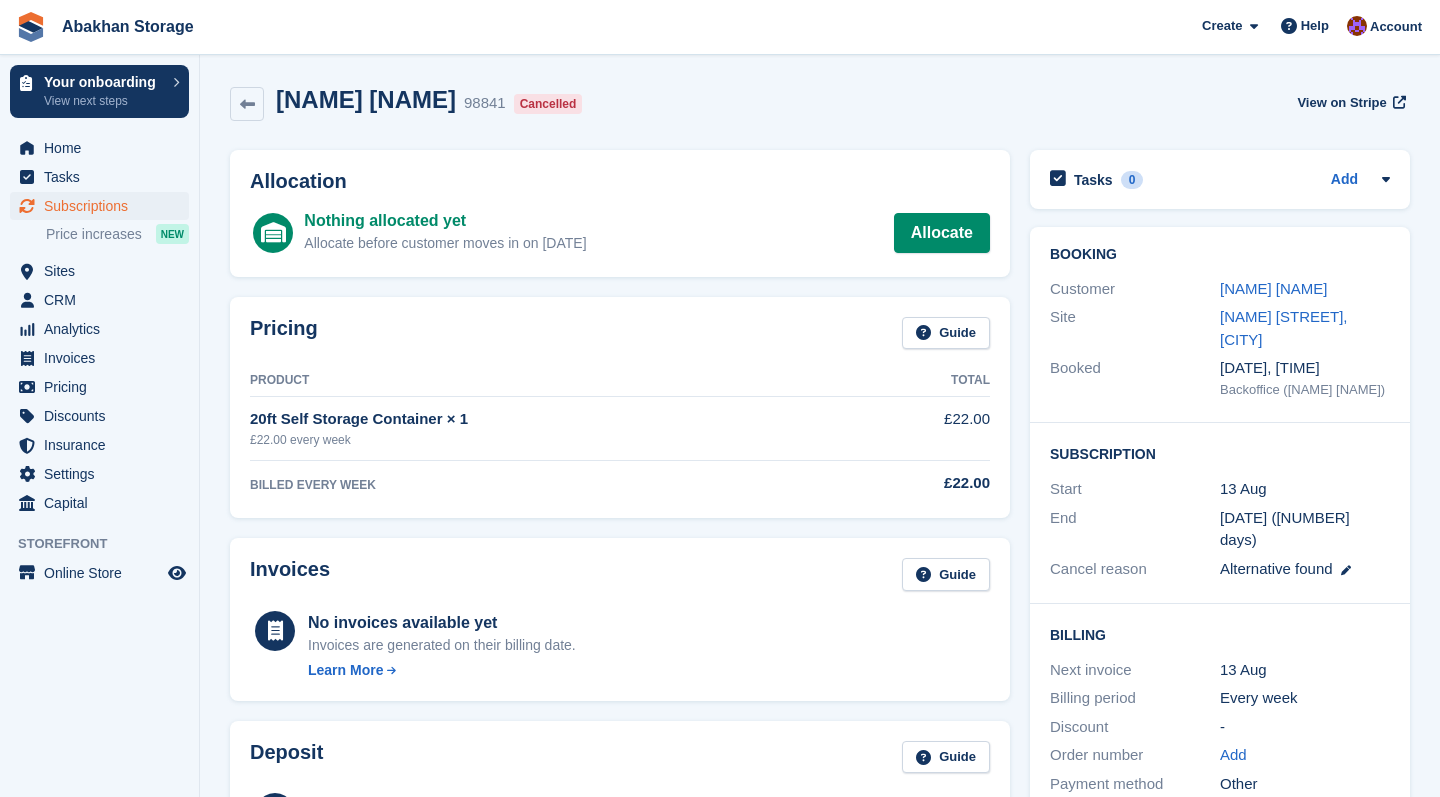 scroll, scrollTop: 1, scrollLeft: 0, axis: vertical 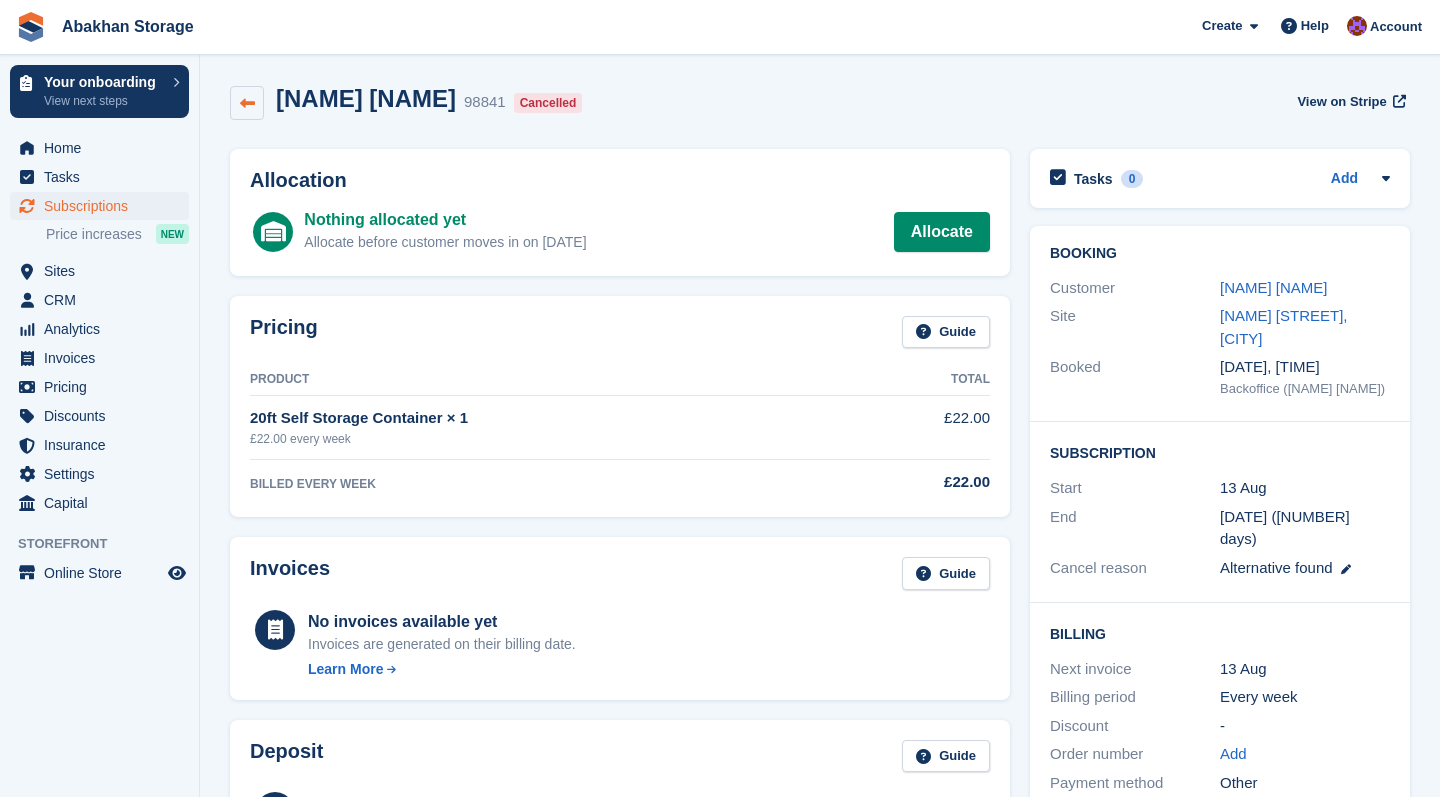 click at bounding box center [247, 103] 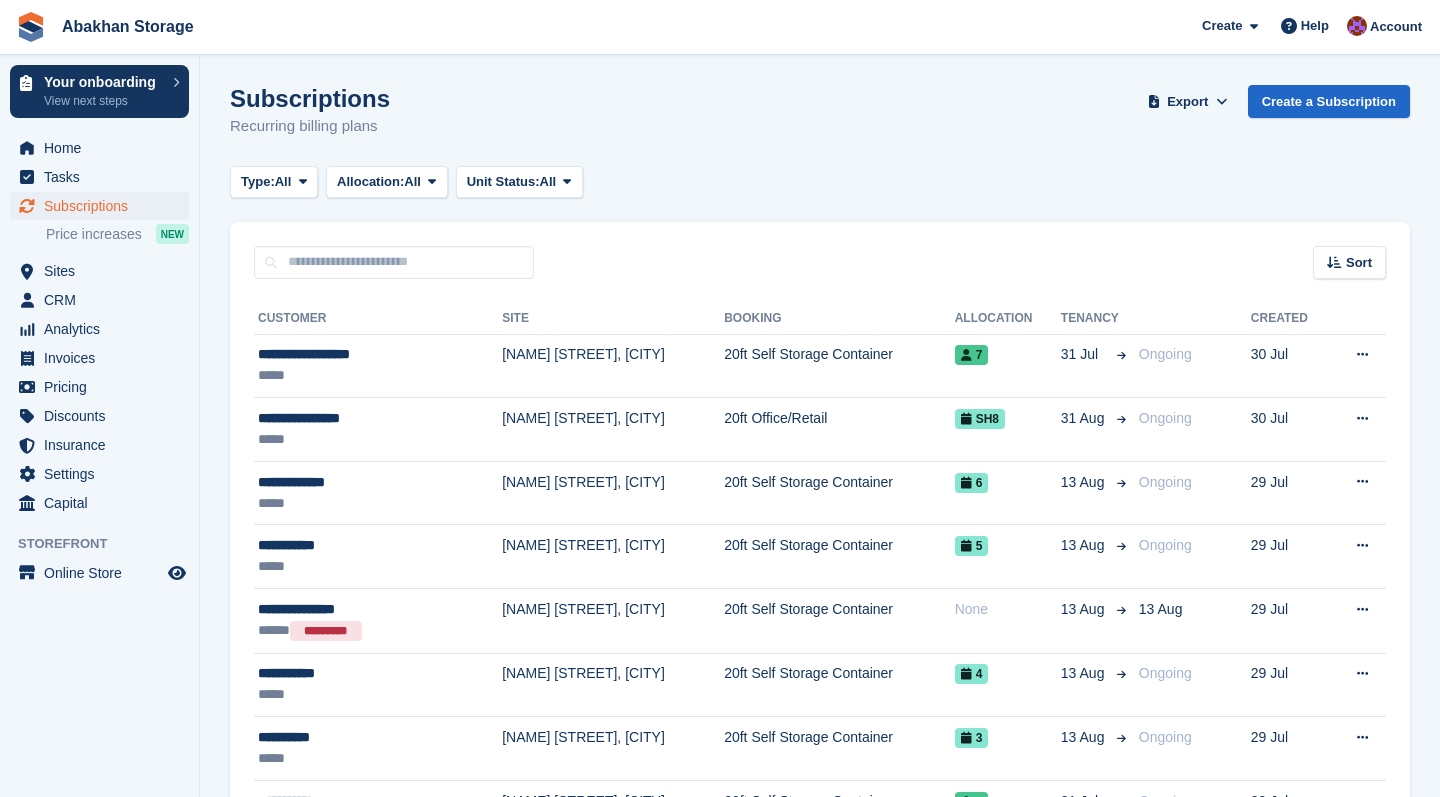 scroll, scrollTop: 0, scrollLeft: 0, axis: both 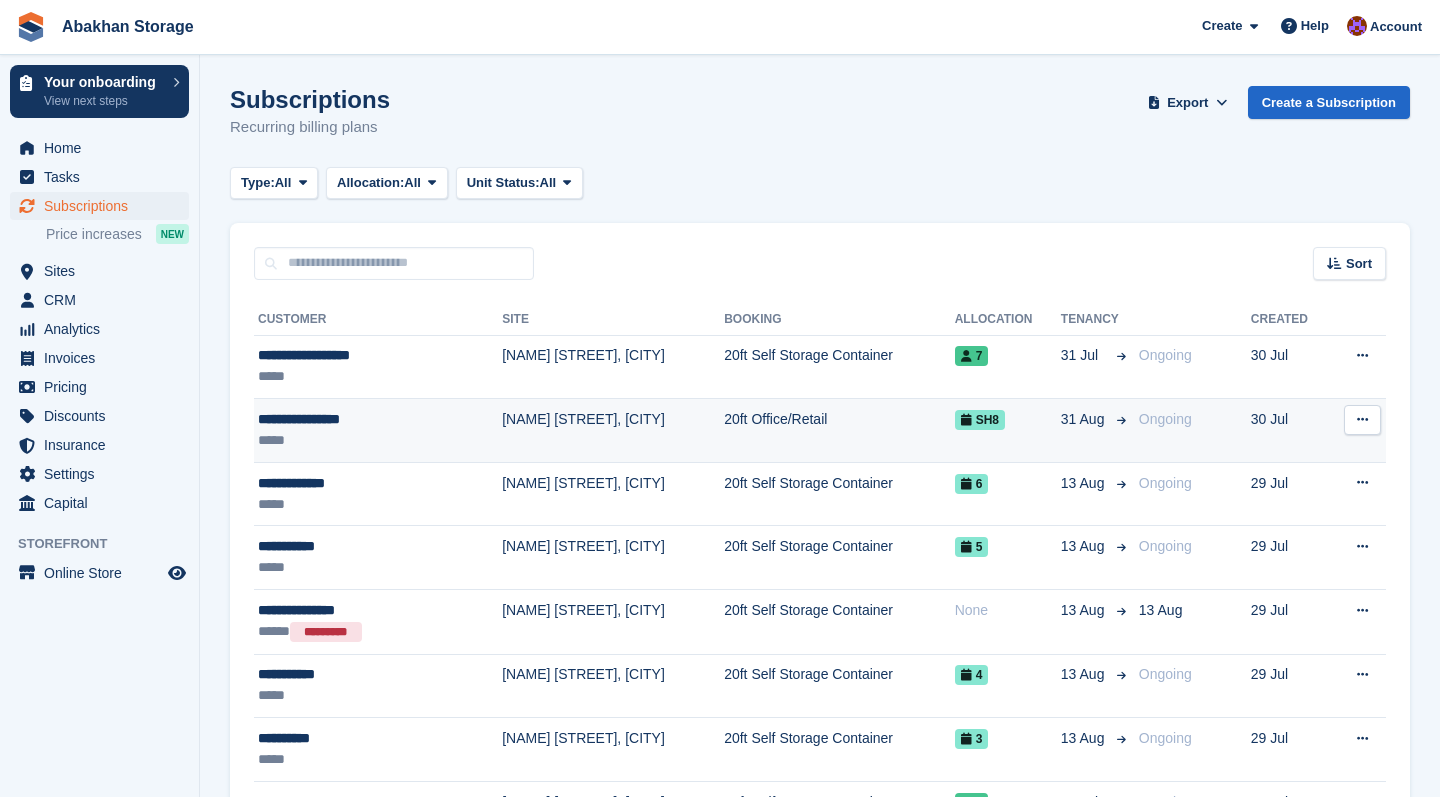 click on "20ft Office/Retail" at bounding box center [839, 431] 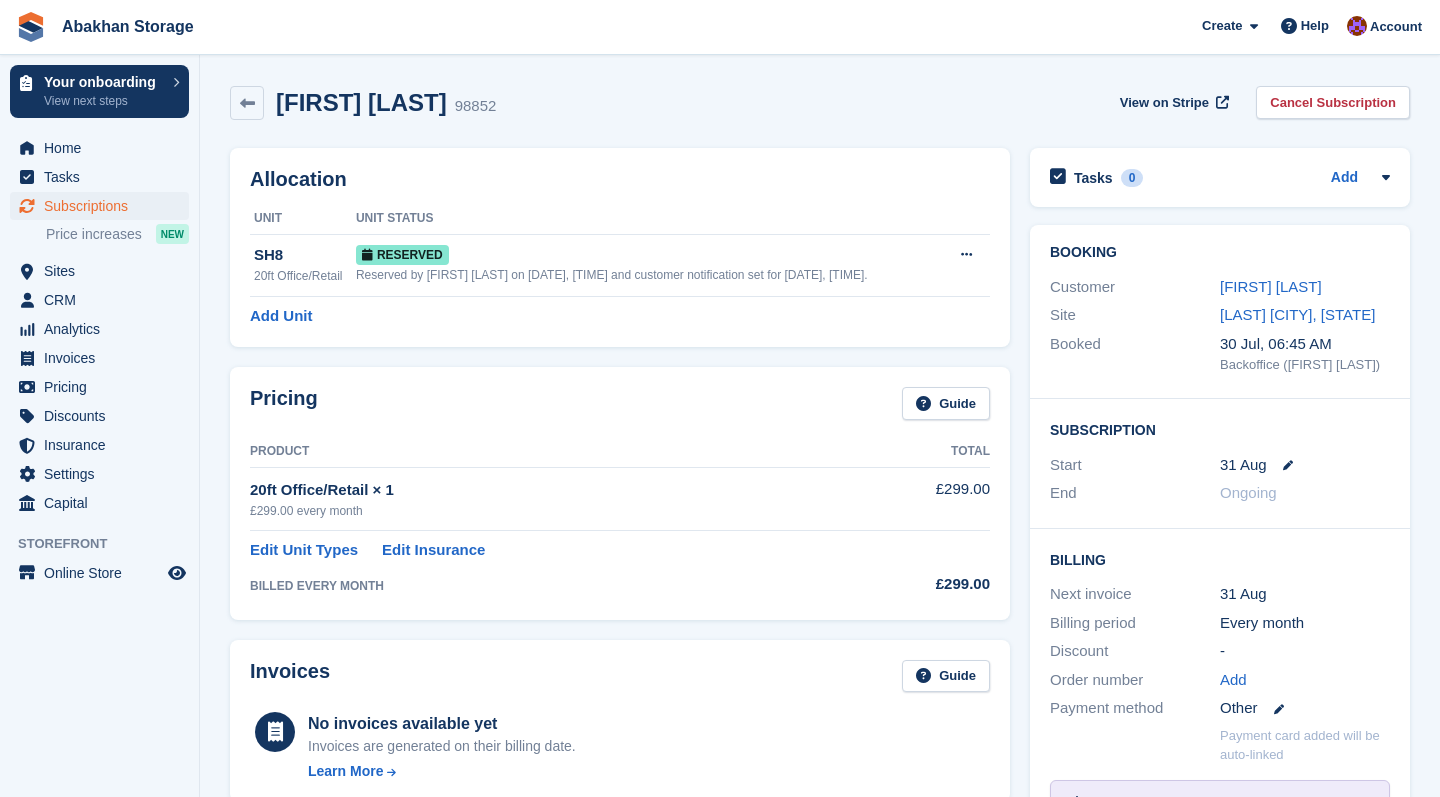 scroll, scrollTop: 0, scrollLeft: 0, axis: both 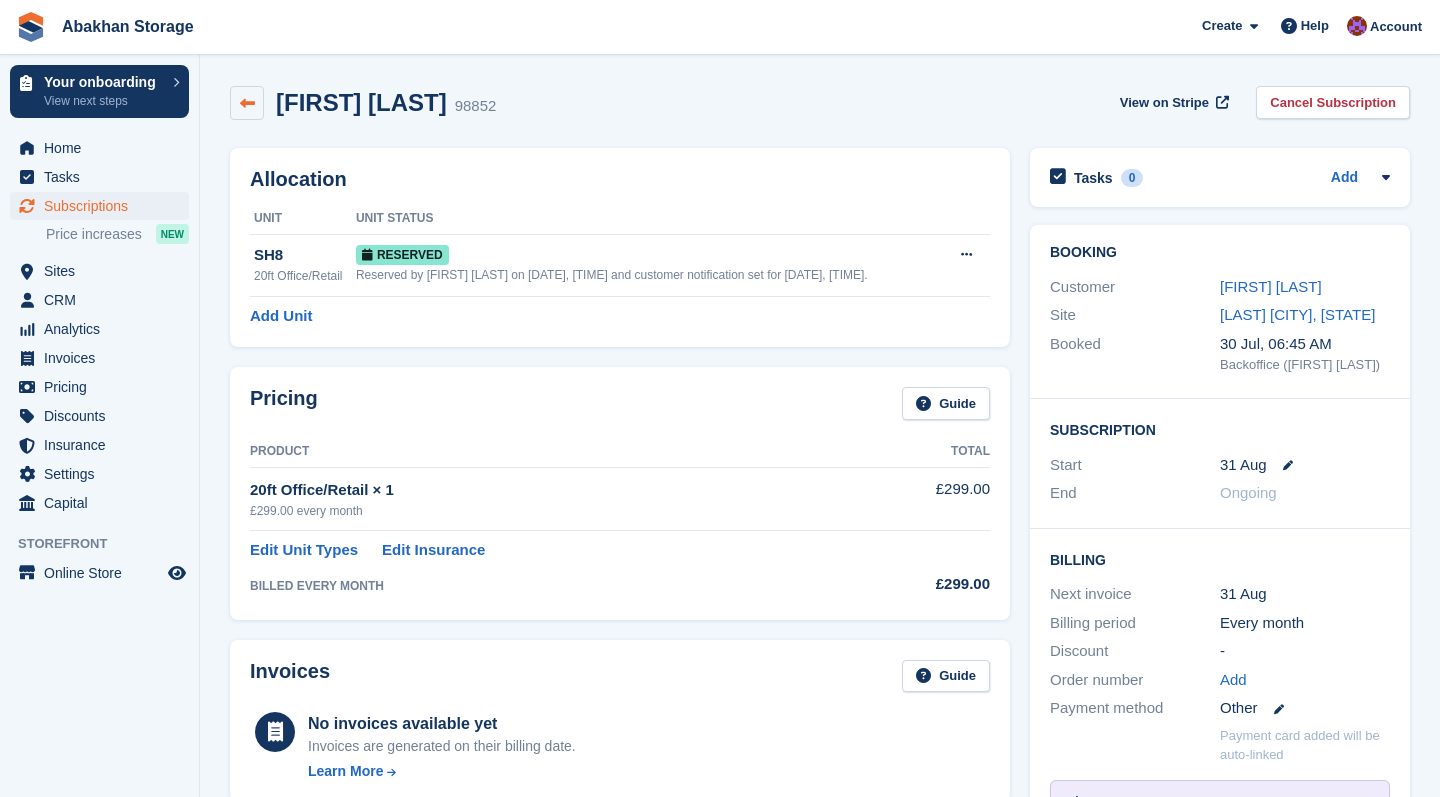 click at bounding box center [247, 103] 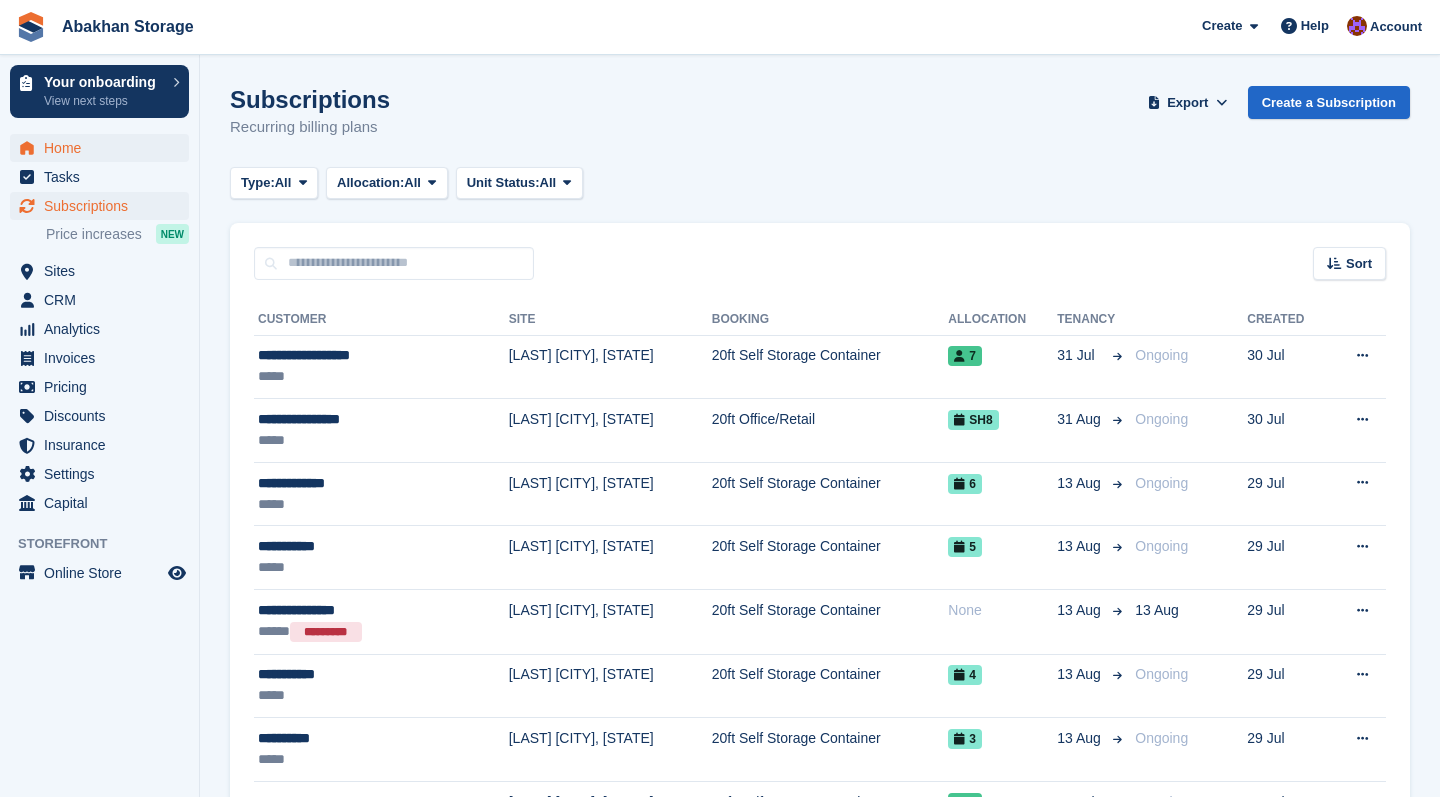 click on "Home" at bounding box center [104, 148] 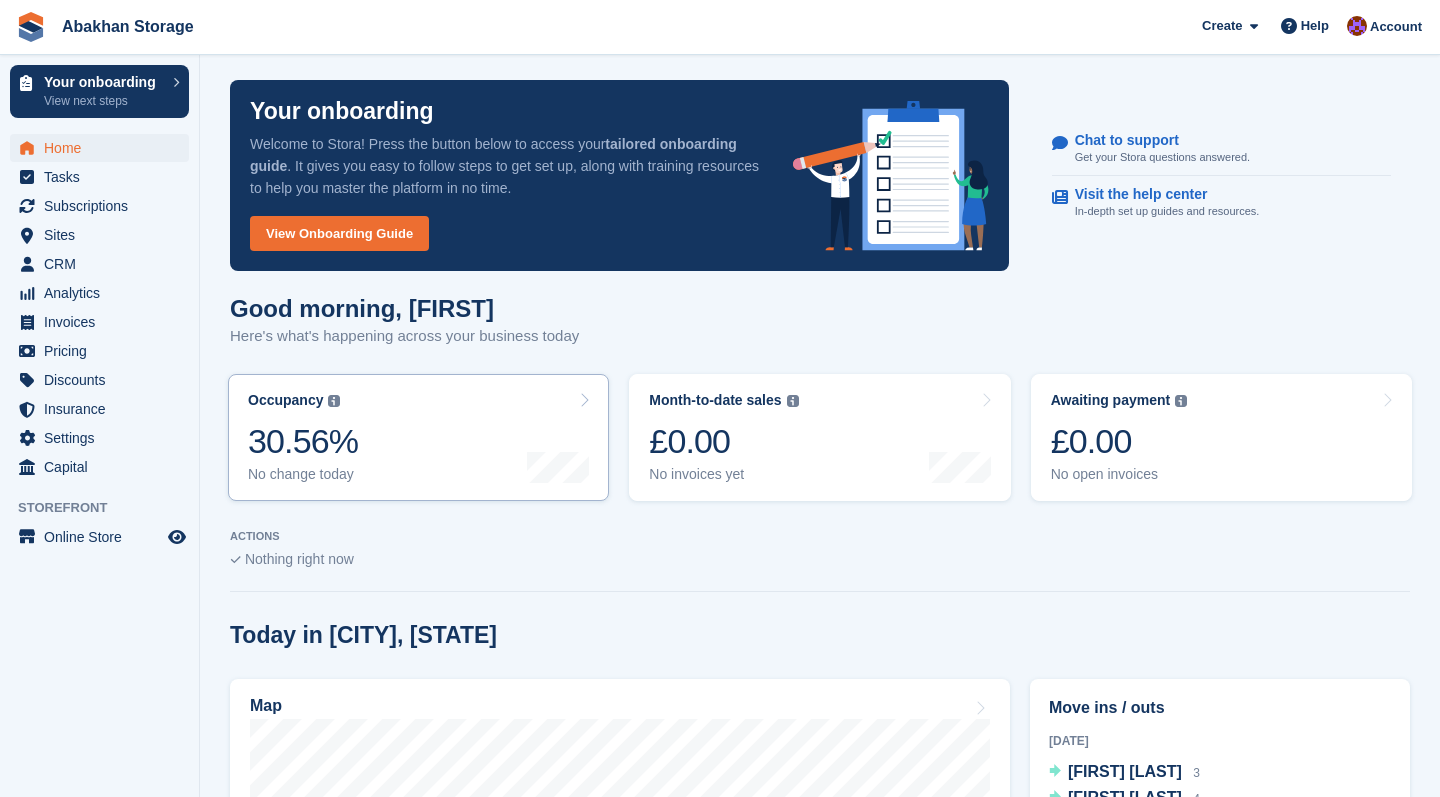 scroll, scrollTop: 9, scrollLeft: 0, axis: vertical 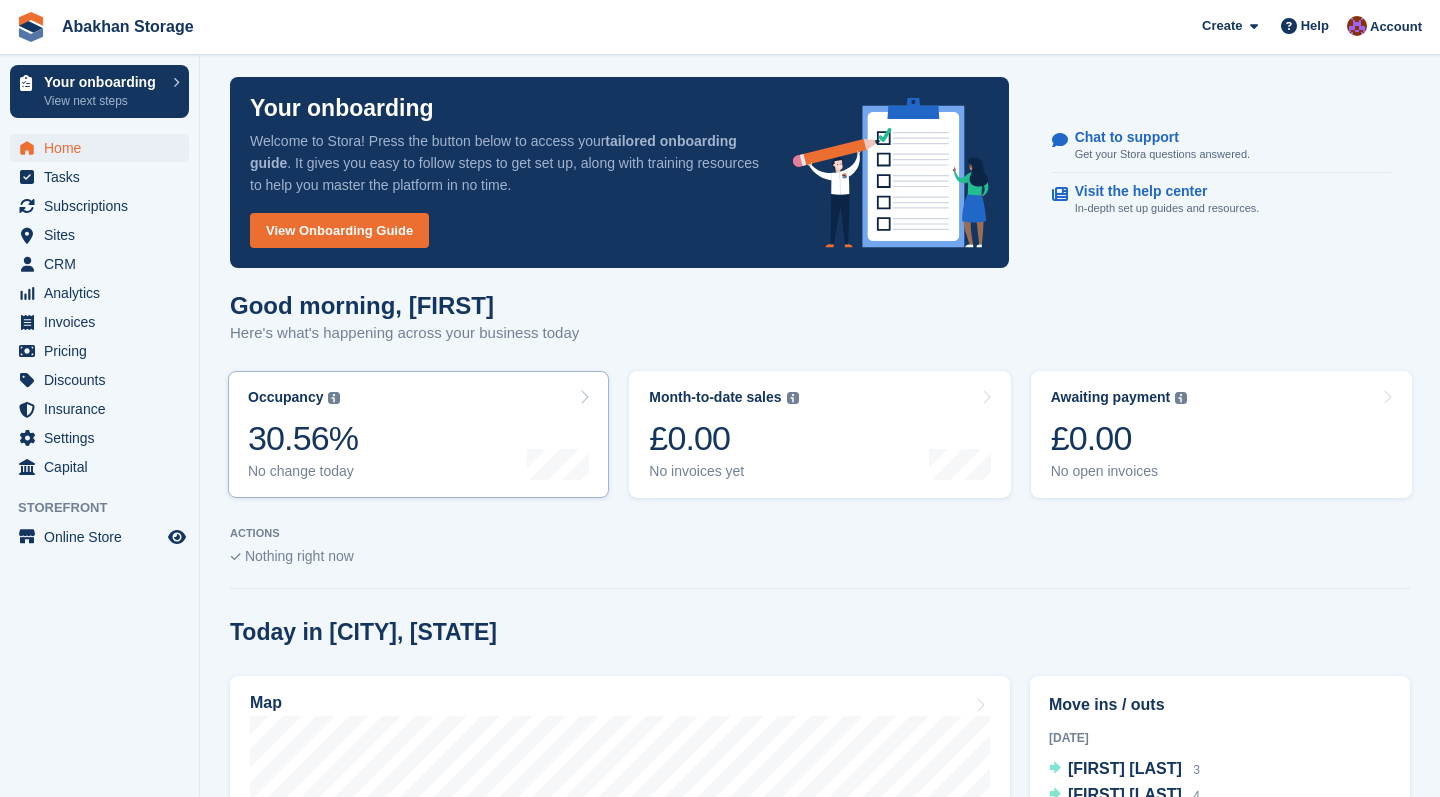click on "Occupancy
The percentage of all currently allocated units in terms of area. Includes units with occupied, repo or overlocked status. Trendline shows changes across last 30 days.
30.56%
No change today" at bounding box center (418, 434) 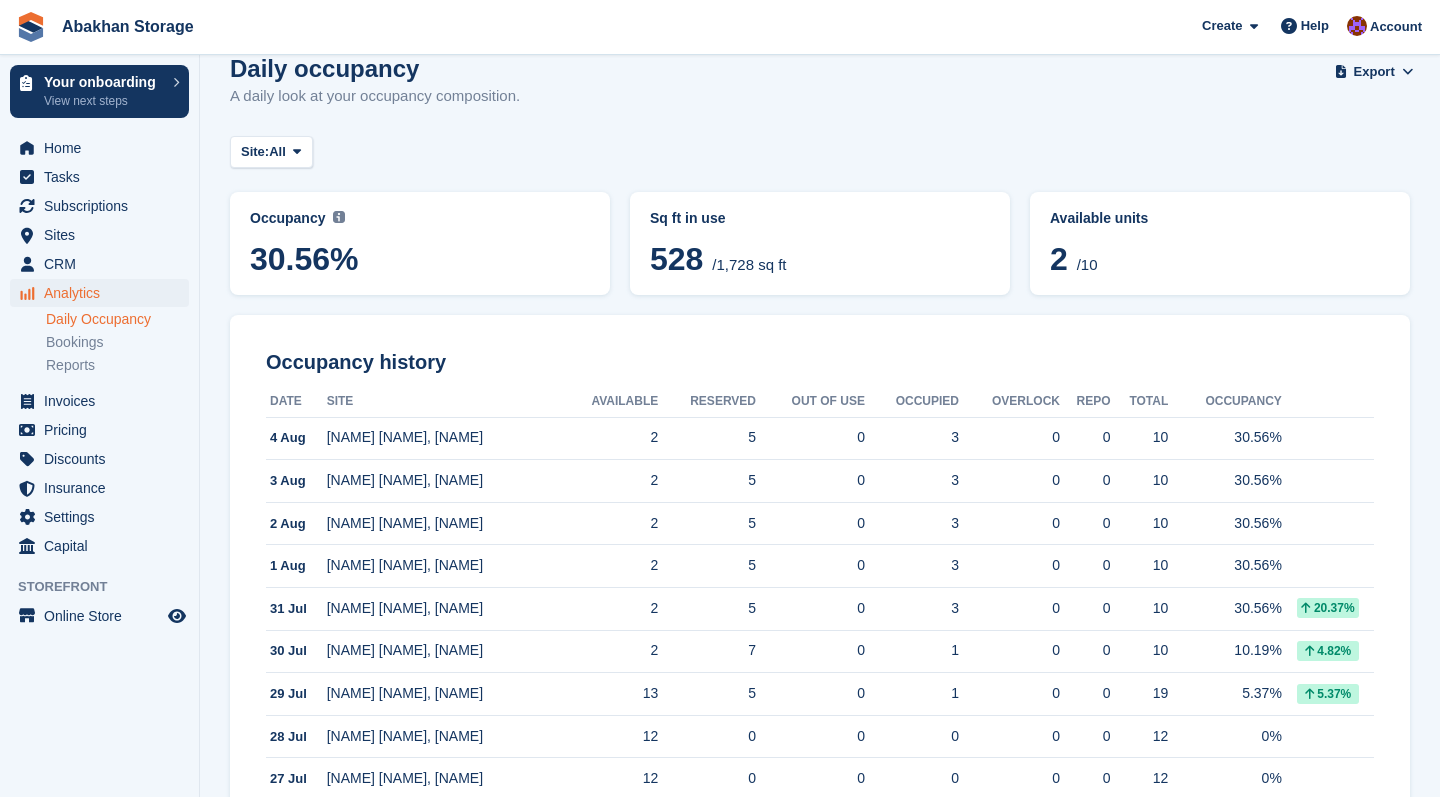 scroll, scrollTop: 30, scrollLeft: 0, axis: vertical 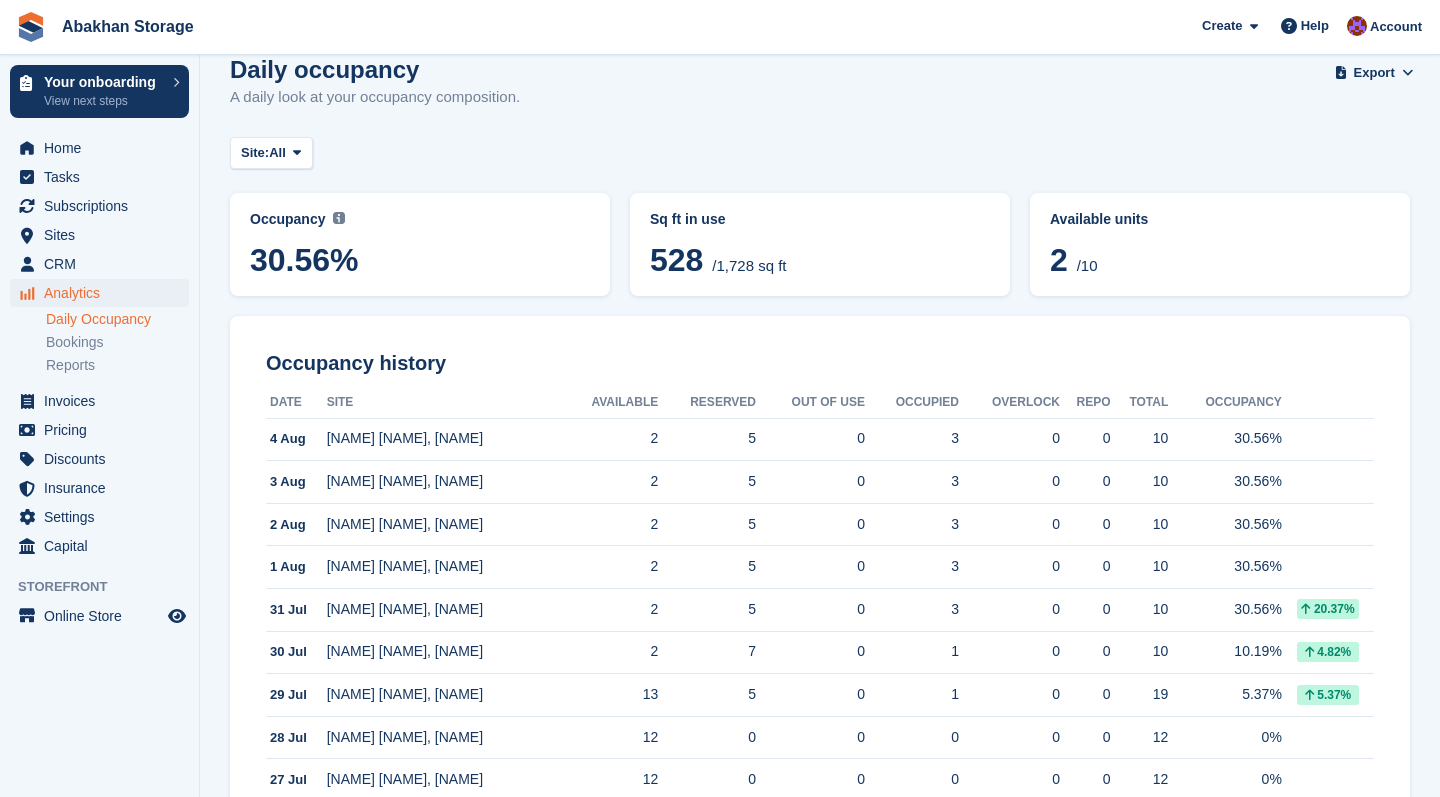 click on "Analytics" at bounding box center [104, 293] 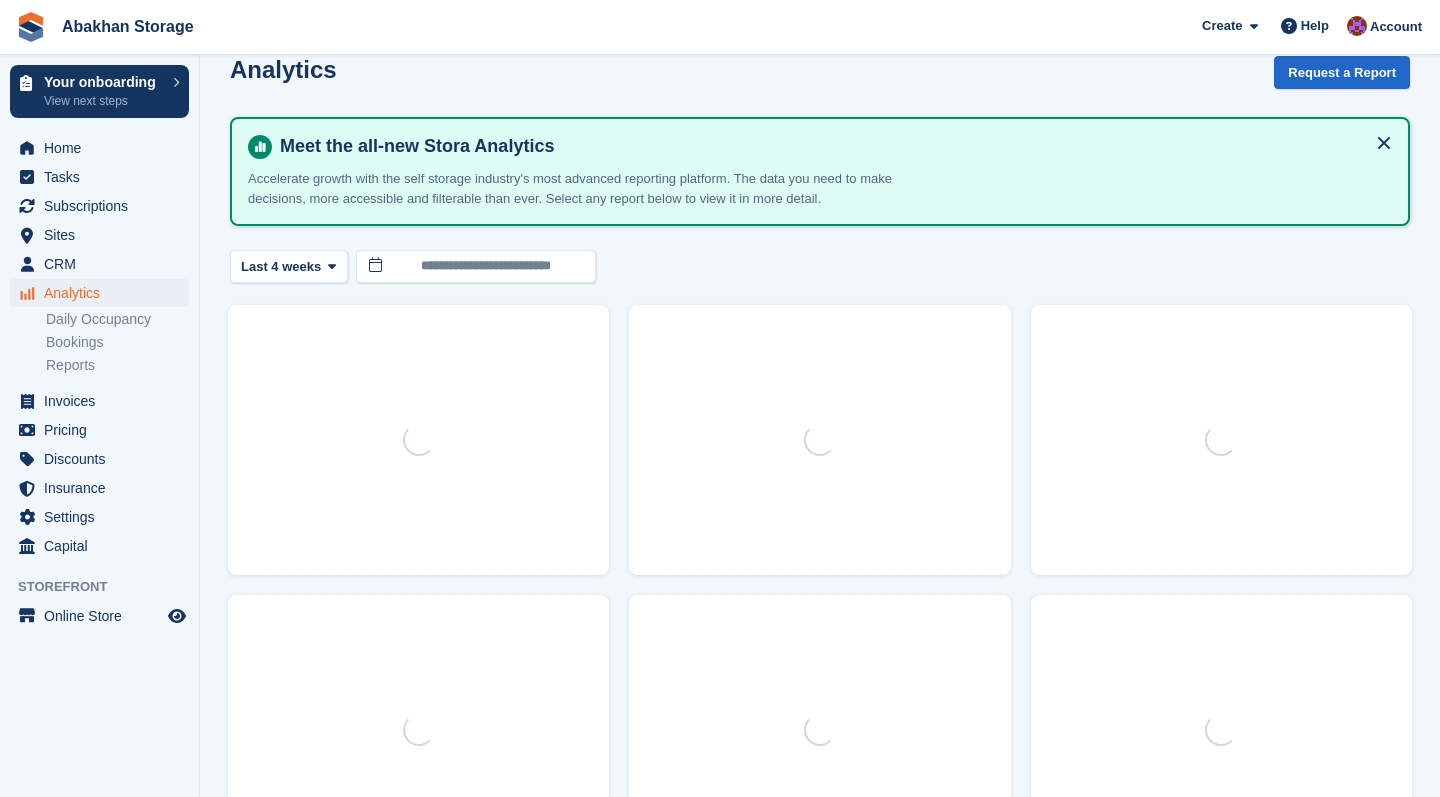 scroll, scrollTop: 0, scrollLeft: 0, axis: both 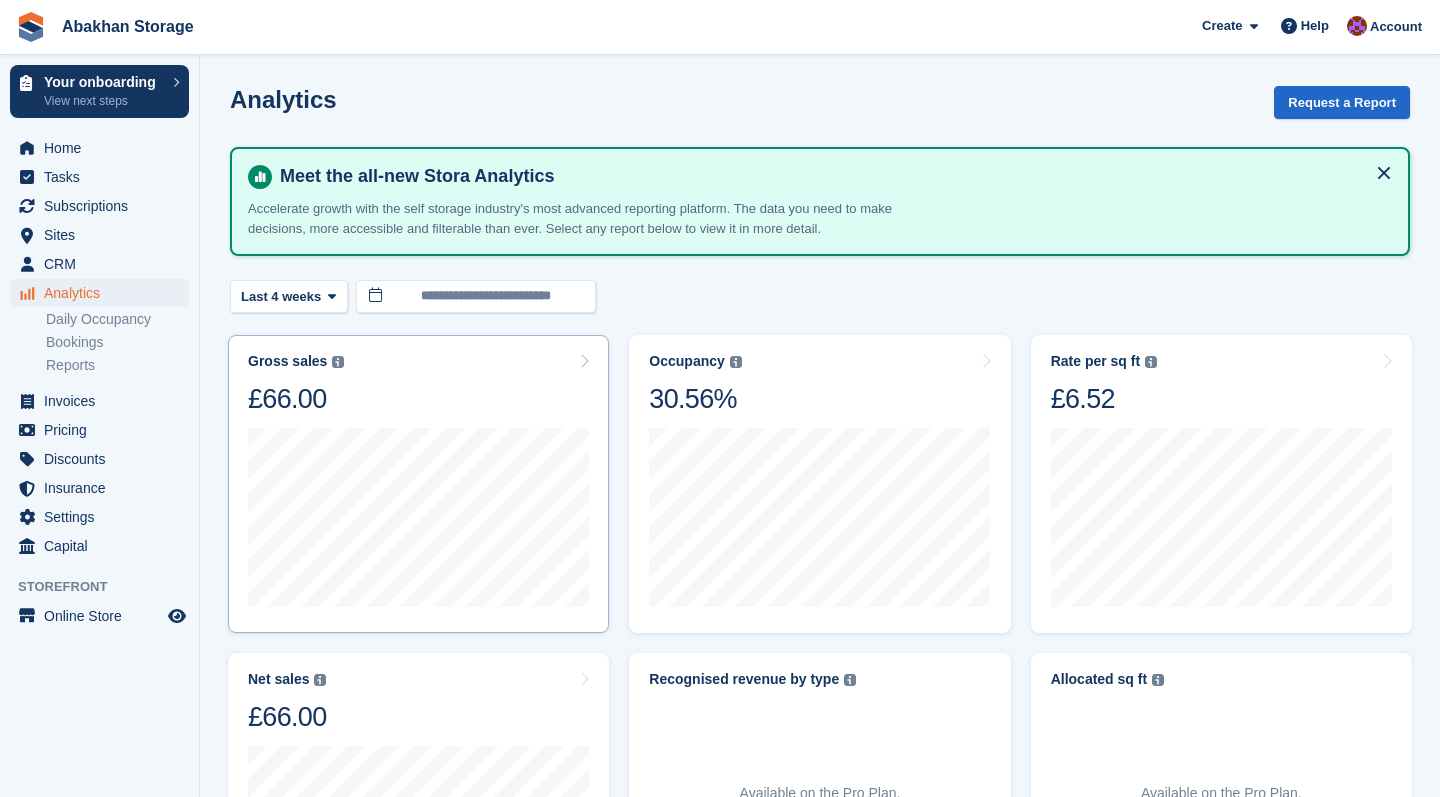 click on "Gross sales
The sum of all finalised invoices, after discount and including tax.  Learn more
£66.00" at bounding box center (418, 384) 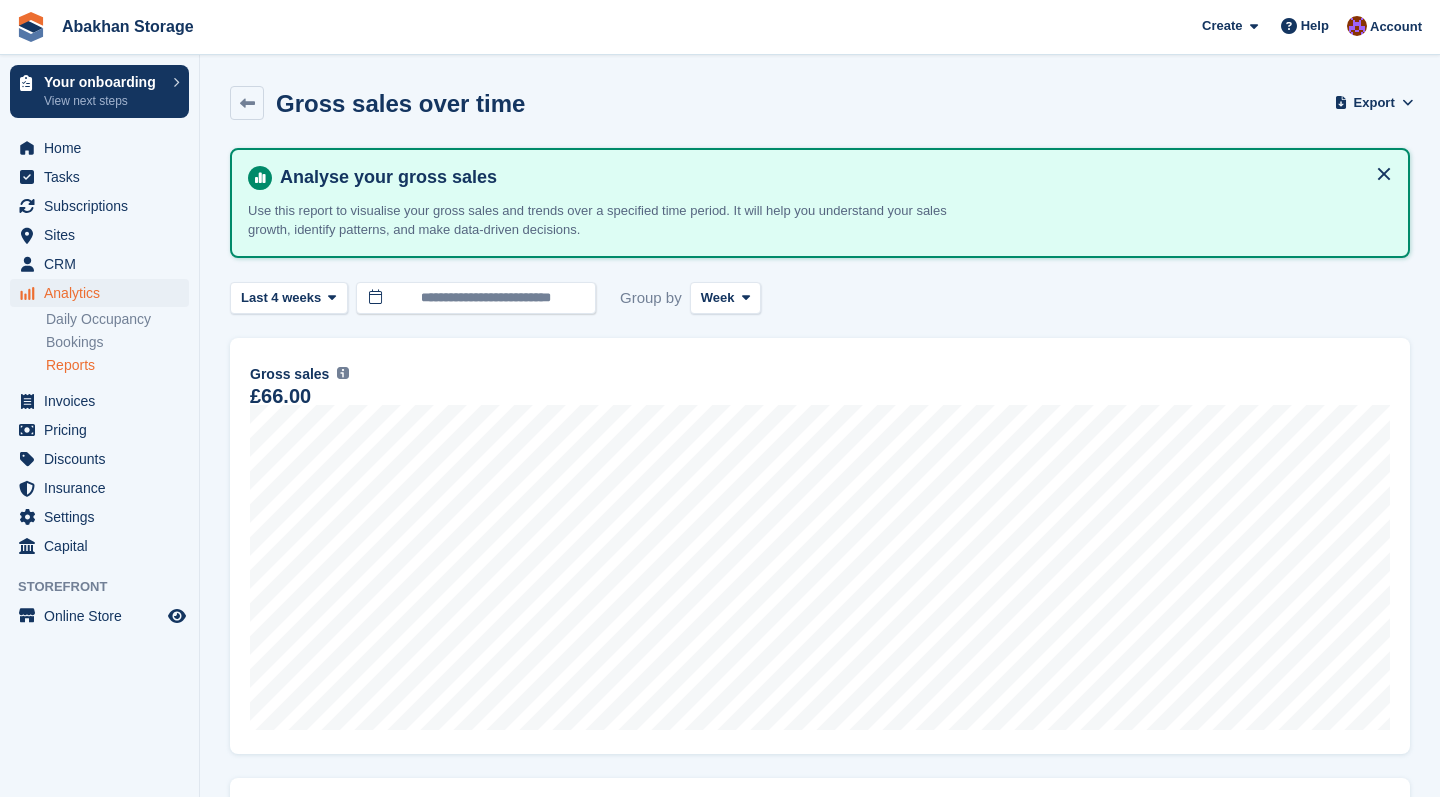 scroll, scrollTop: 0, scrollLeft: 0, axis: both 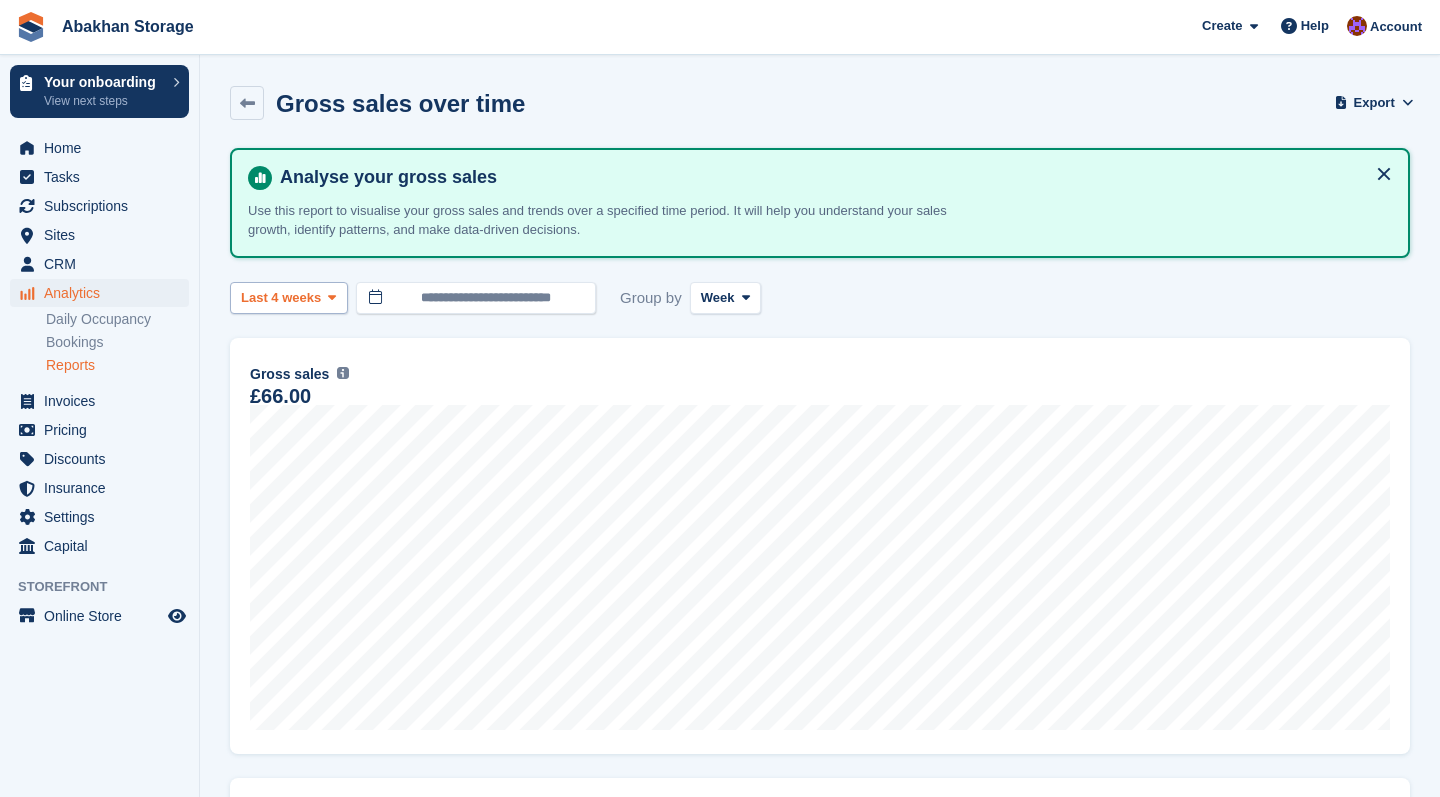 click on "Last 4 weeks" at bounding box center [289, 298] 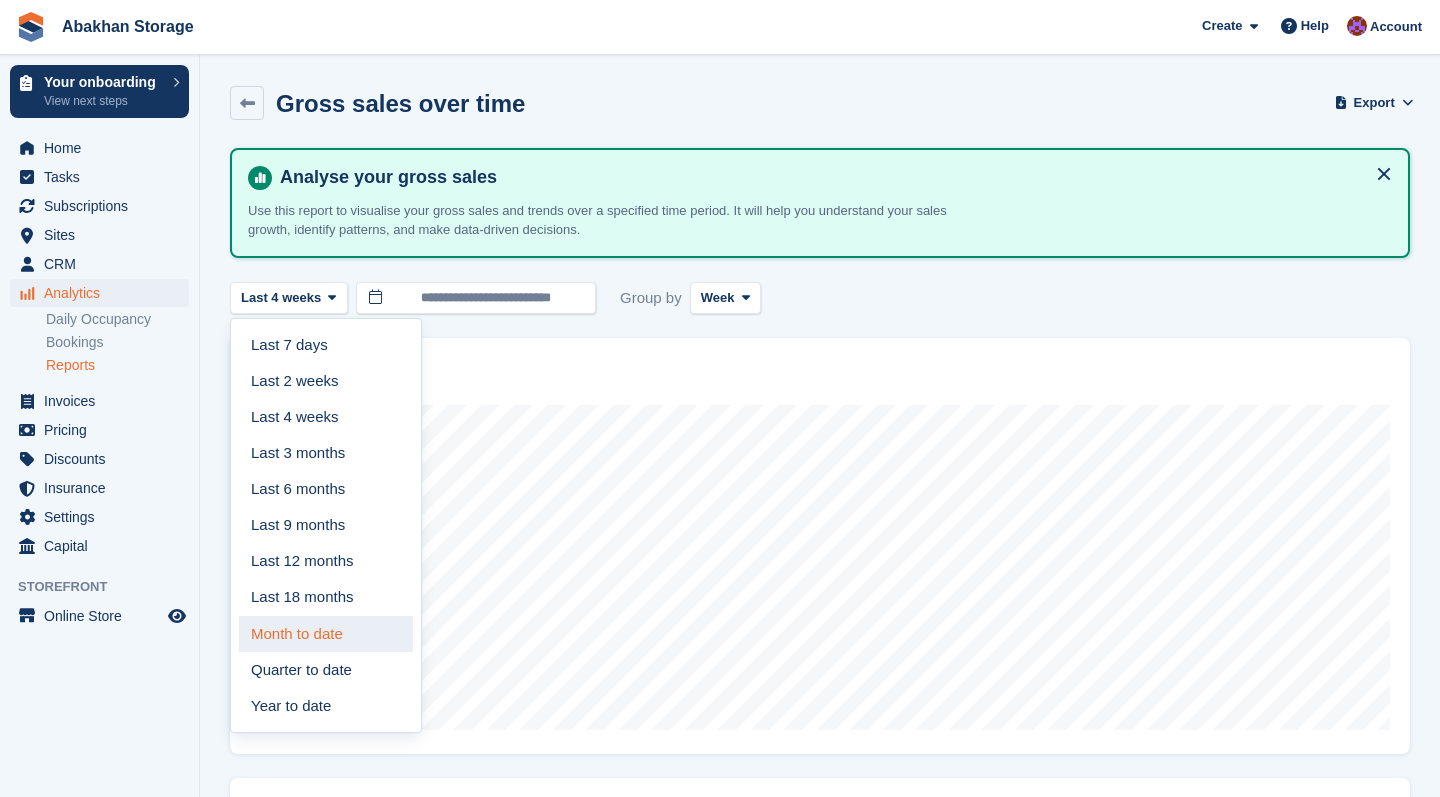 click on "Month to date" at bounding box center [326, 634] 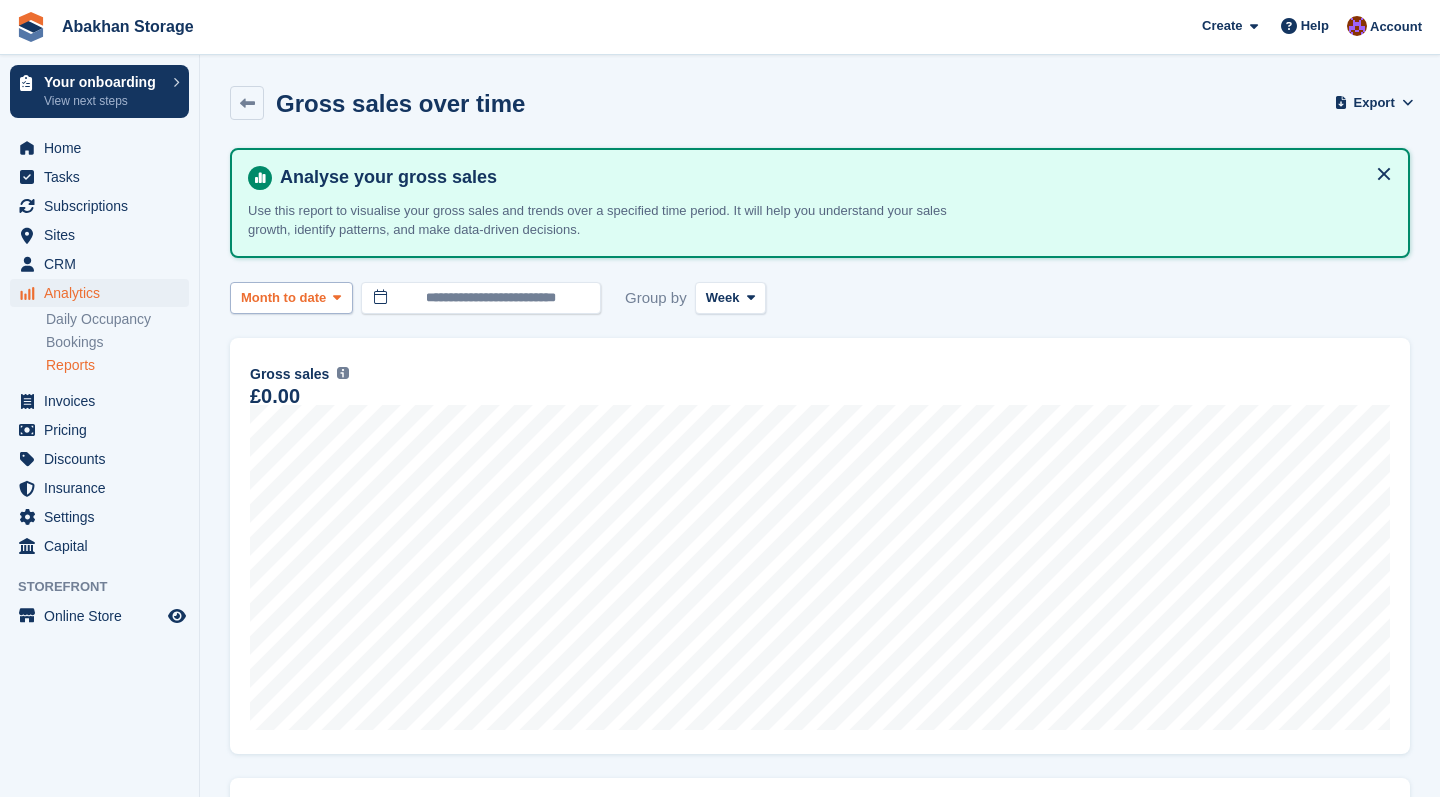 click on "Month to date" at bounding box center (283, 298) 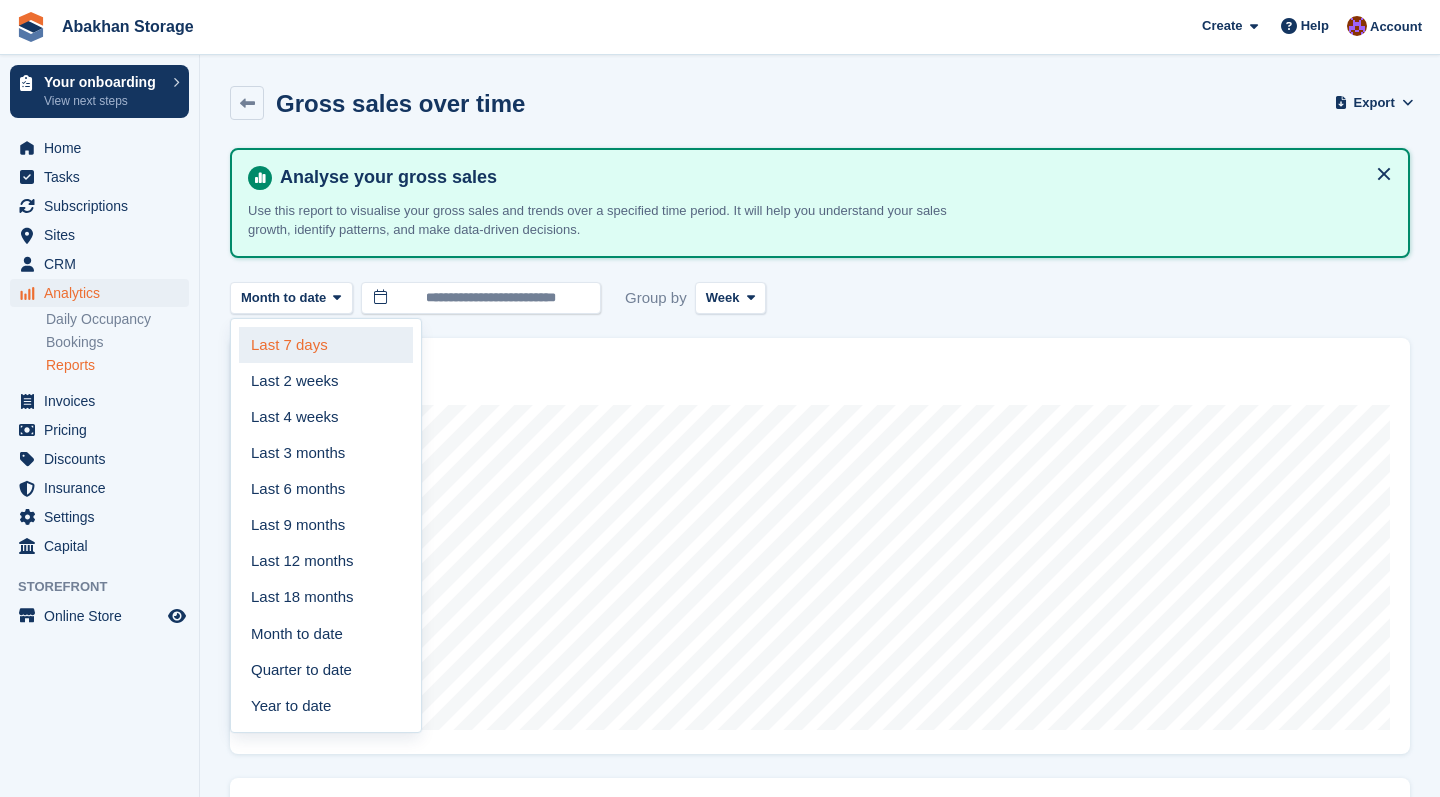 click on "Last 7 days" at bounding box center [326, 345] 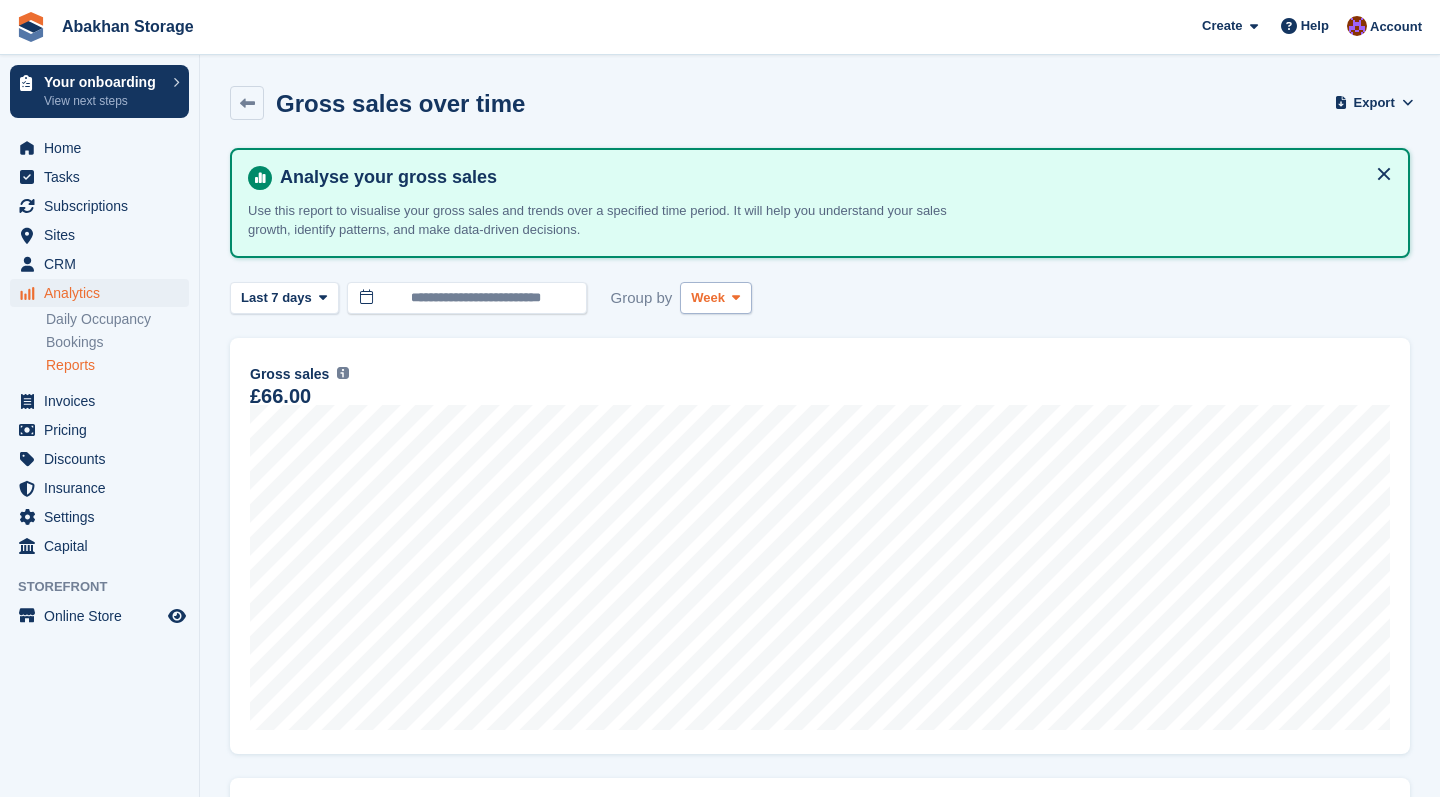 click on "Week" at bounding box center [708, 298] 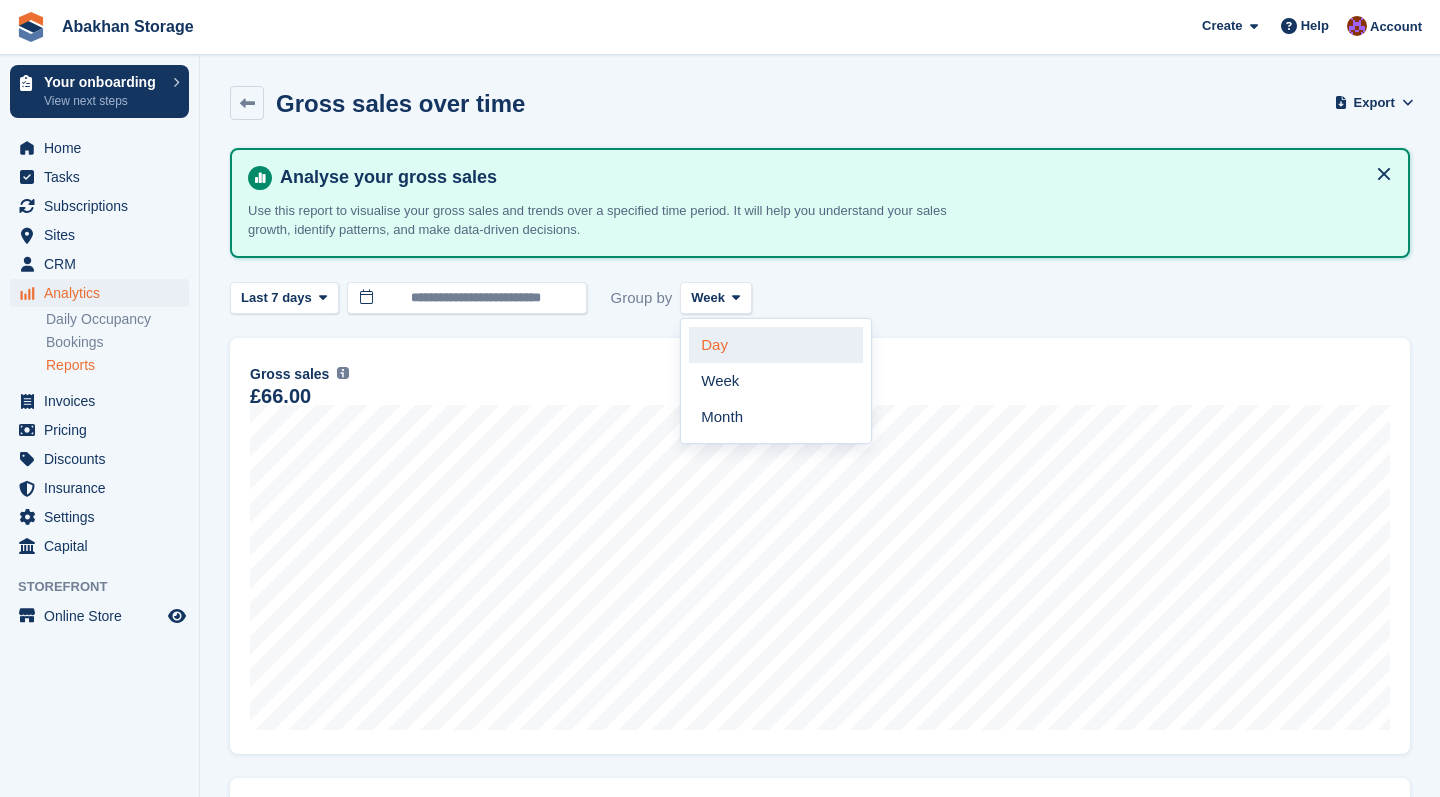 click on "Day" at bounding box center (776, 345) 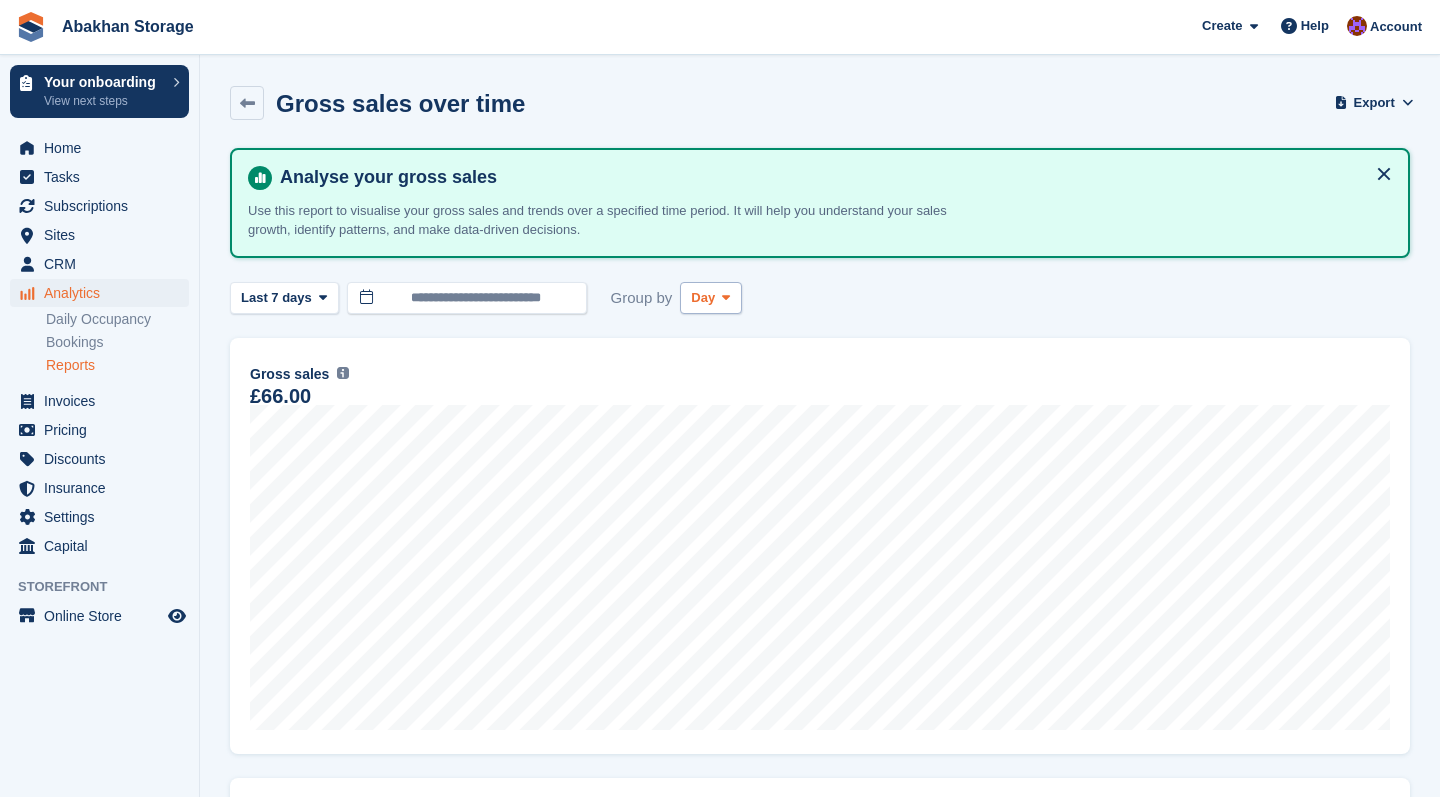 click on "Day" at bounding box center [711, 298] 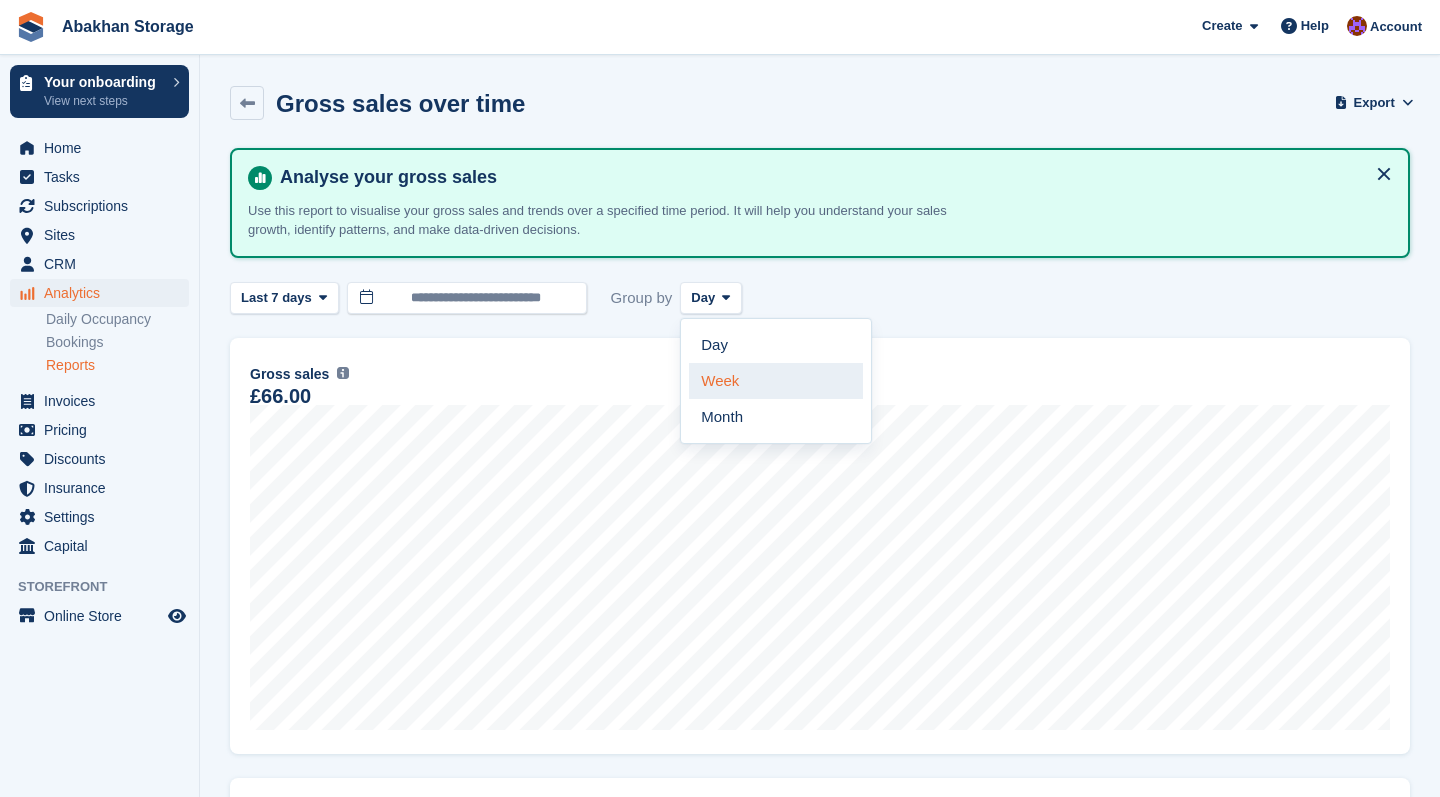 click on "Week" at bounding box center [776, 381] 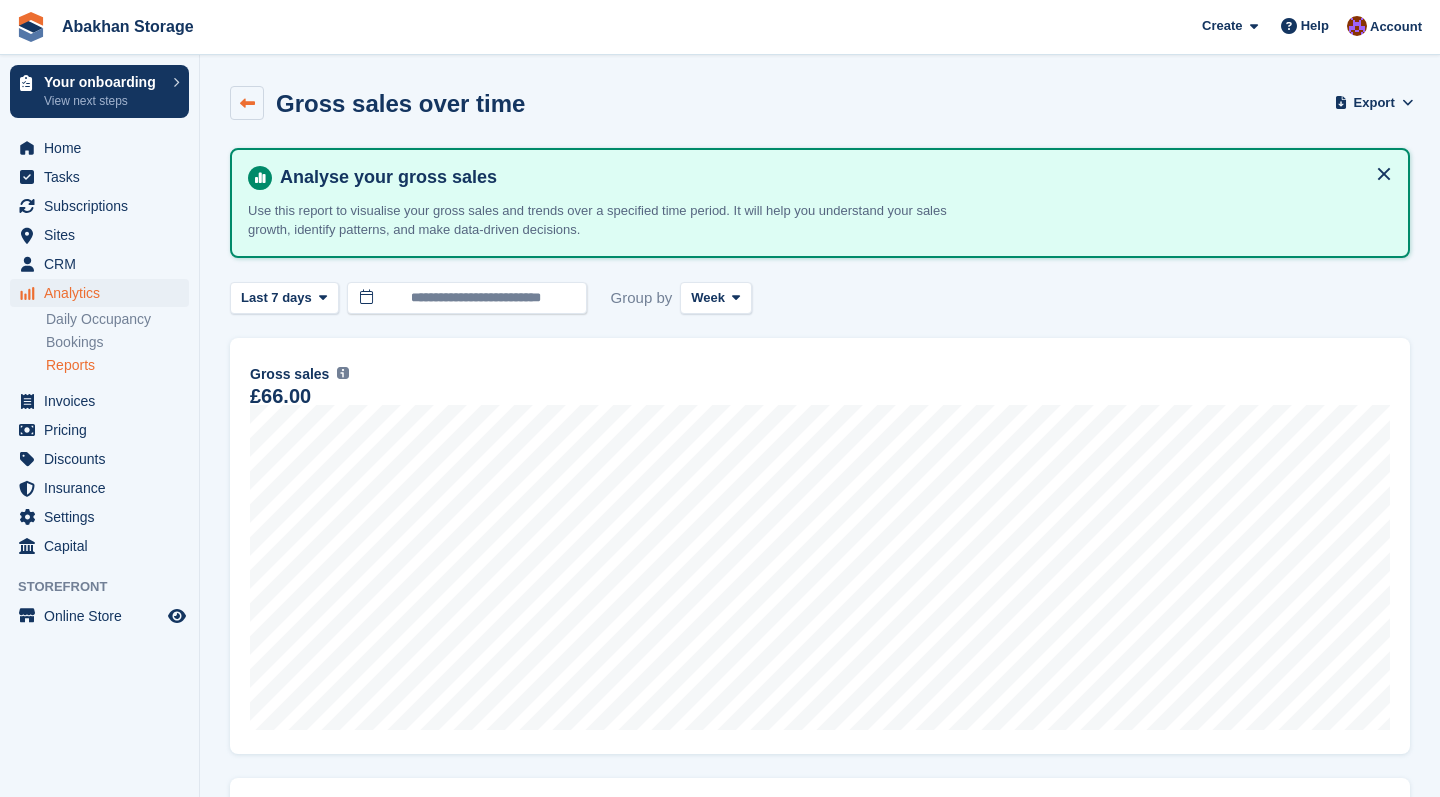 click at bounding box center (247, 103) 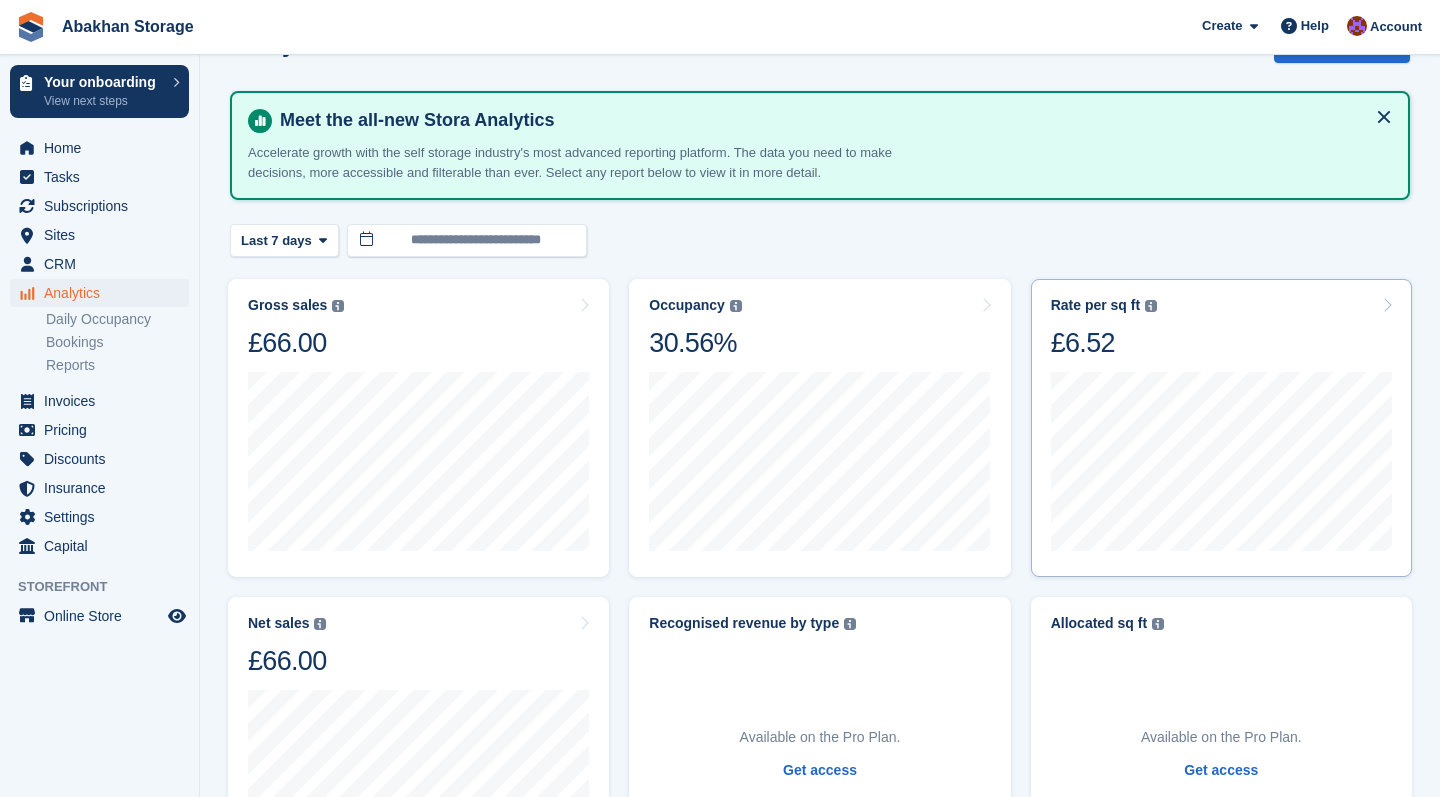 scroll, scrollTop: 63, scrollLeft: 0, axis: vertical 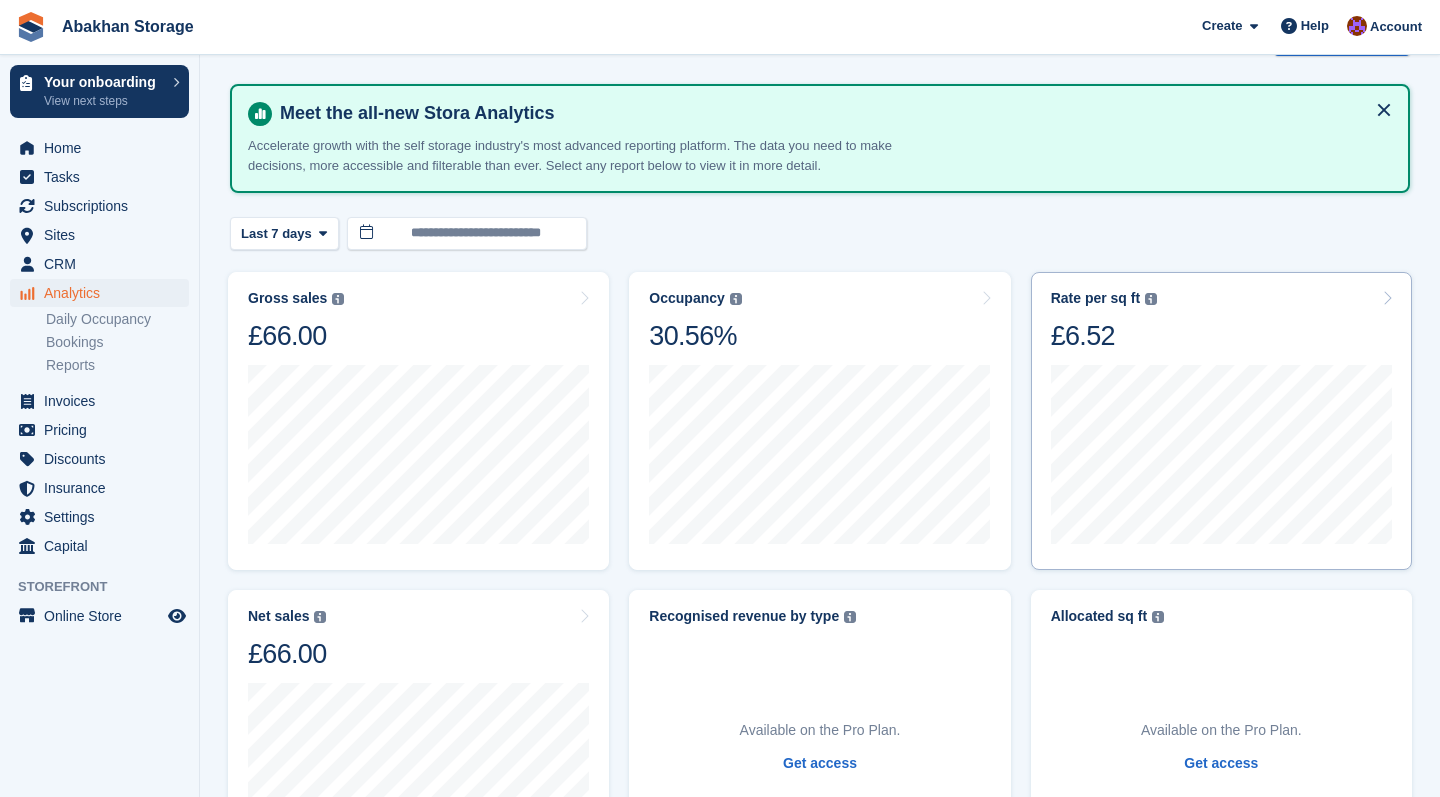 click on "Annualized storage revenue (after discounts, excluding tax) divided by the in-use area at the end of each day. Excludes insurance and one-off revenues." at bounding box center (1151, 299) 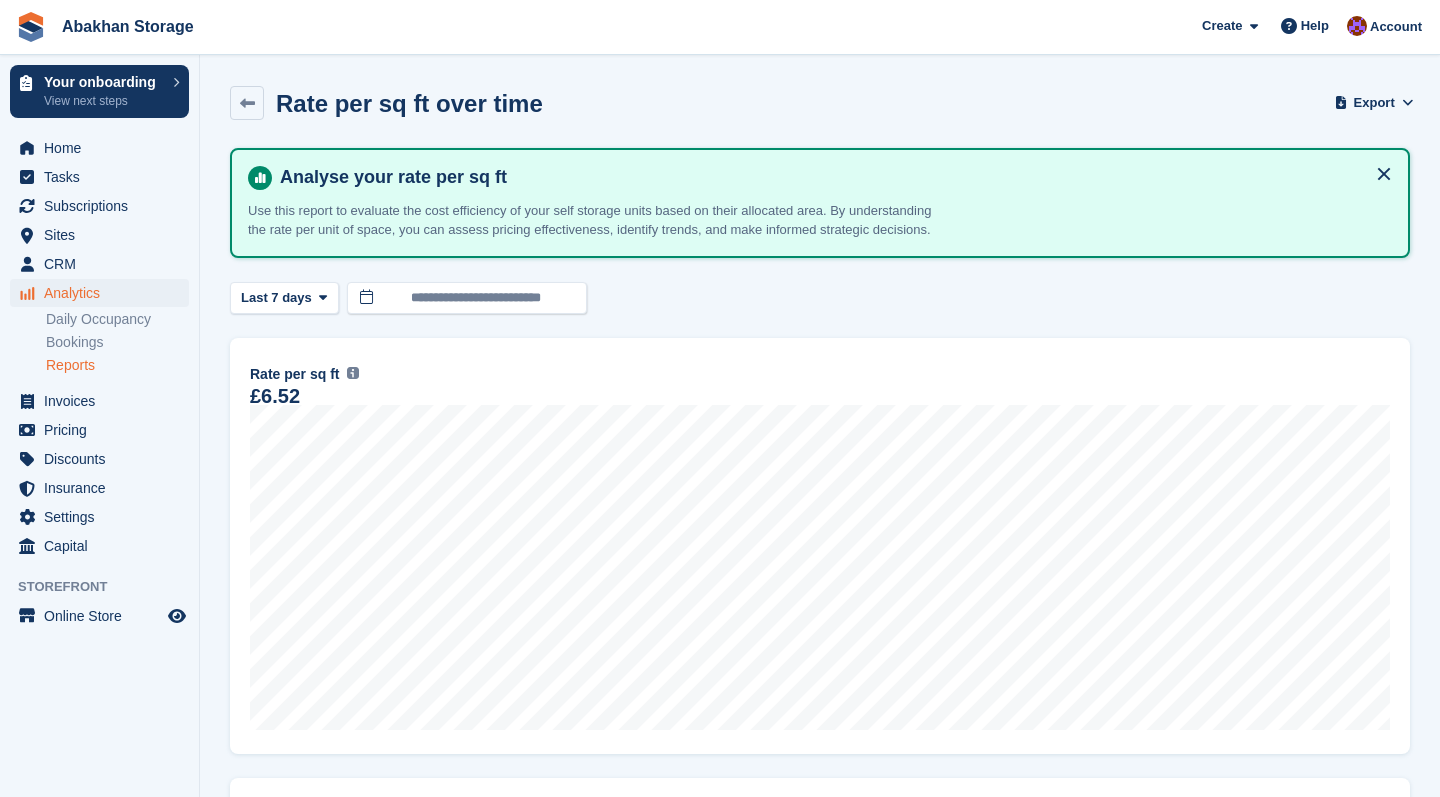 scroll, scrollTop: 0, scrollLeft: 0, axis: both 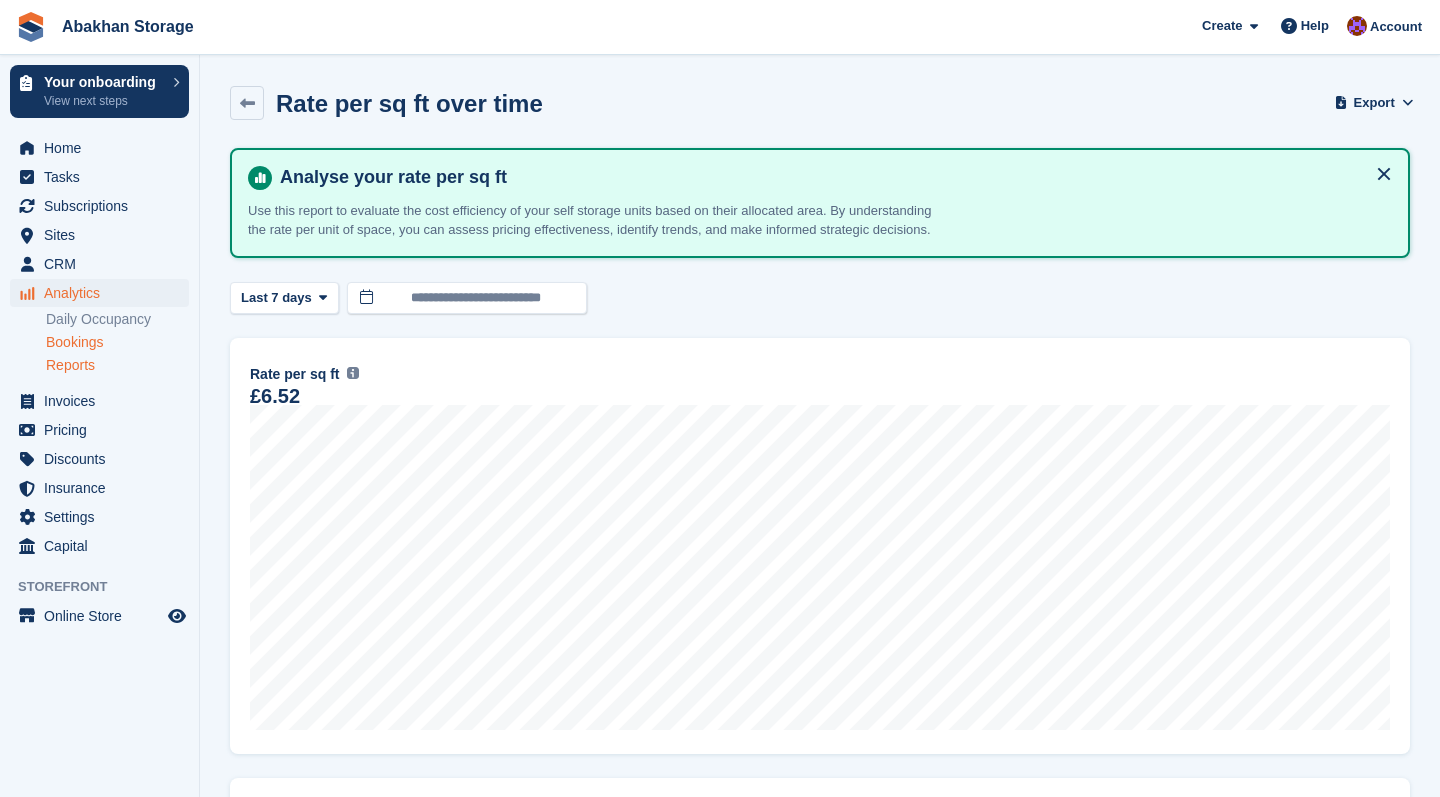 click on "Bookings" at bounding box center (117, 342) 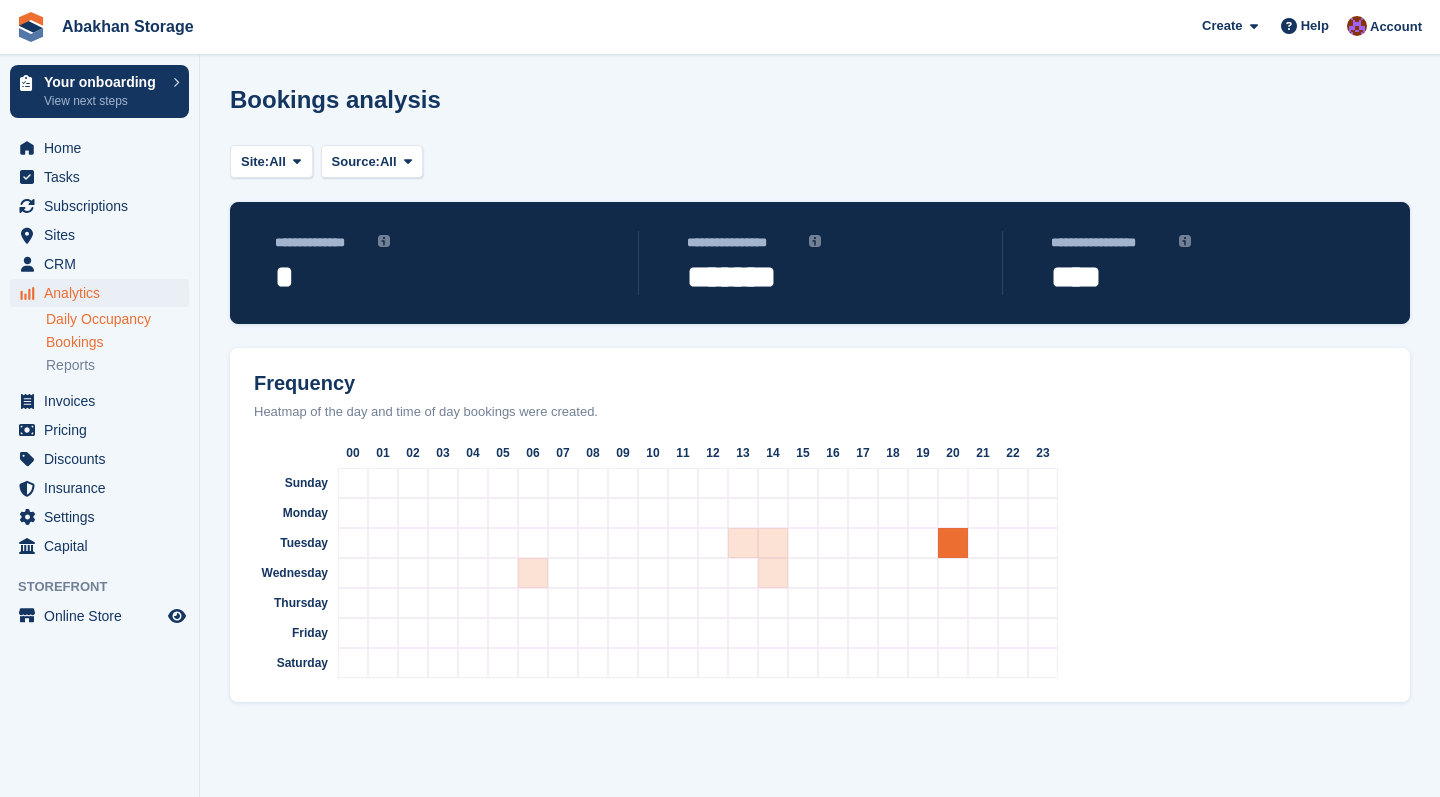 click on "Daily Occupancy" at bounding box center (117, 319) 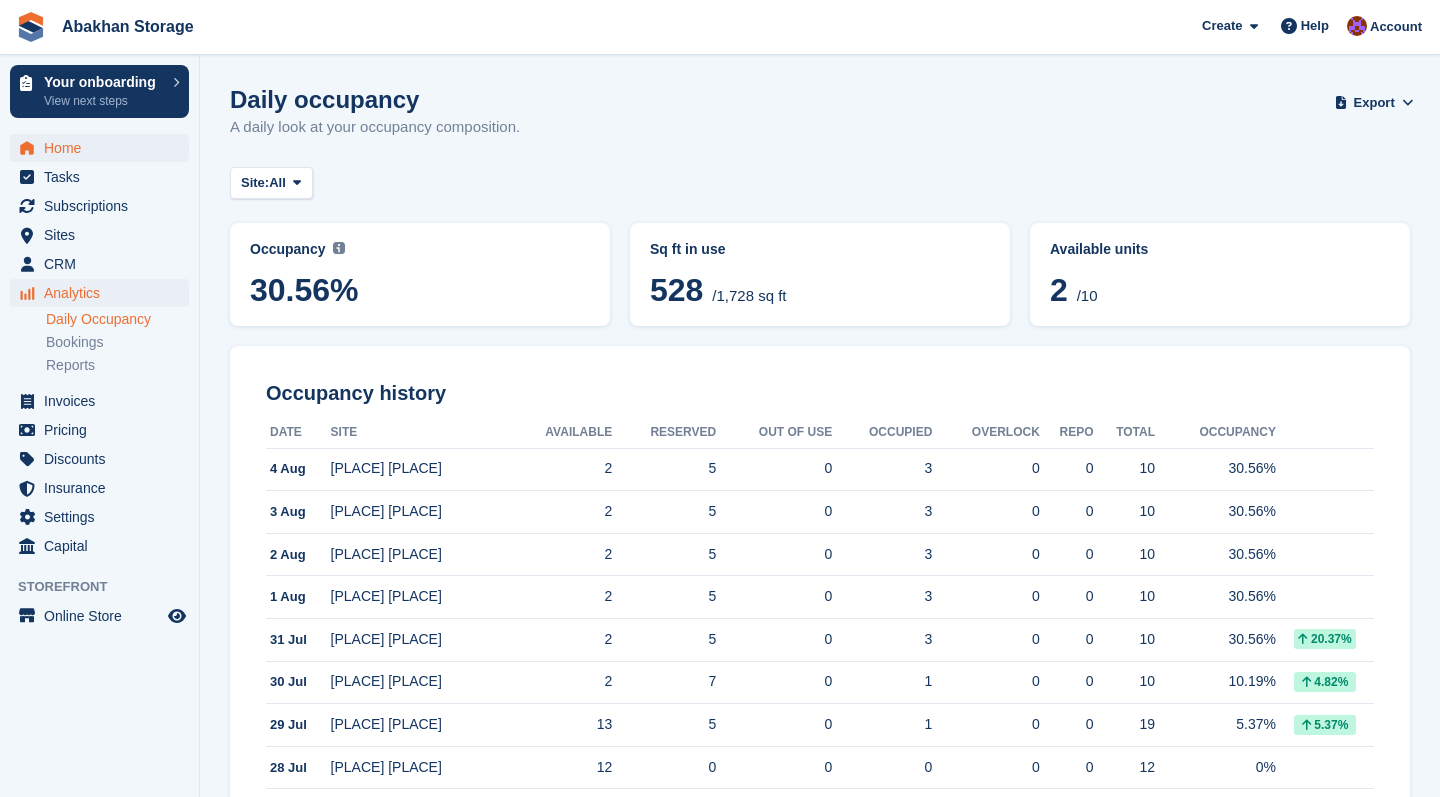 click on "Home" at bounding box center (104, 148) 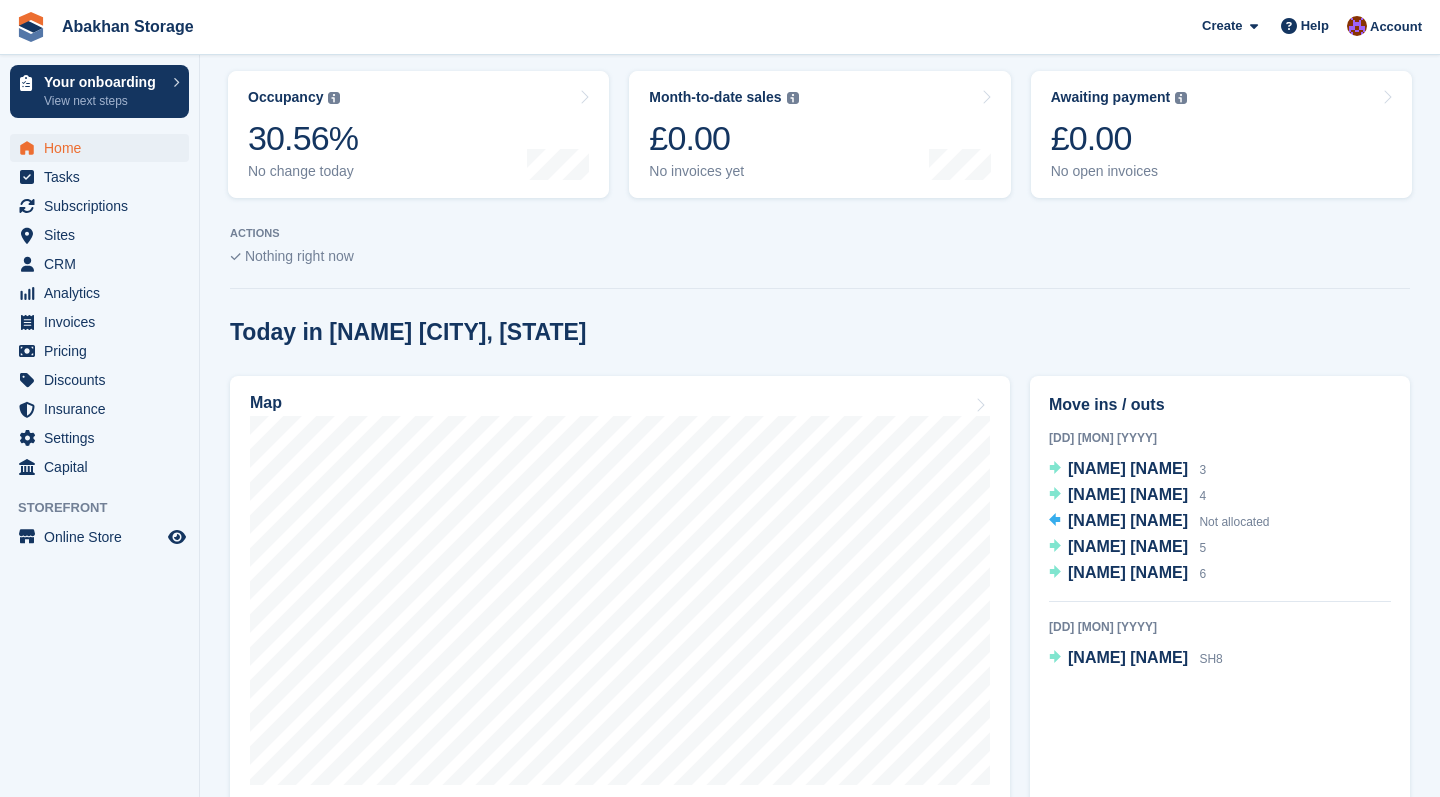 scroll, scrollTop: 309, scrollLeft: 0, axis: vertical 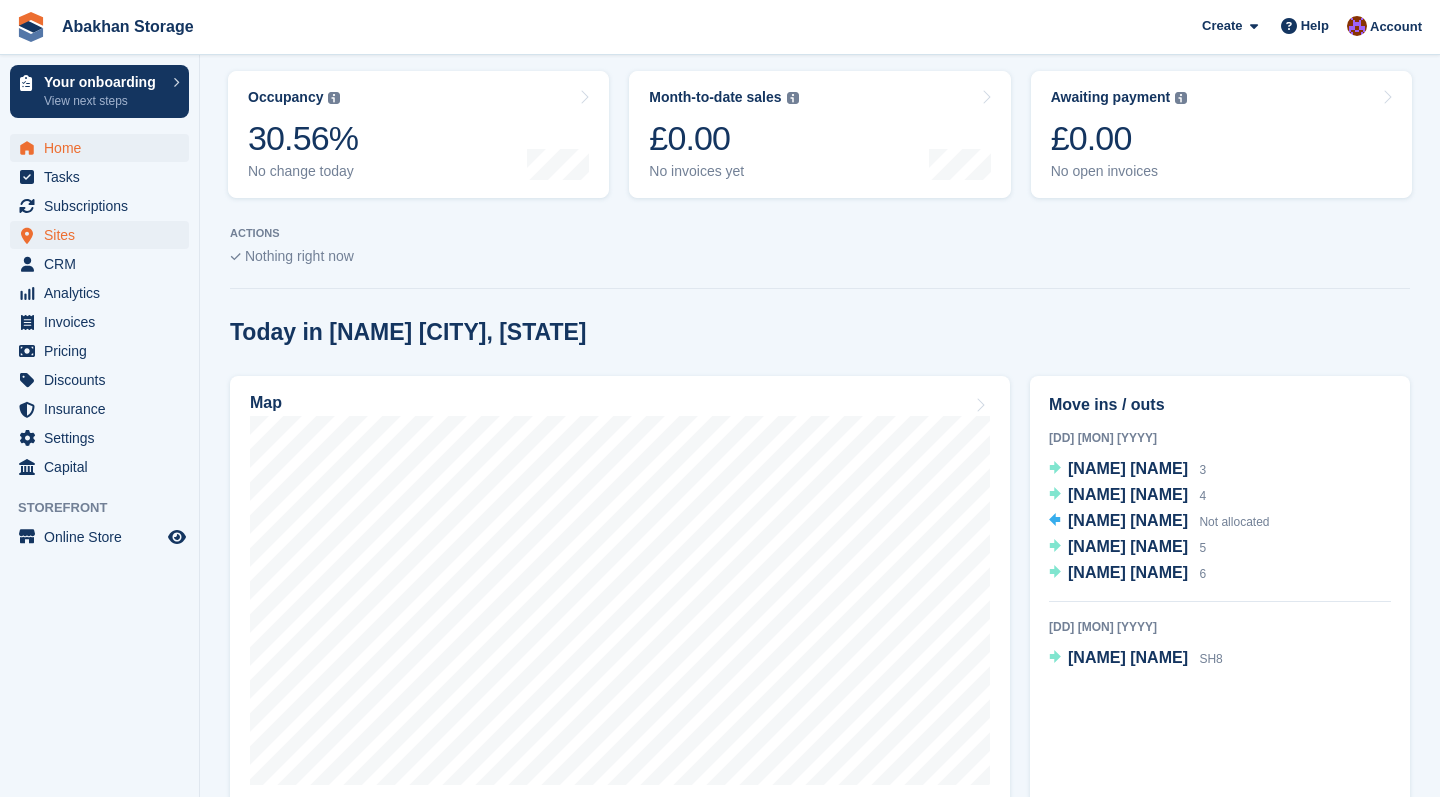 click on "Sites" at bounding box center [104, 235] 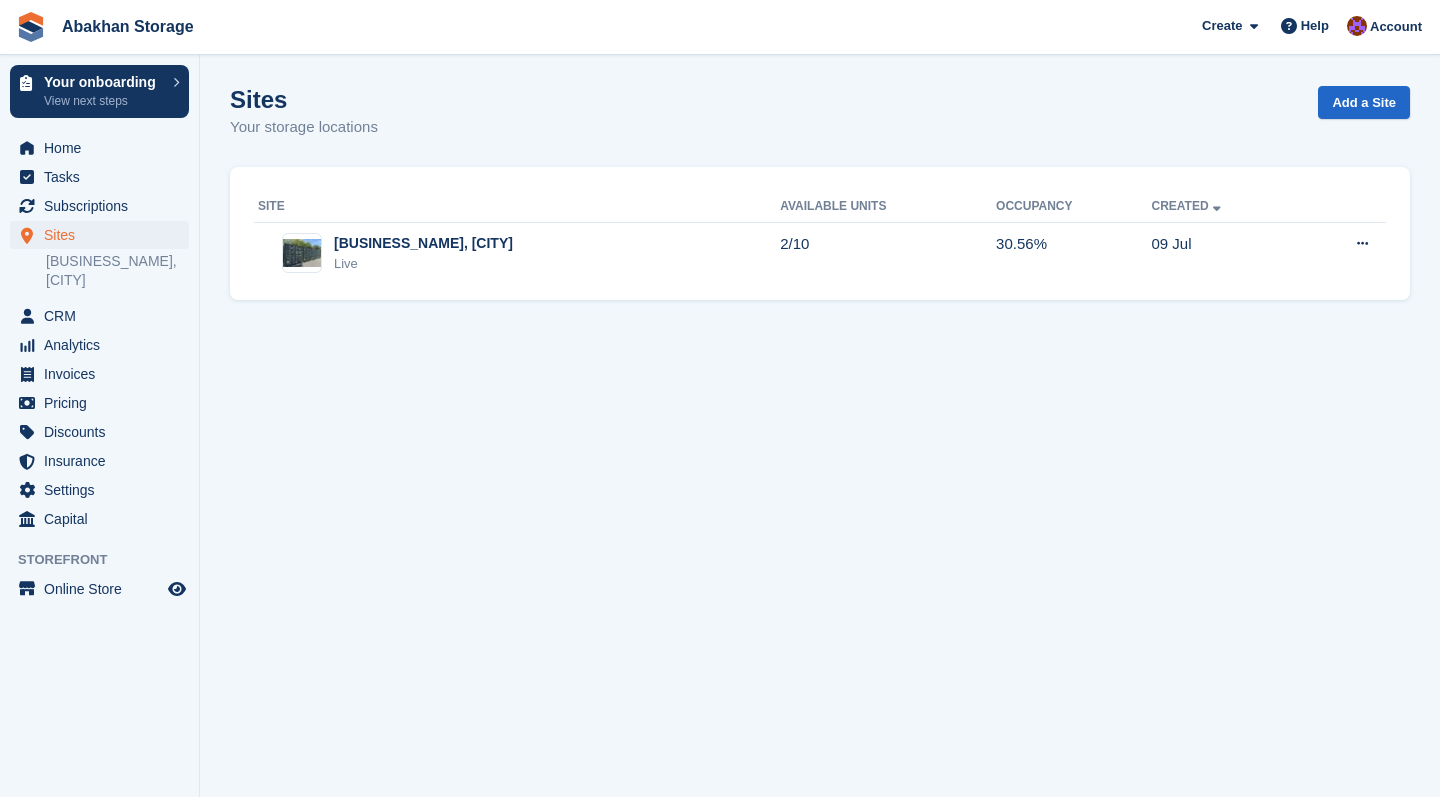 scroll, scrollTop: 0, scrollLeft: 0, axis: both 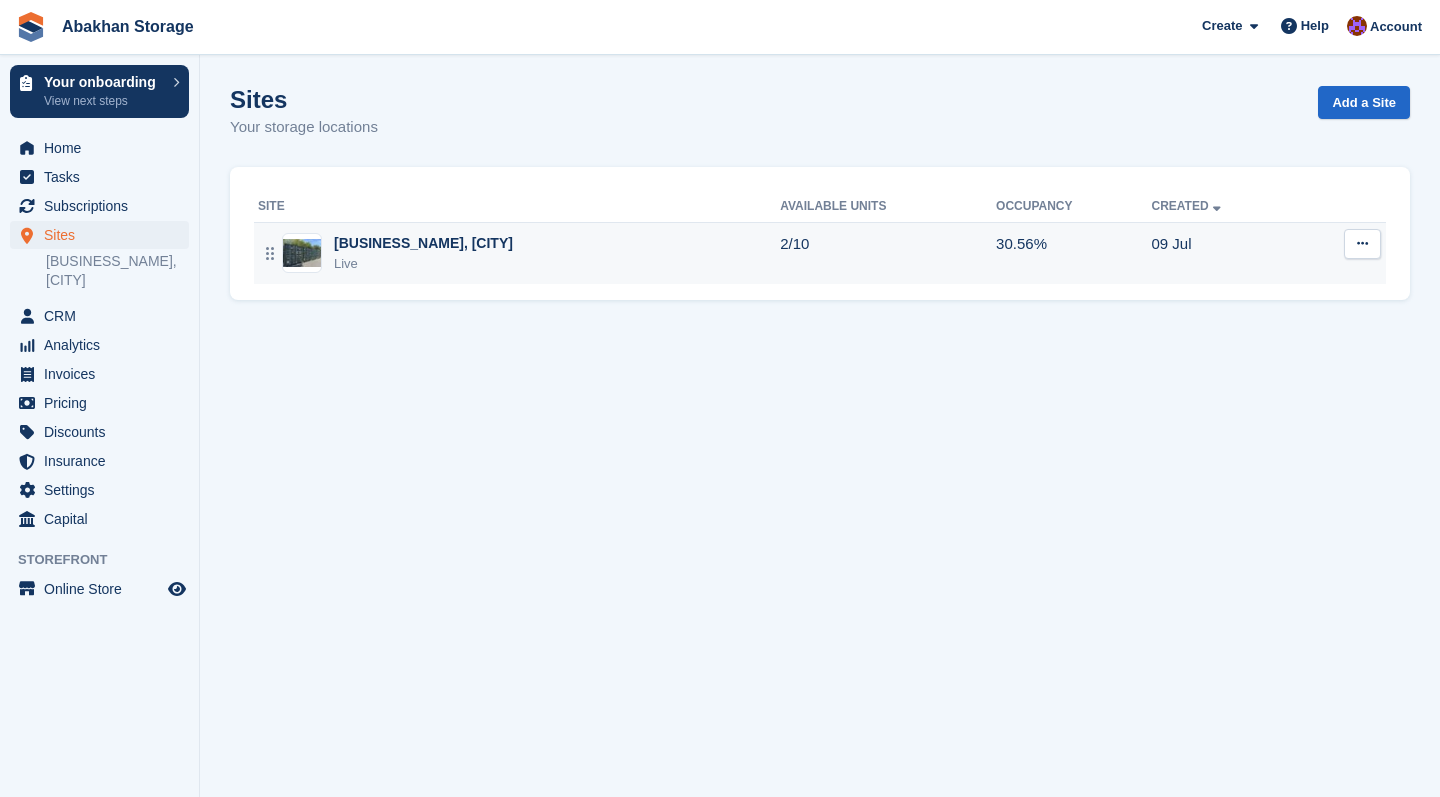 click on "Live" at bounding box center (423, 264) 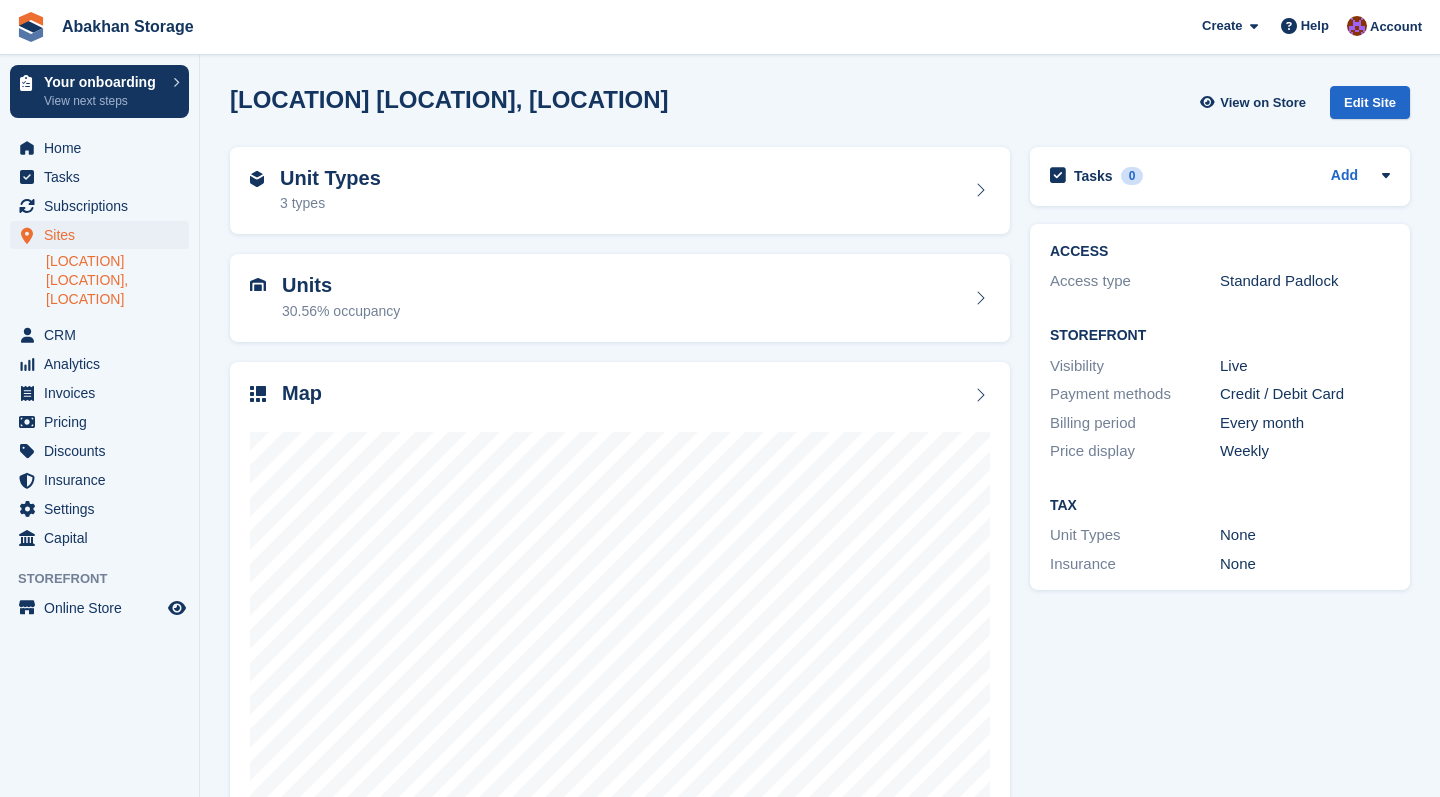 scroll, scrollTop: 0, scrollLeft: 0, axis: both 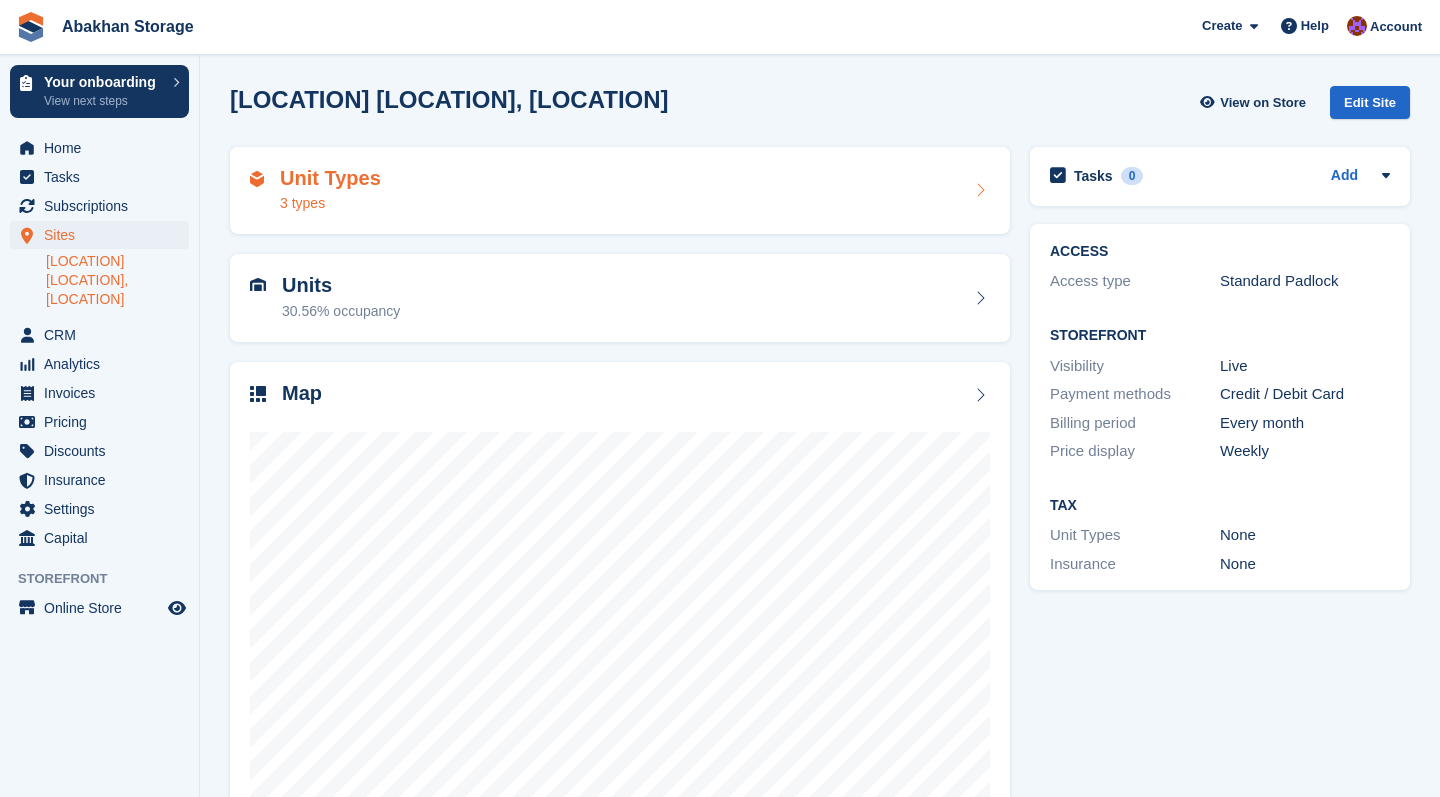 click on "Unit Types
3 types" at bounding box center [620, 191] 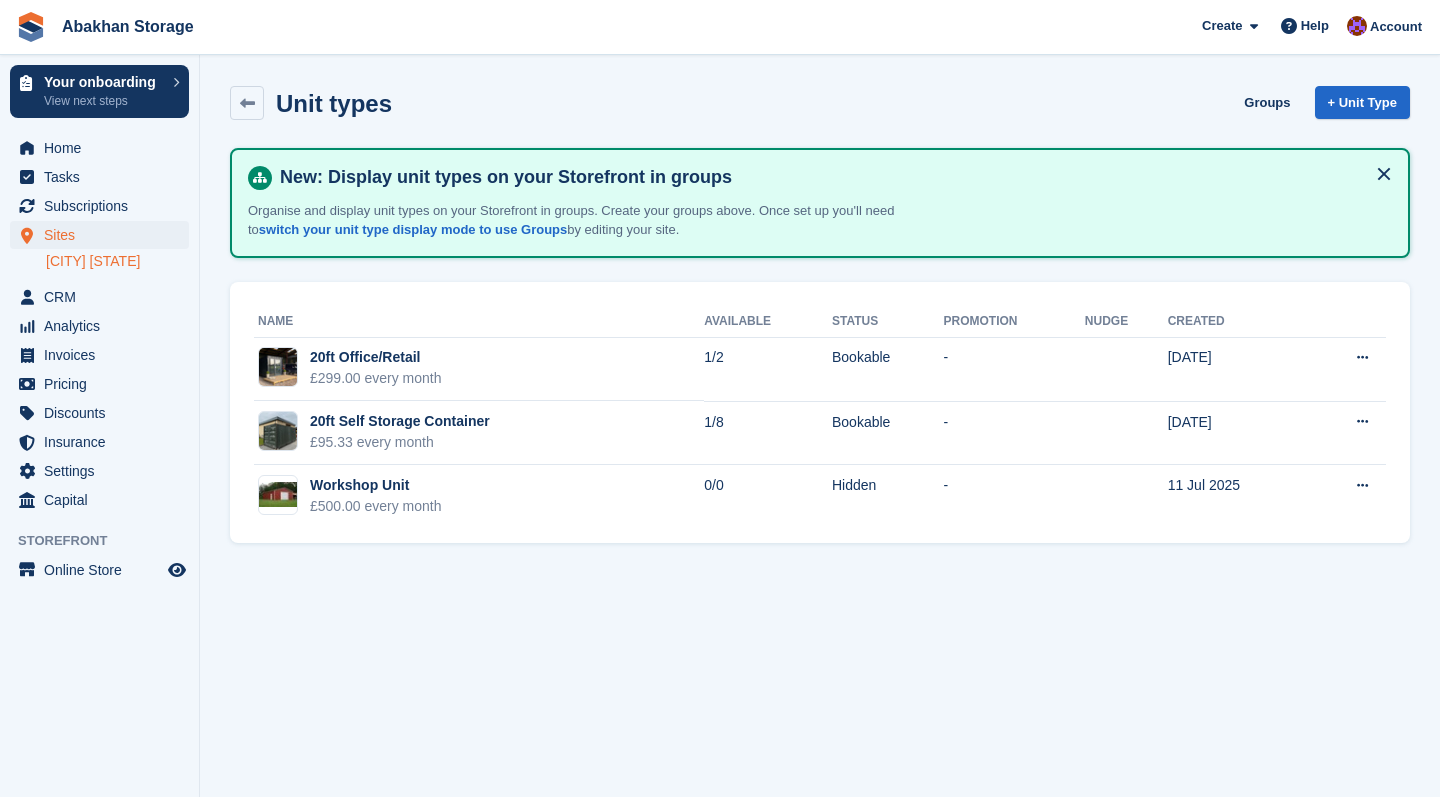 scroll, scrollTop: 0, scrollLeft: 0, axis: both 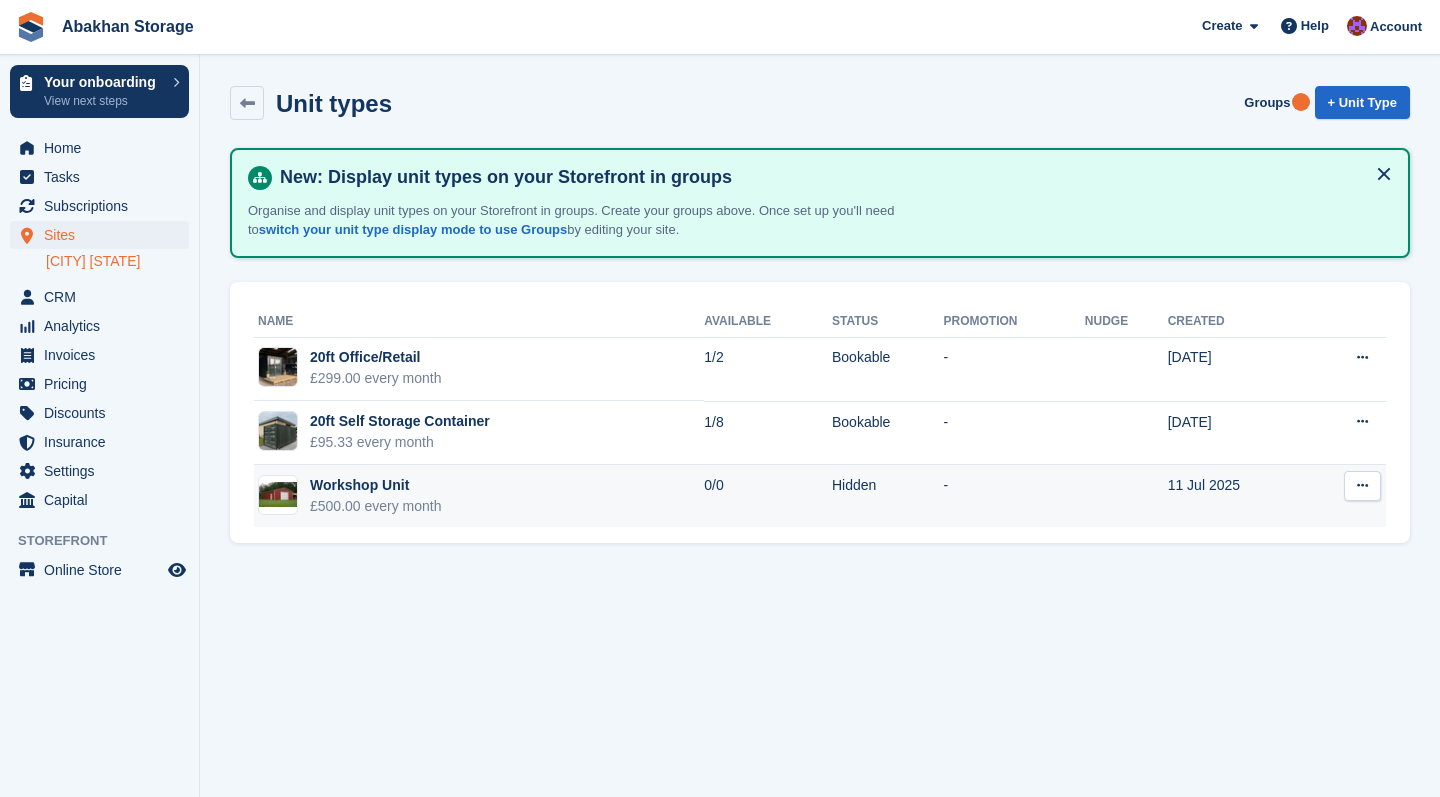 click at bounding box center (1362, 485) 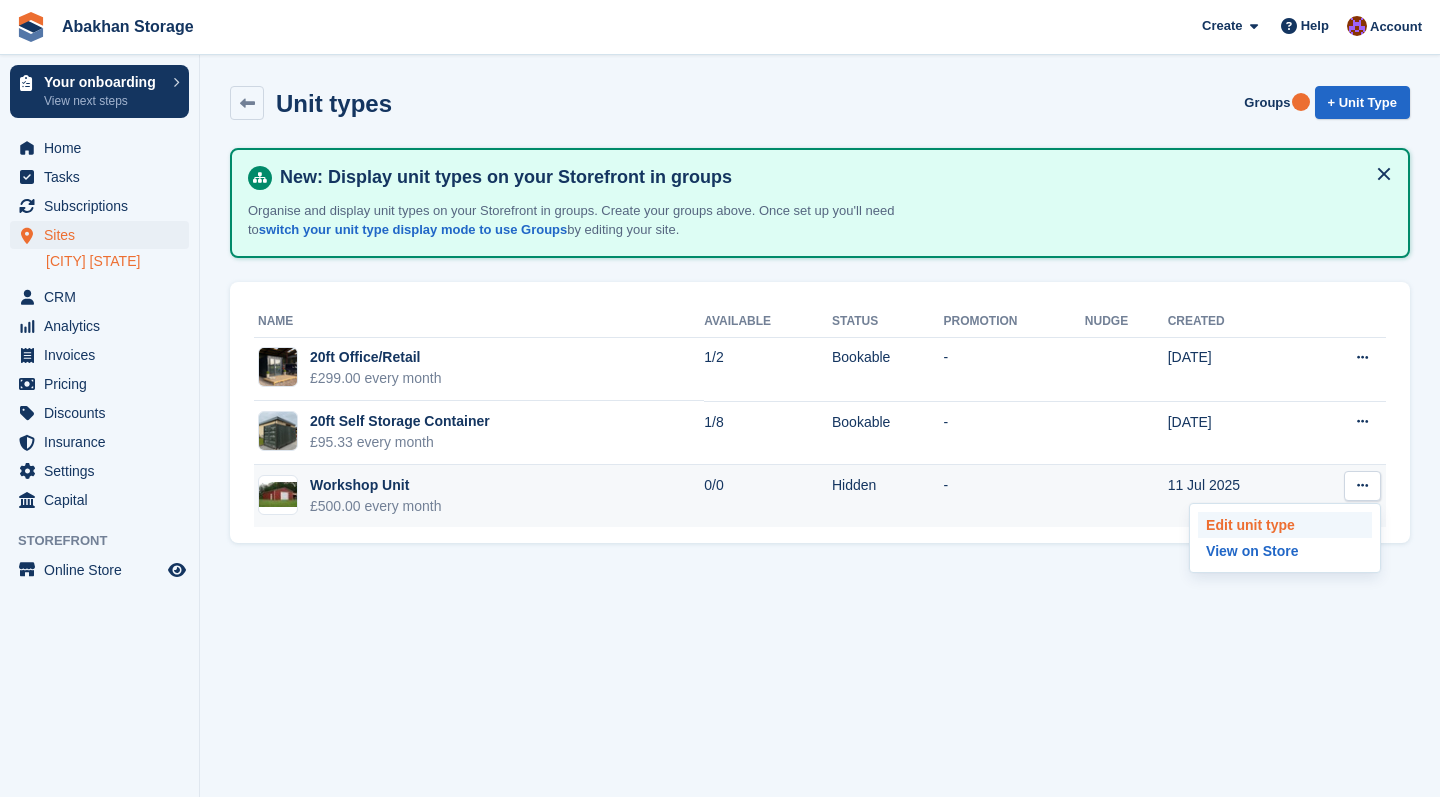 click on "Edit unit type" at bounding box center (1285, 525) 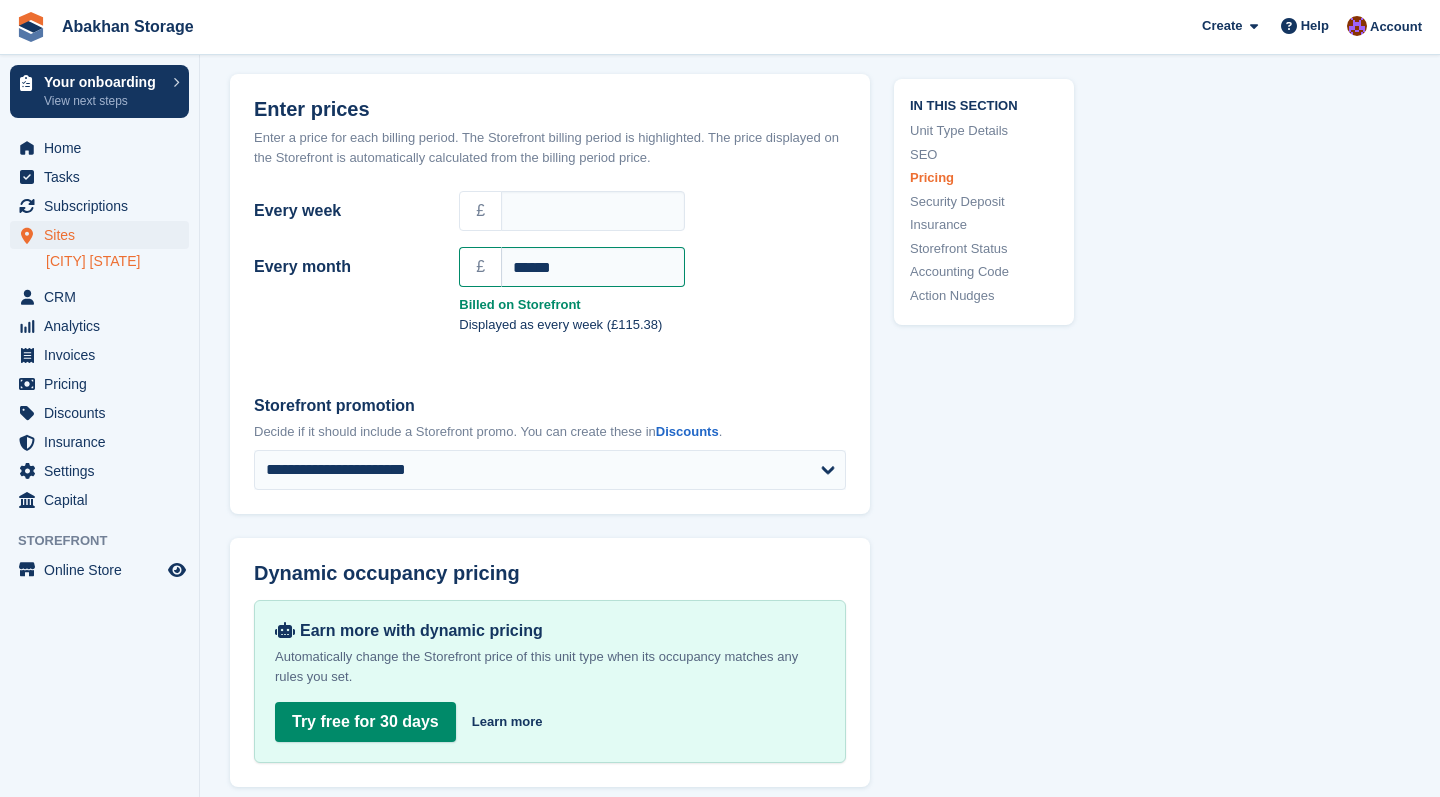 scroll, scrollTop: 1742, scrollLeft: 0, axis: vertical 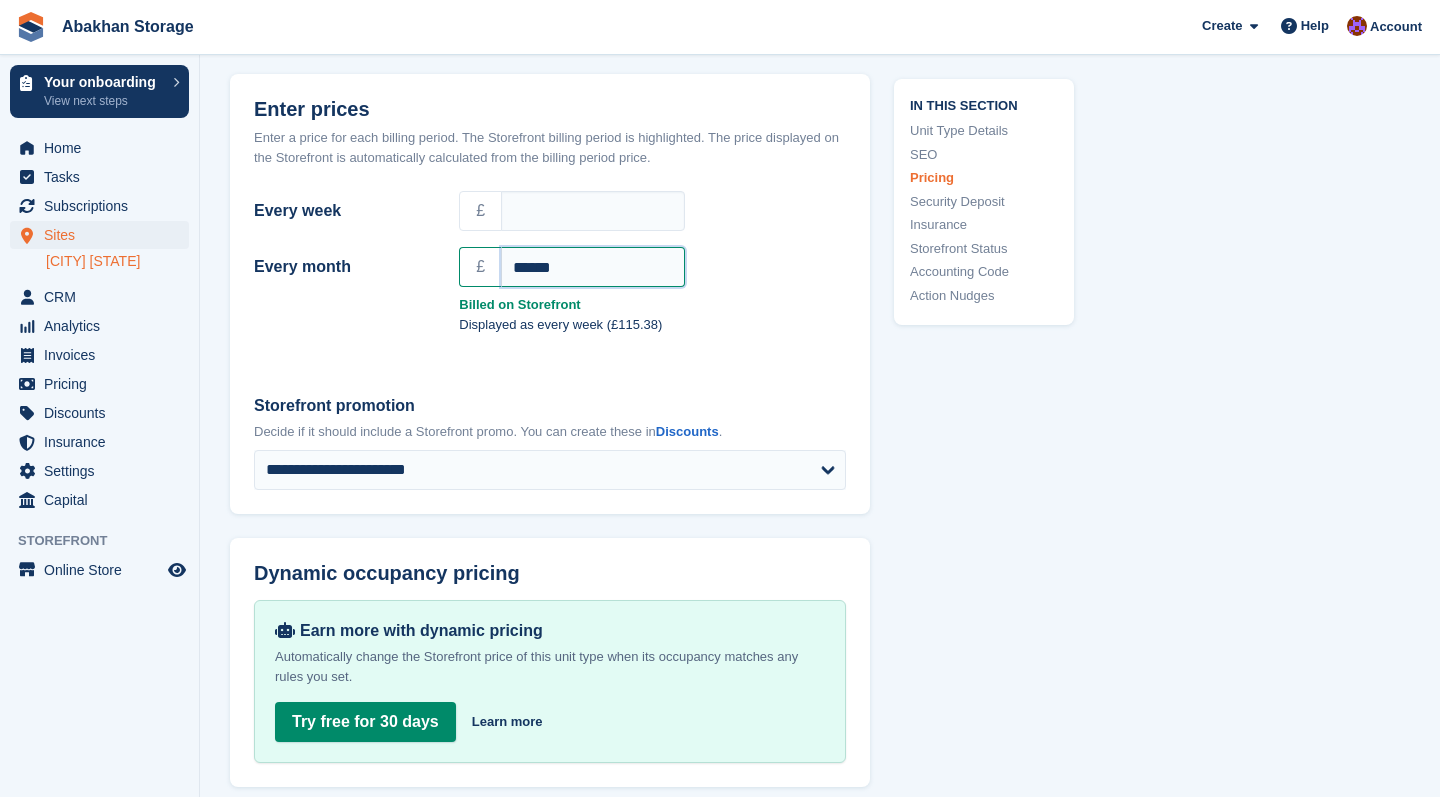 drag, startPoint x: 572, startPoint y: 272, endPoint x: 404, endPoint y: 272, distance: 168 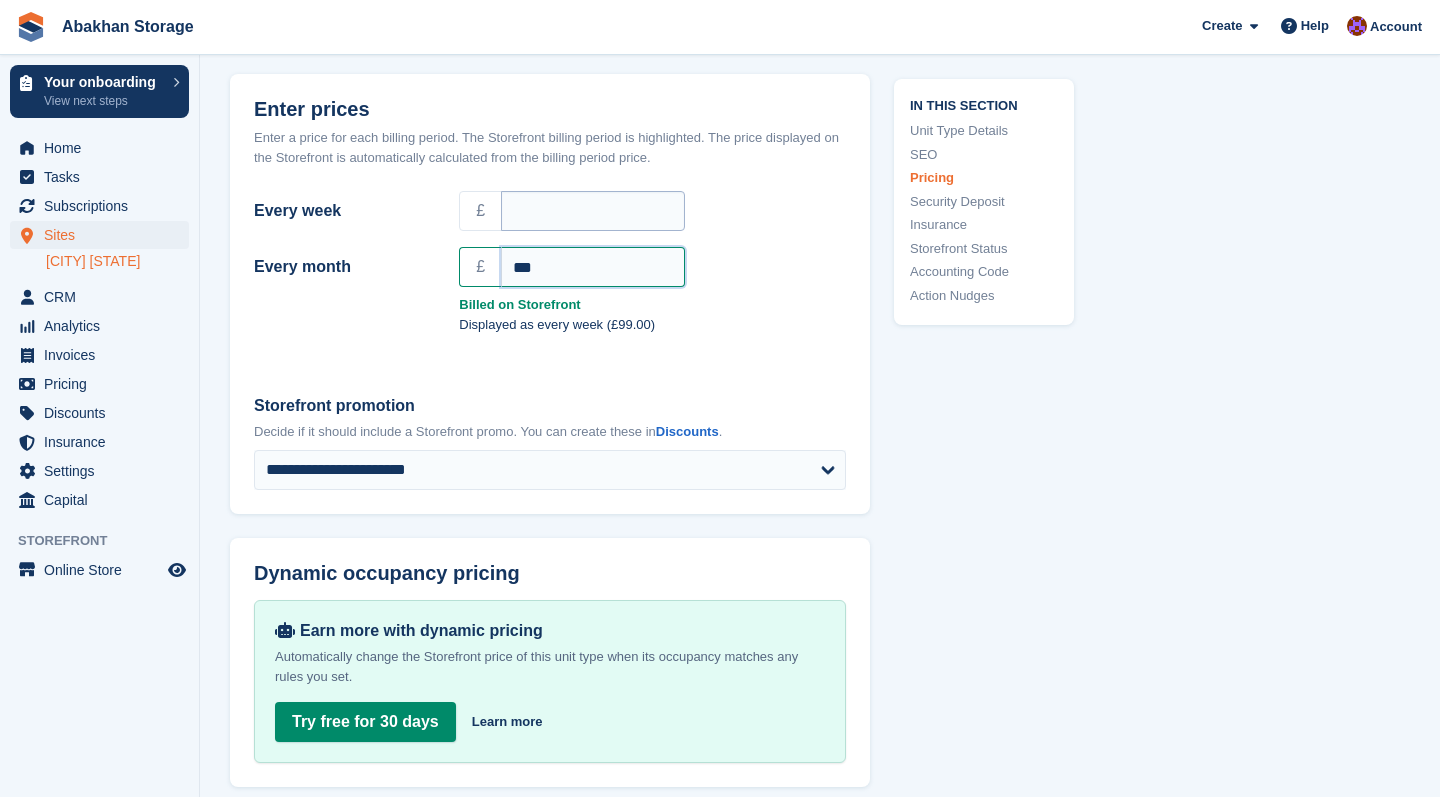 type on "***" 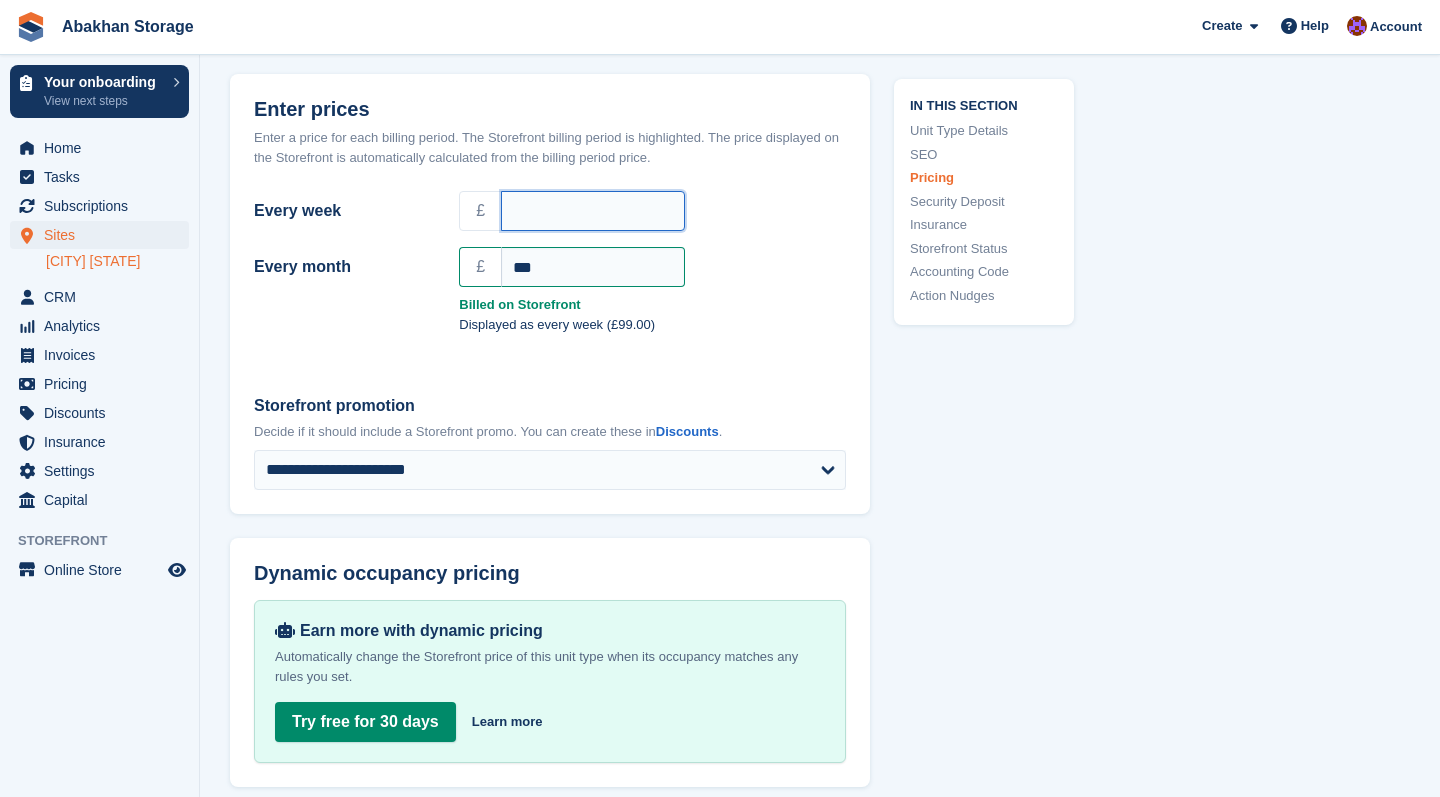 click on "Every week" at bounding box center [593, 211] 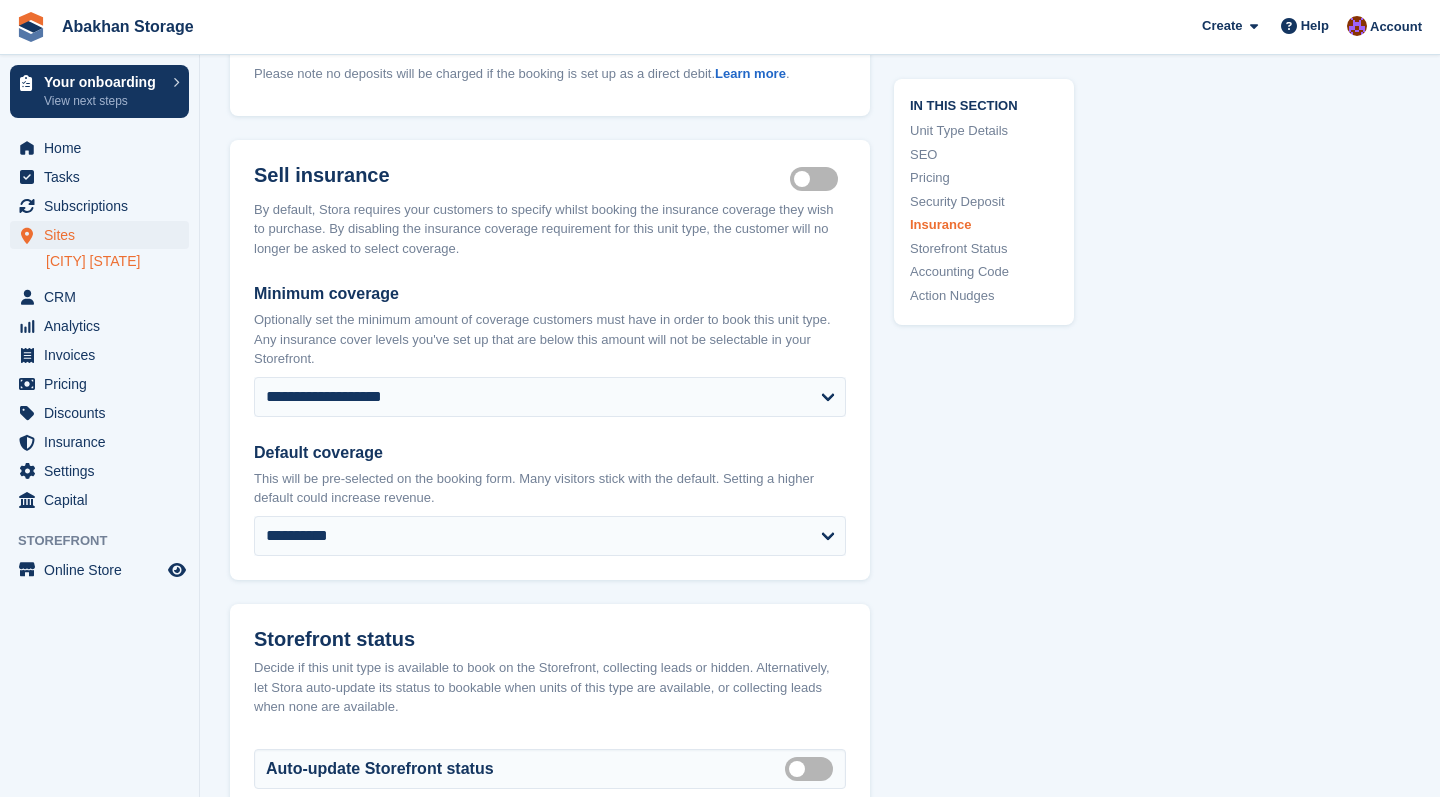 scroll, scrollTop: 2597, scrollLeft: 0, axis: vertical 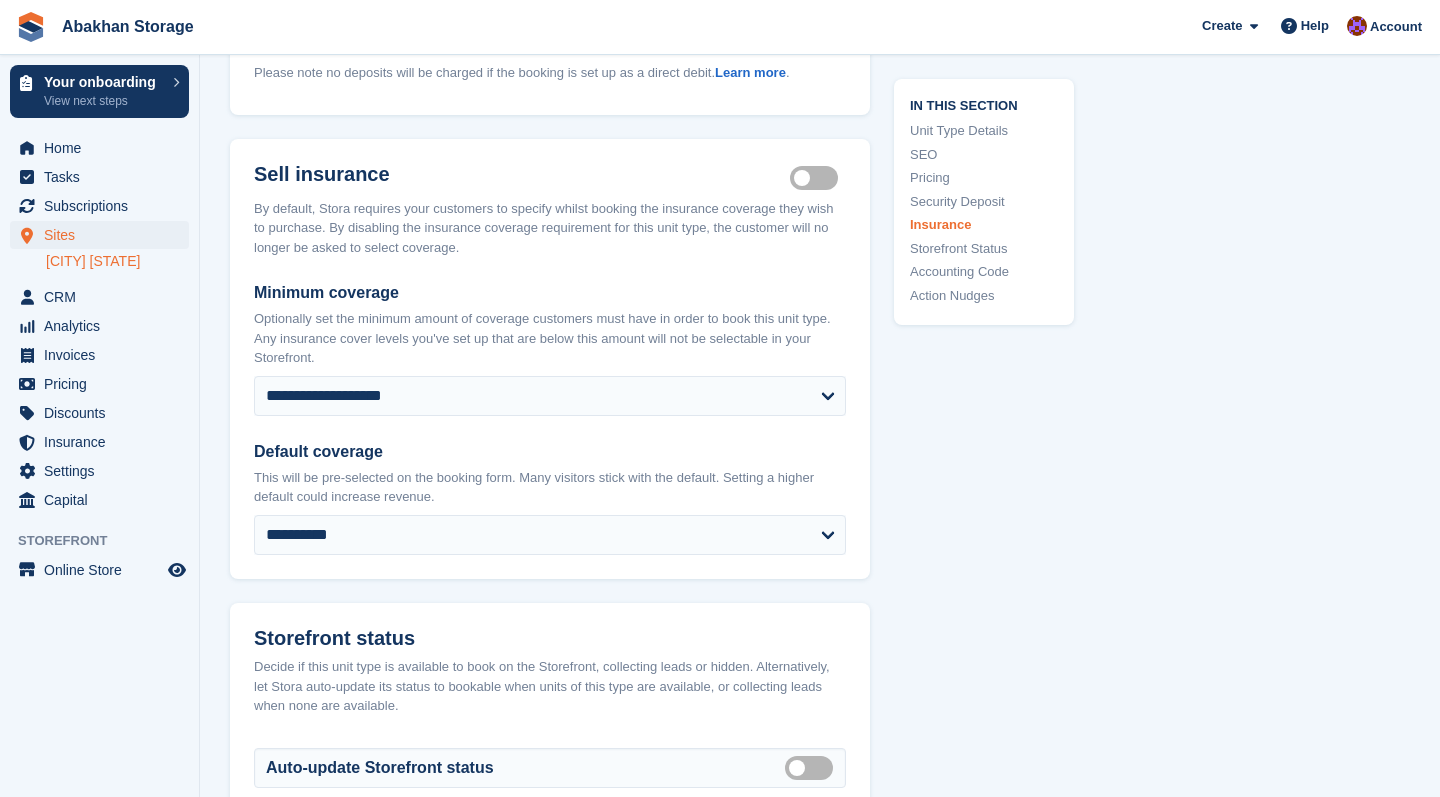 type on "**" 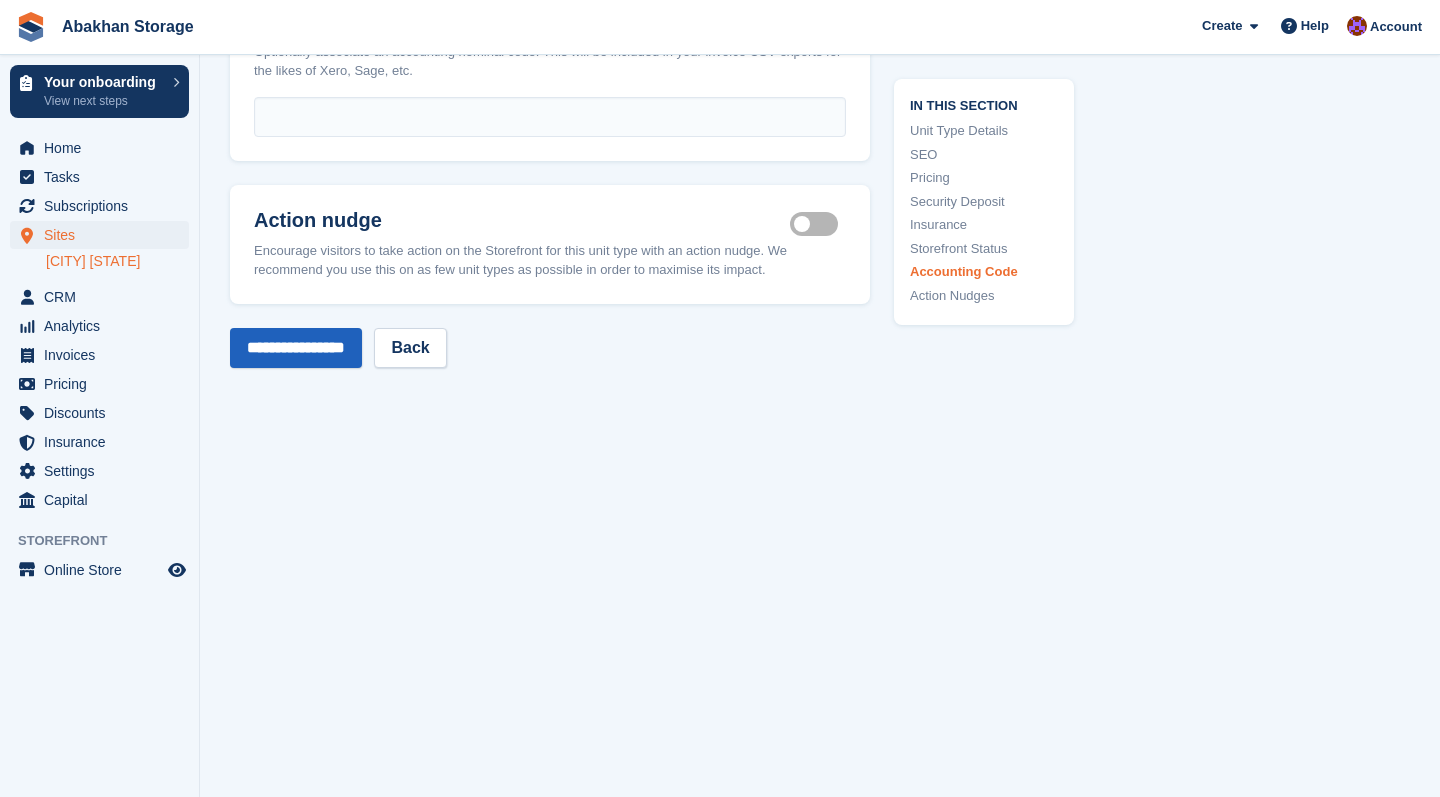 scroll, scrollTop: 3248, scrollLeft: 0, axis: vertical 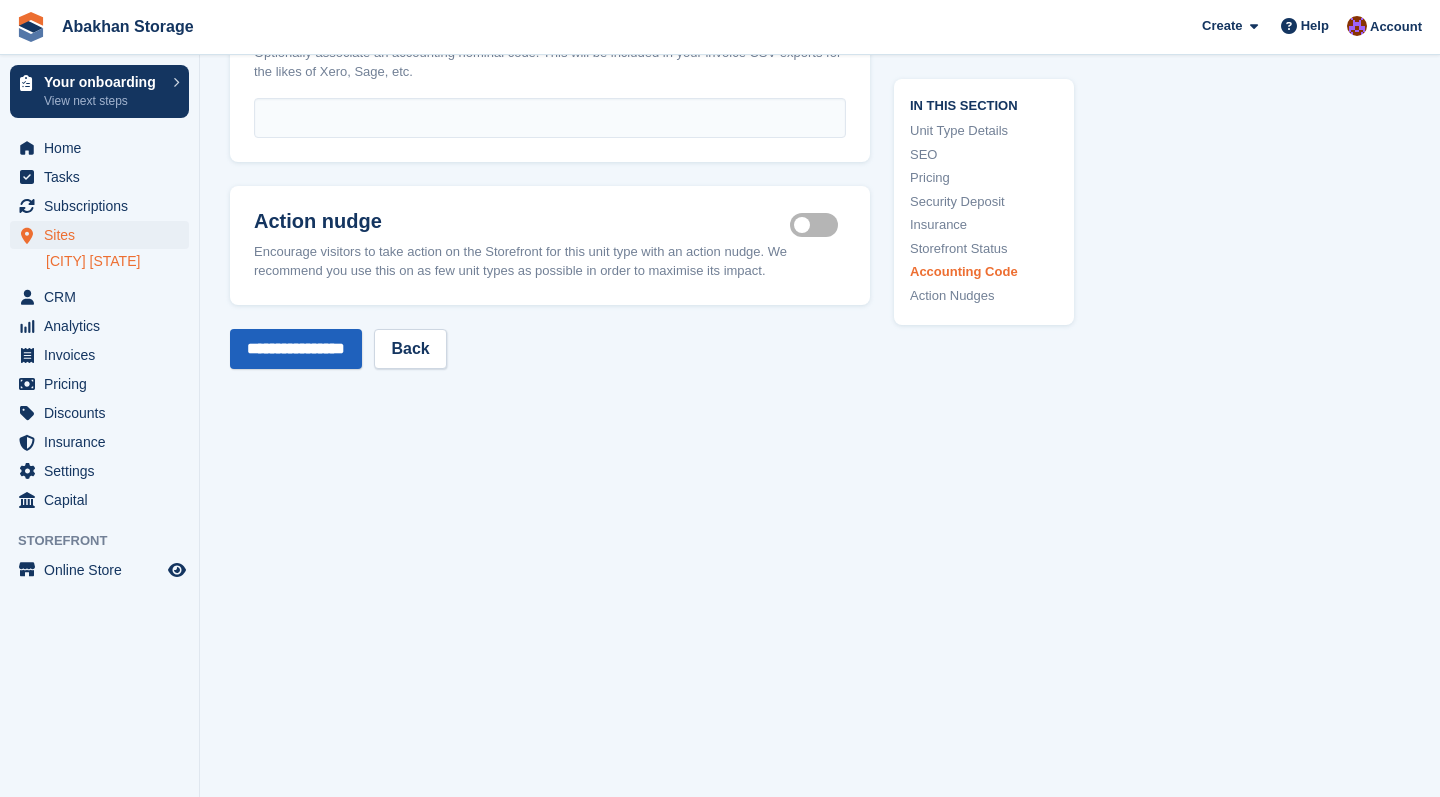 click on "**********" at bounding box center (296, 349) 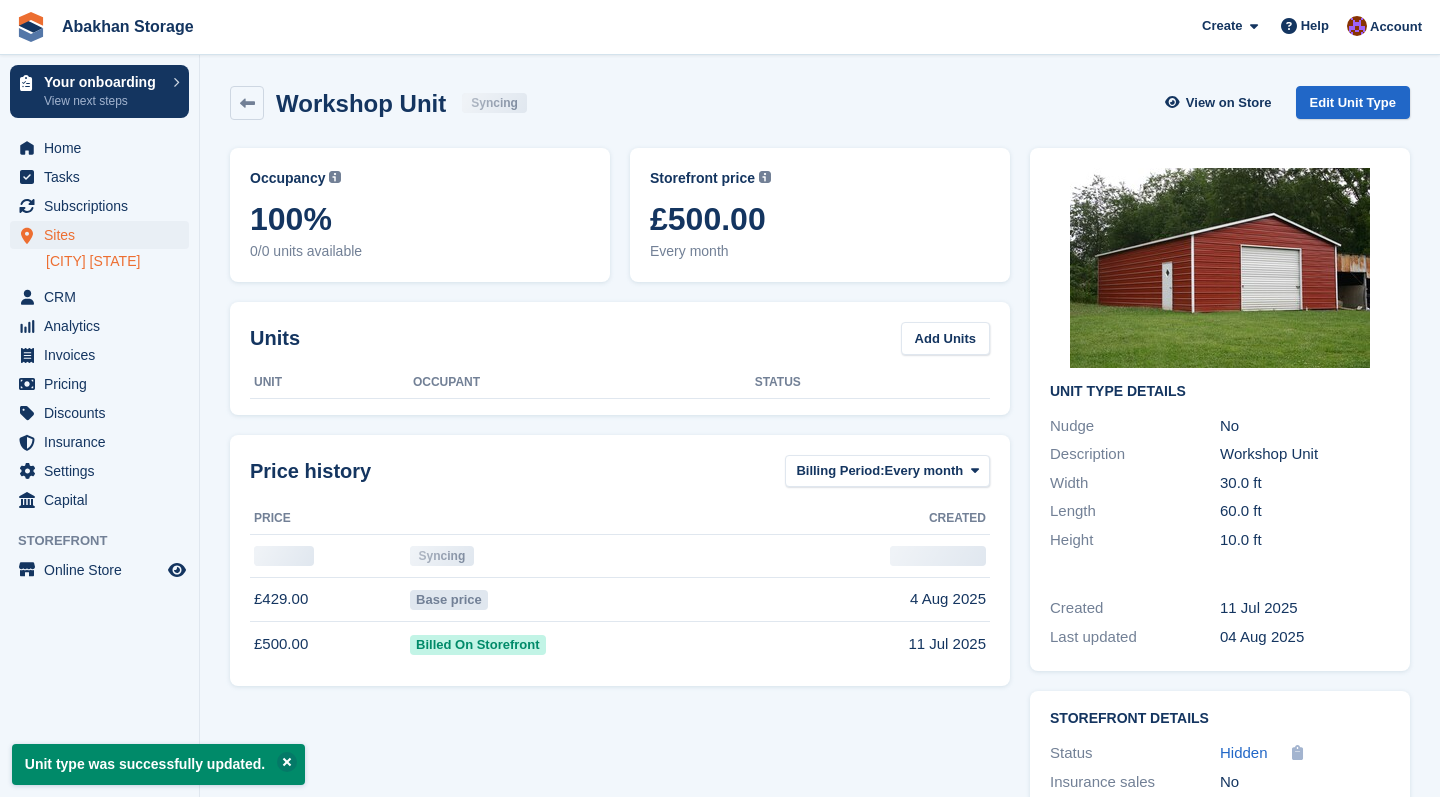 scroll, scrollTop: 0, scrollLeft: 0, axis: both 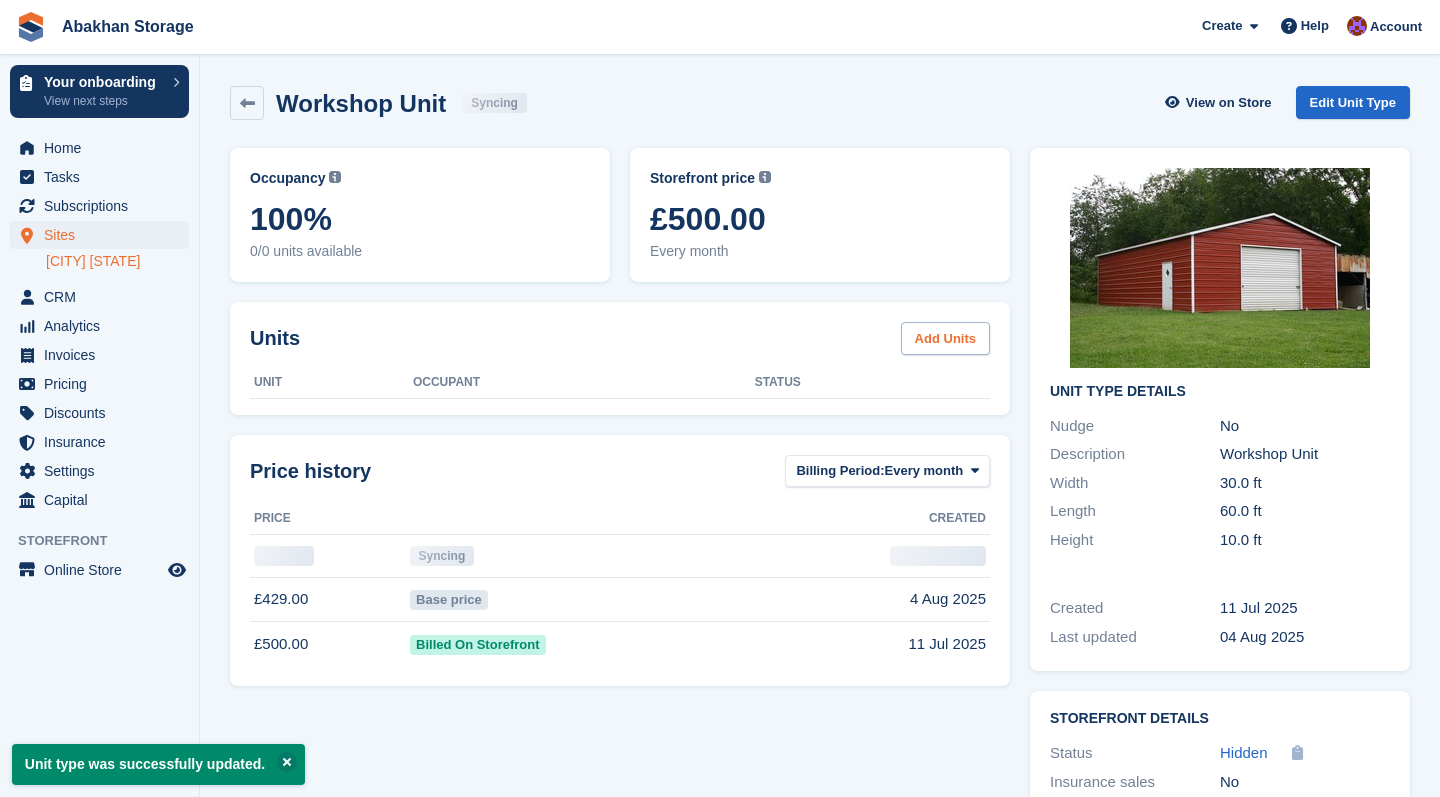 click on "Add Units" at bounding box center [945, 338] 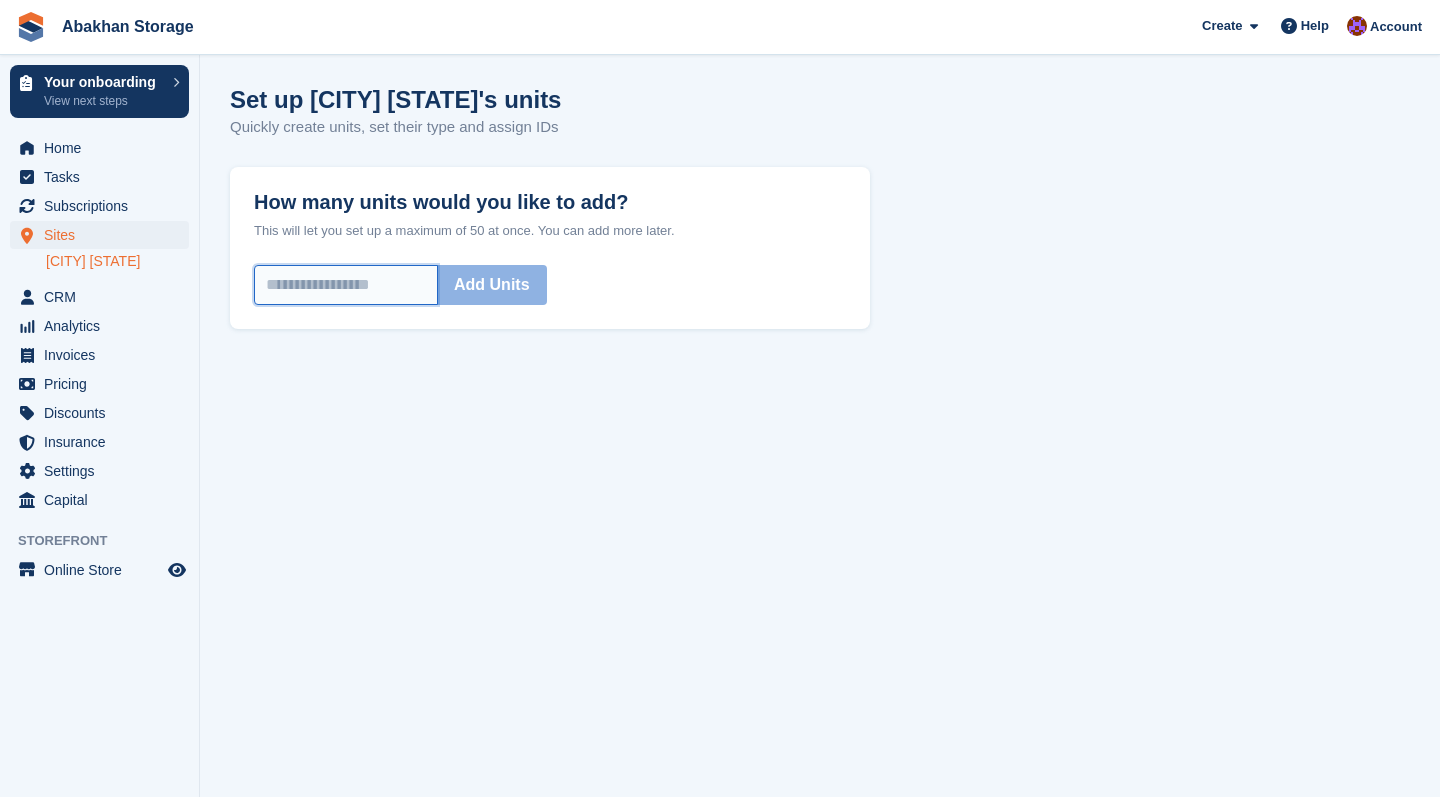 click on "How many units would you like to add?" at bounding box center [346, 285] 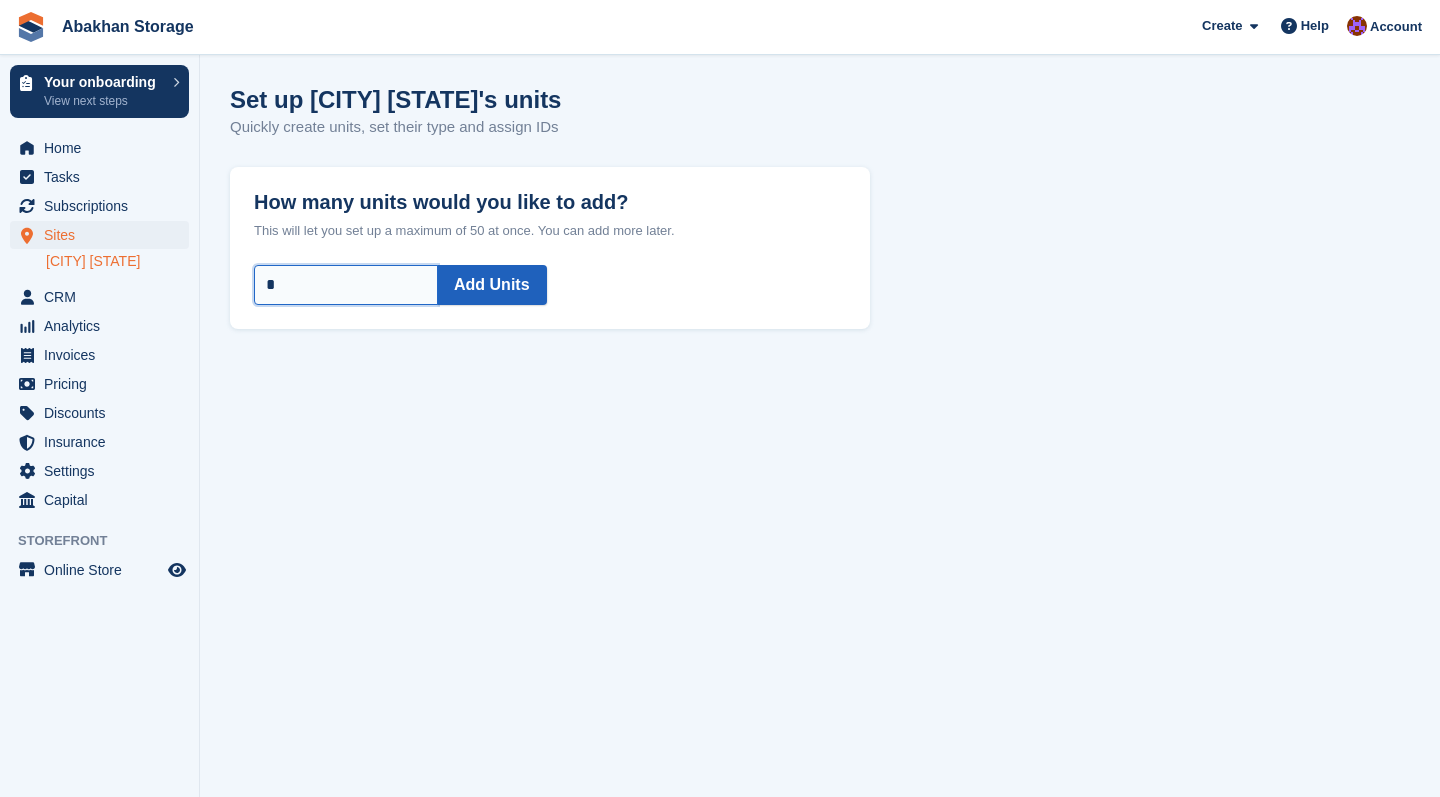 type on "*" 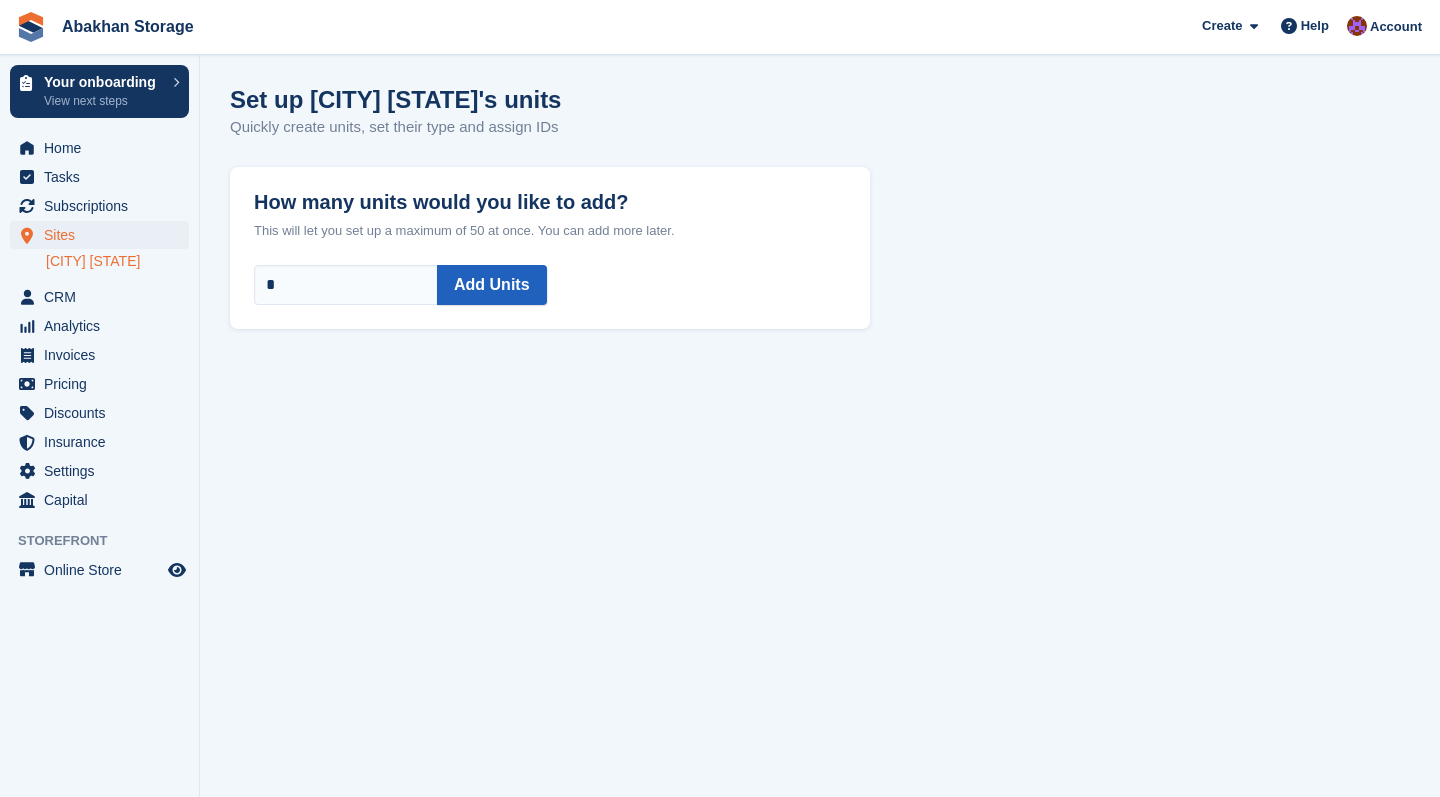 click on "Add Units" at bounding box center (492, 285) 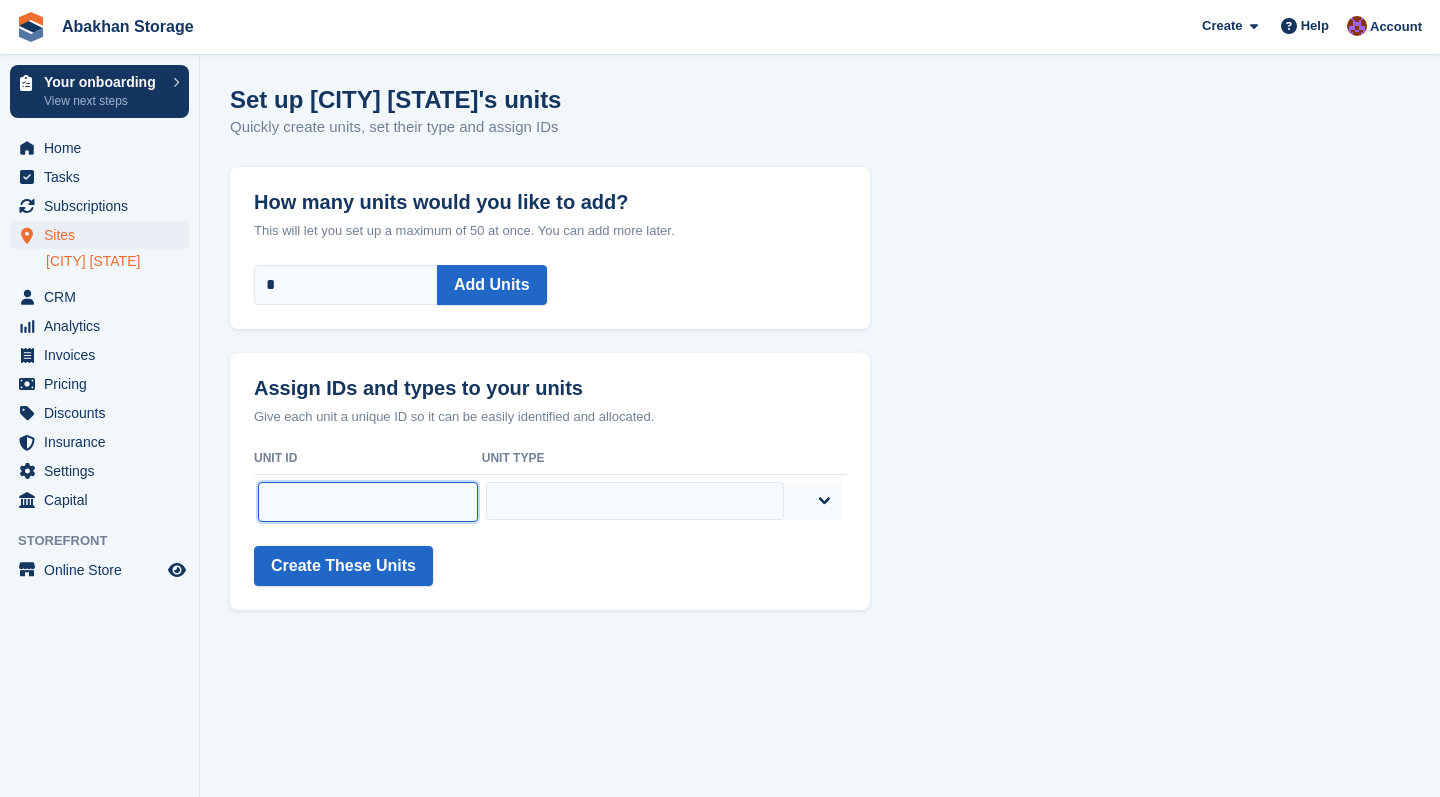 click at bounding box center [368, 502] 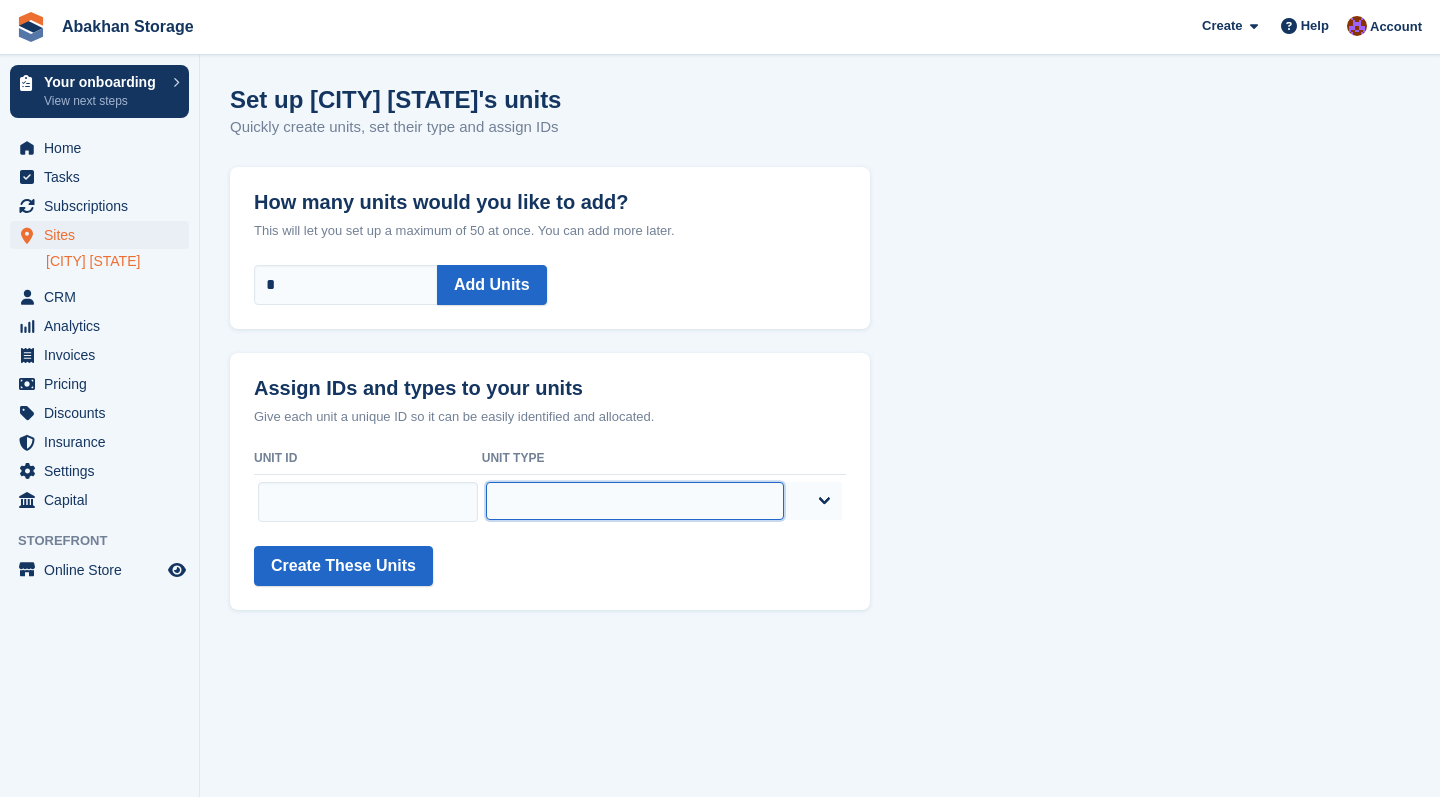 select on "*****" 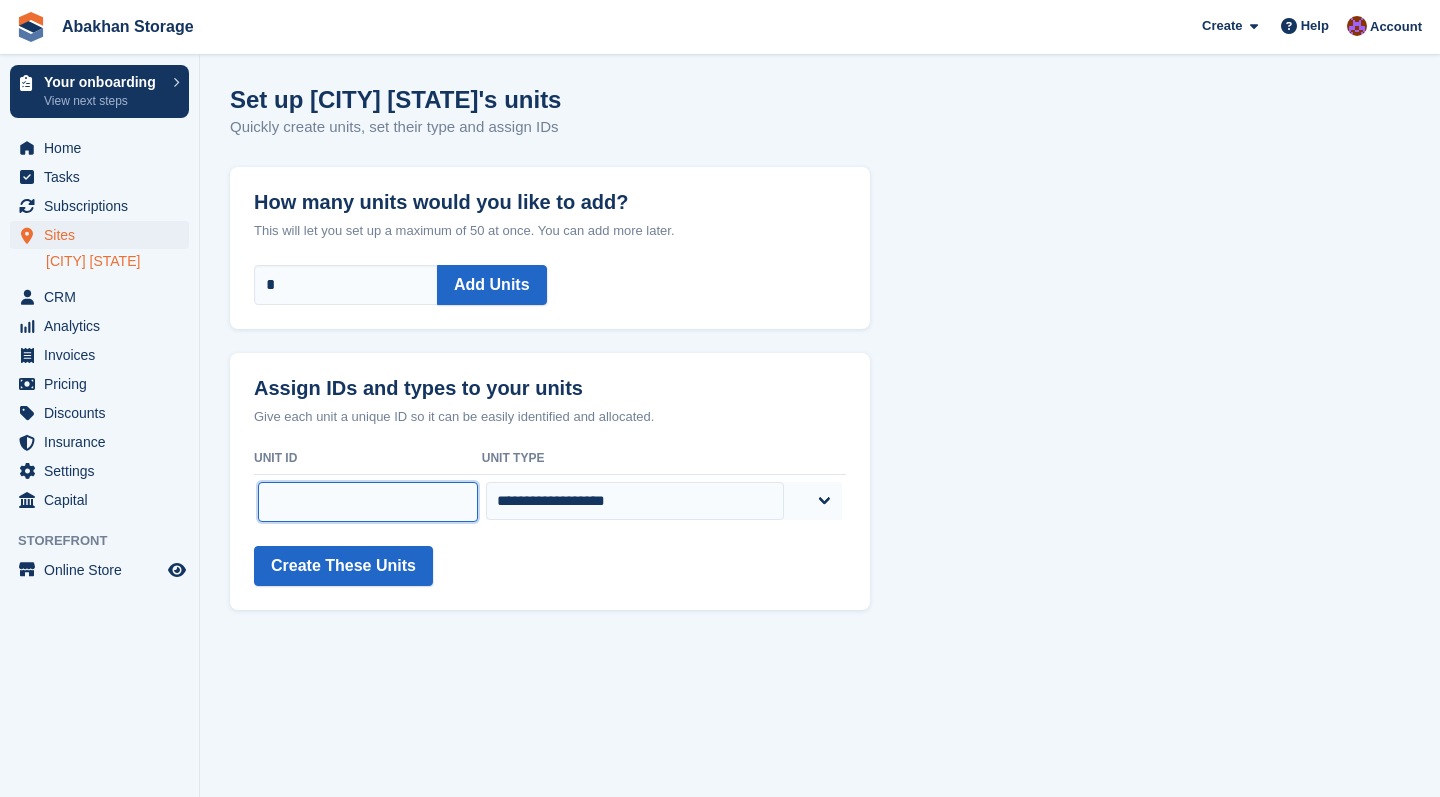click at bounding box center [368, 502] 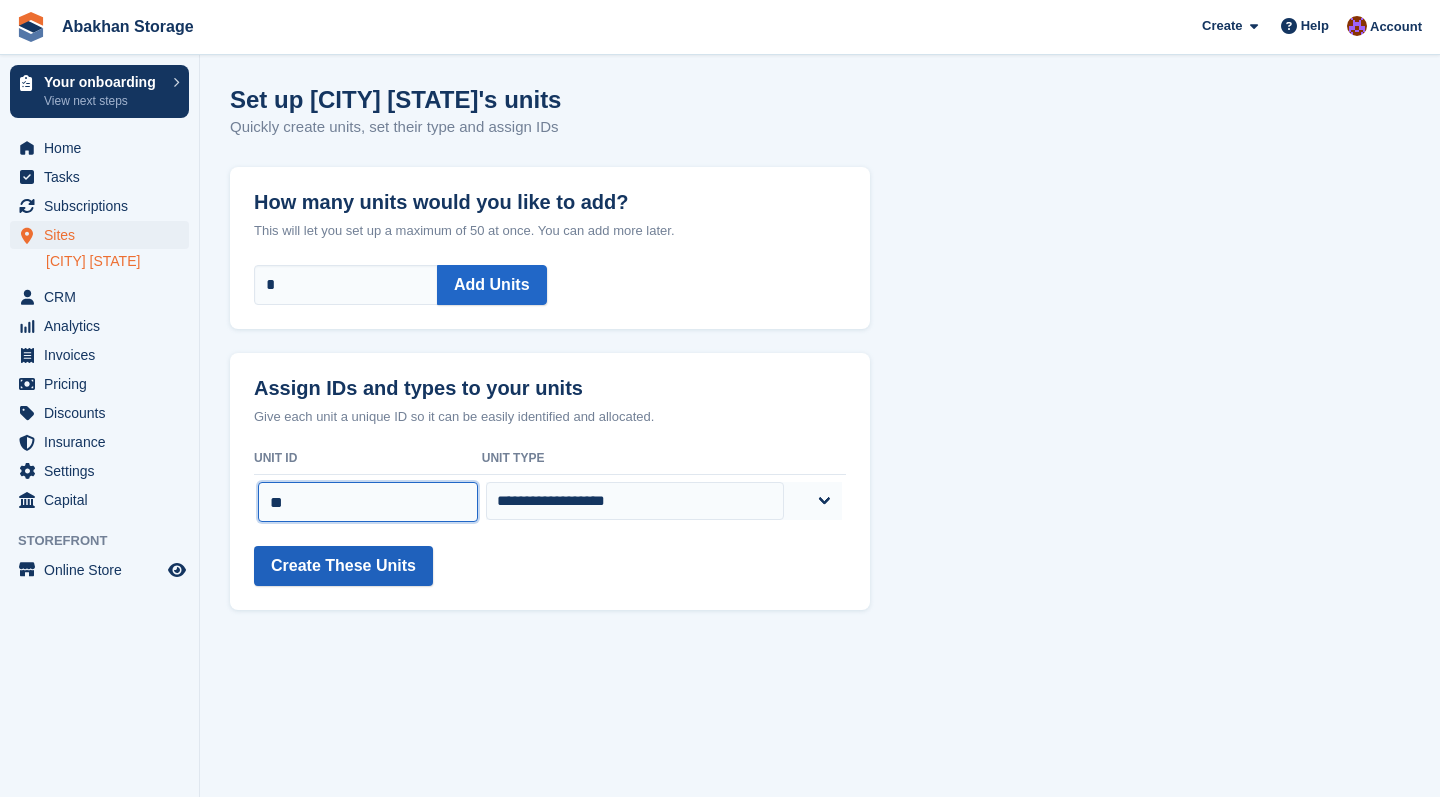 type on "**" 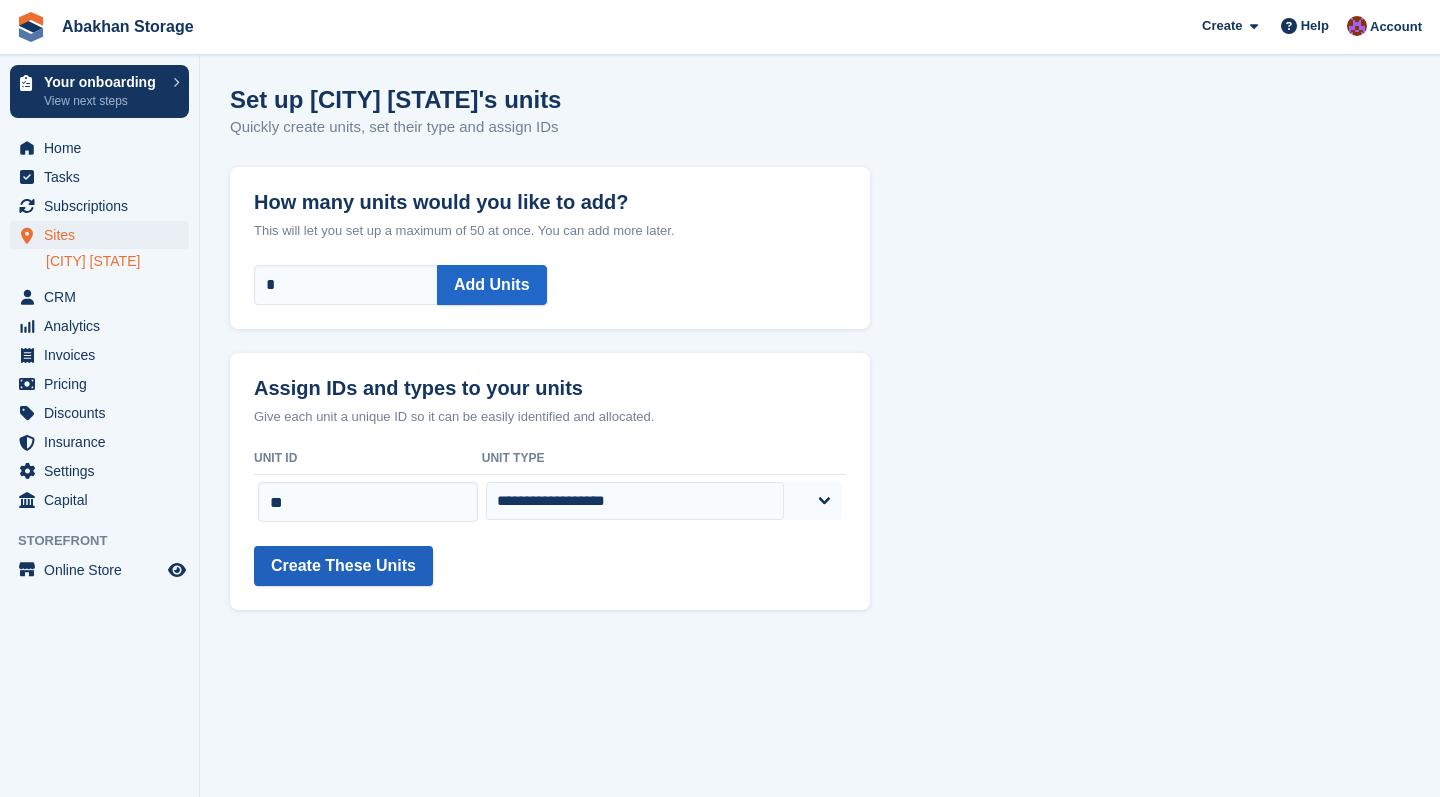click on "Create These Units" at bounding box center (343, 566) 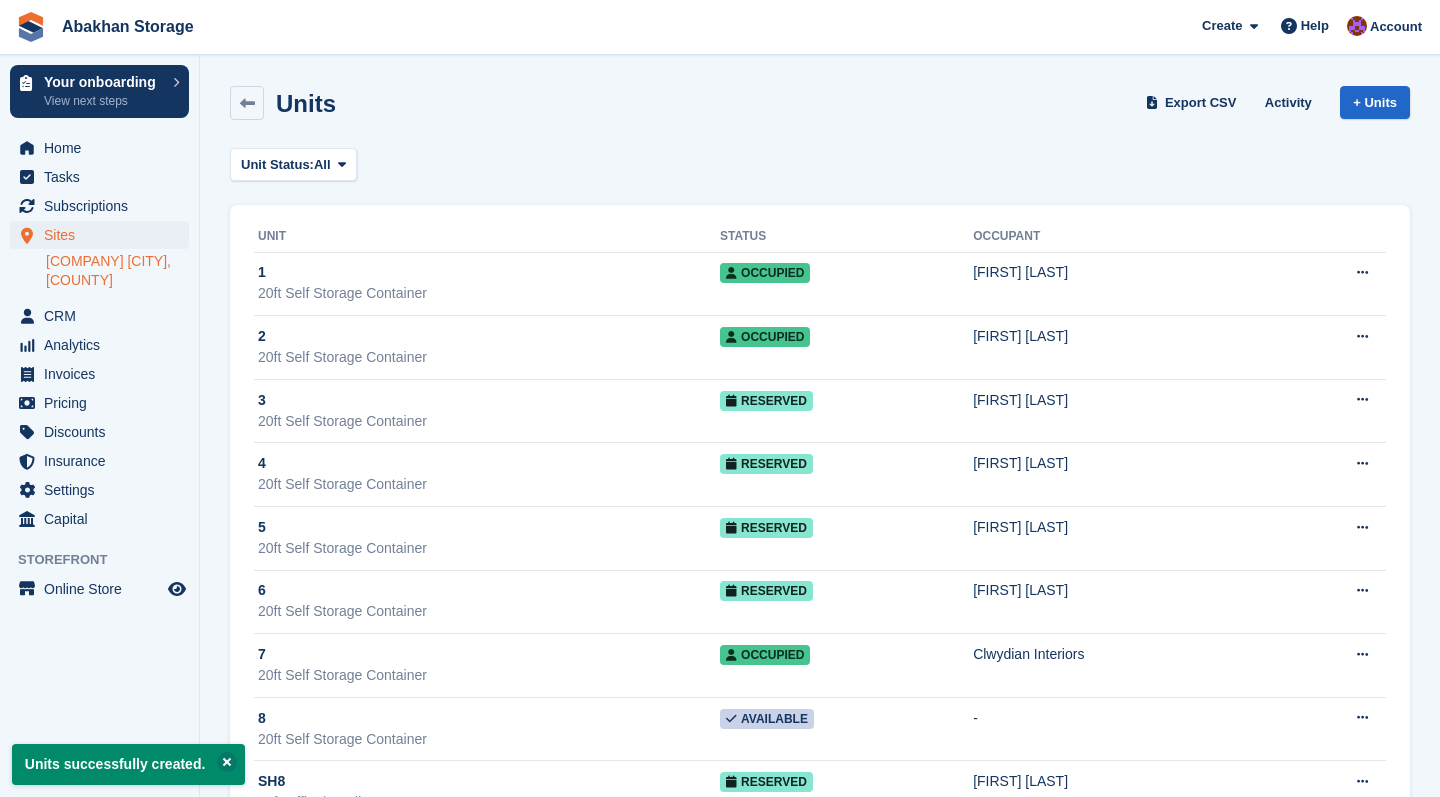 scroll, scrollTop: 0, scrollLeft: 0, axis: both 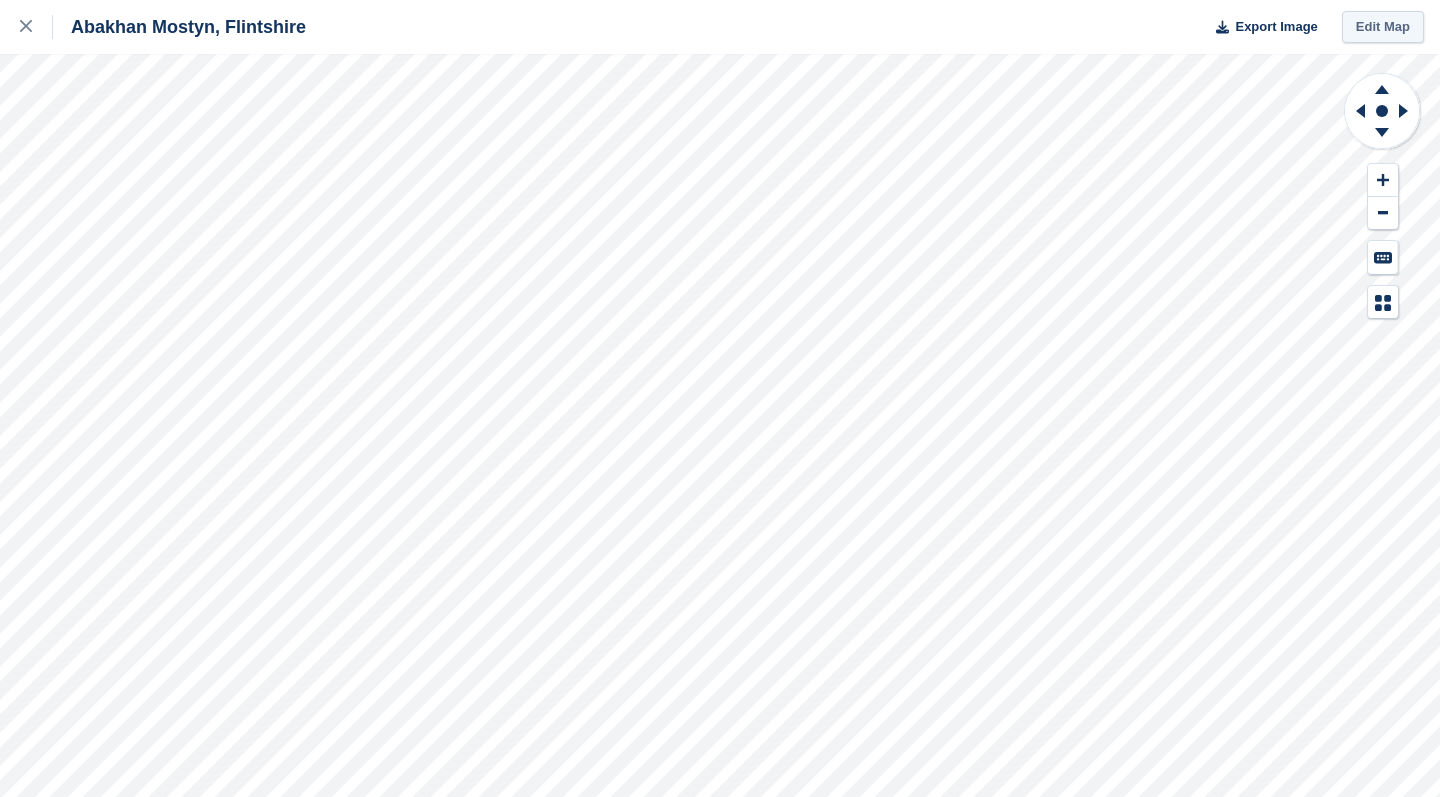 click on "Edit Map" at bounding box center [1383, 27] 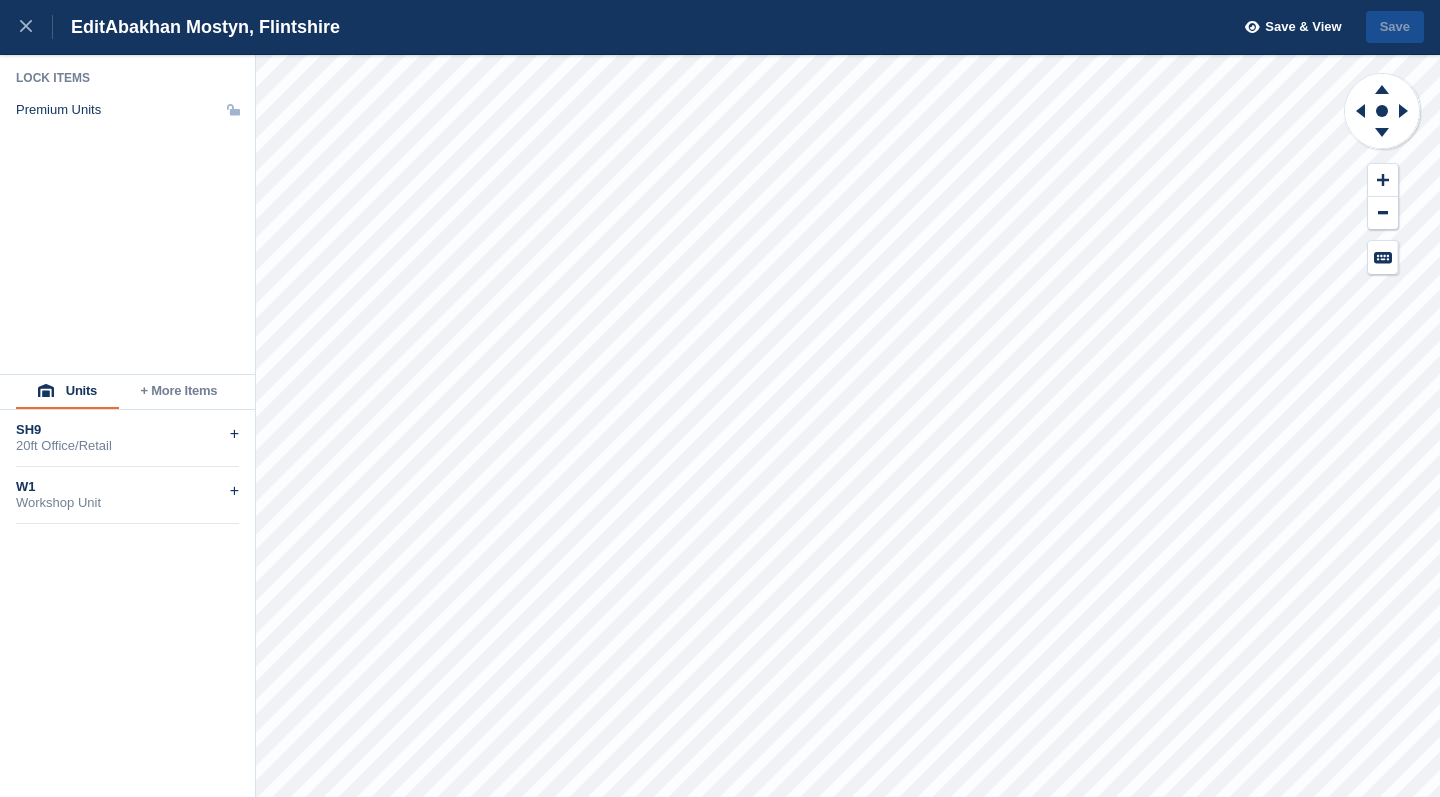 scroll, scrollTop: 0, scrollLeft: 0, axis: both 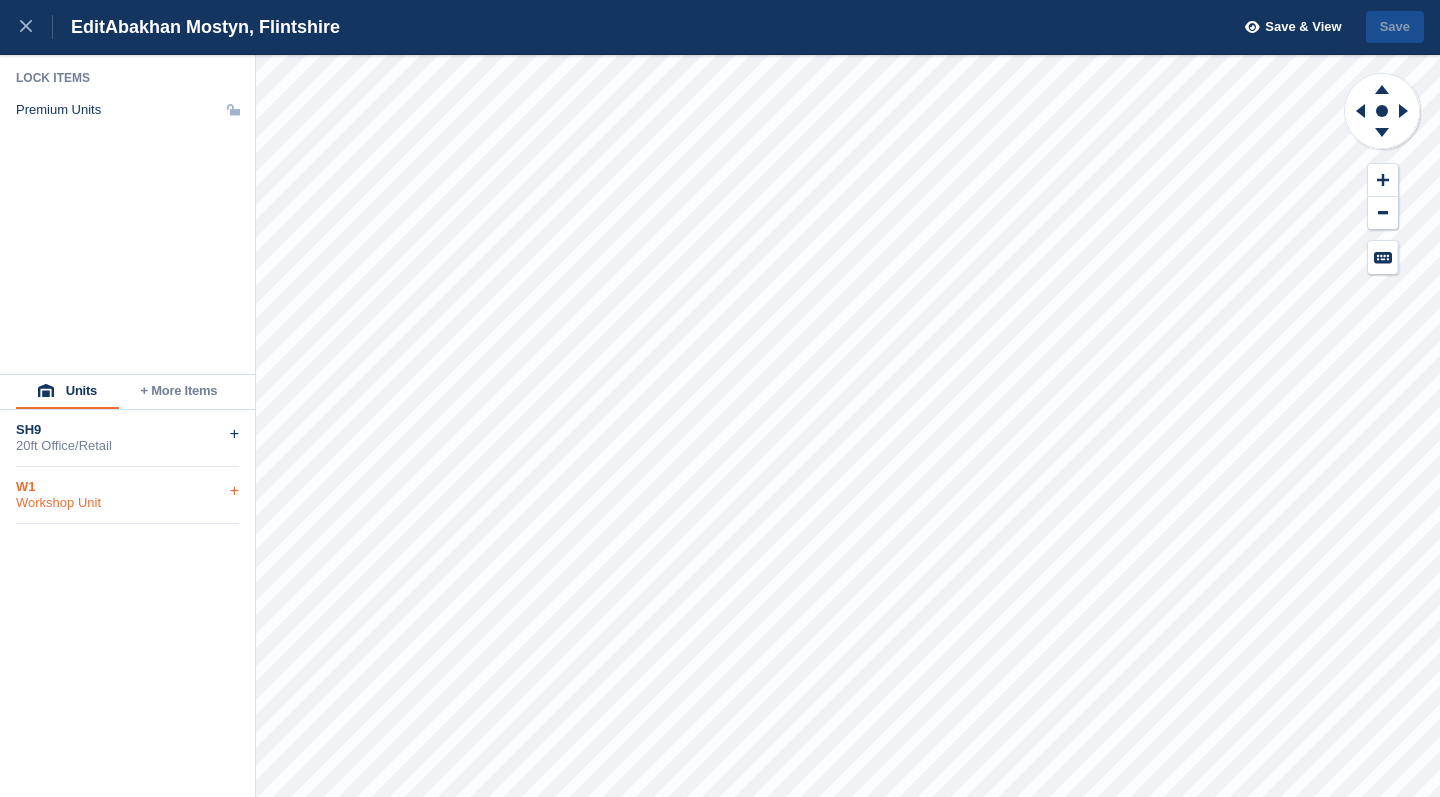 click on "Workshop Unit" at bounding box center [127, 503] 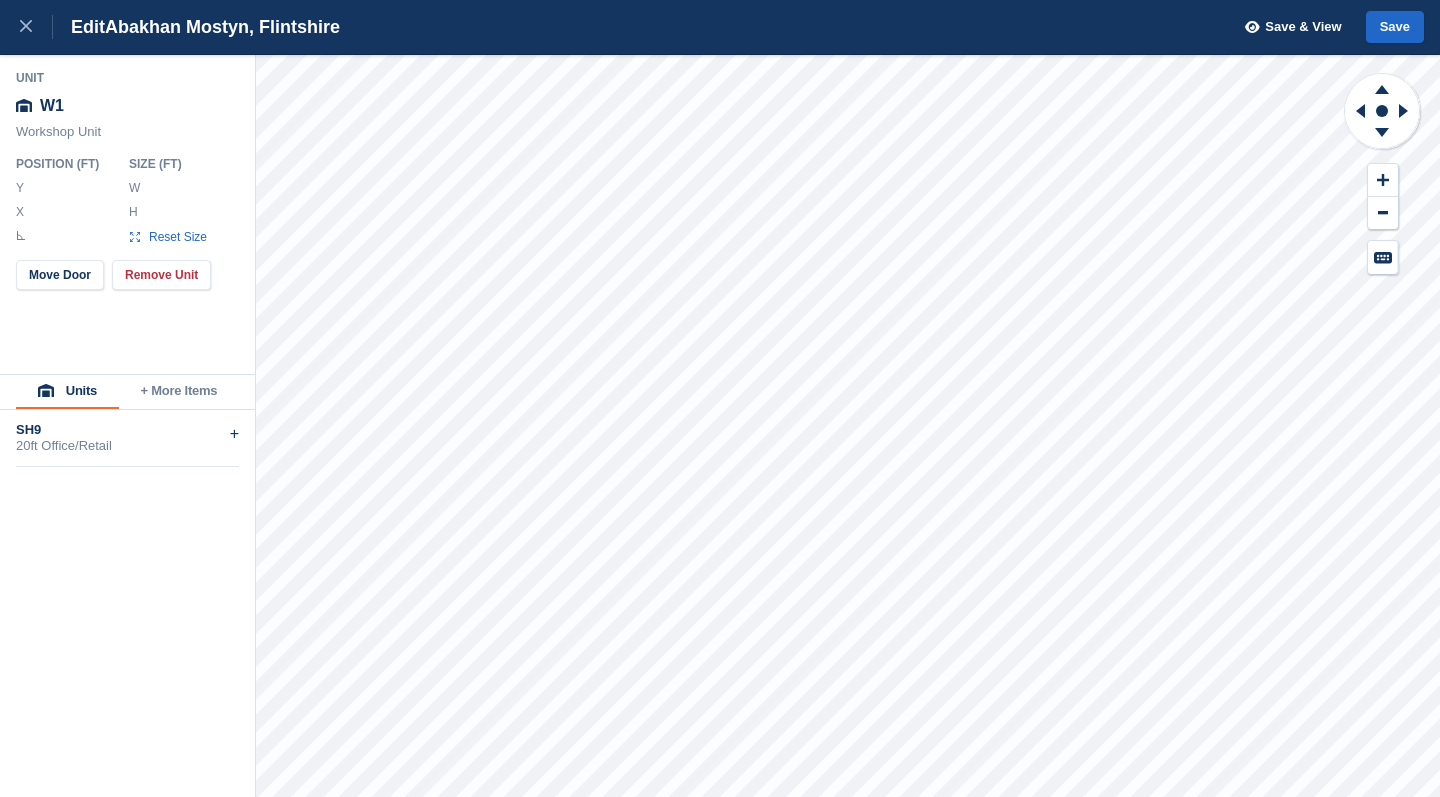 type on "******" 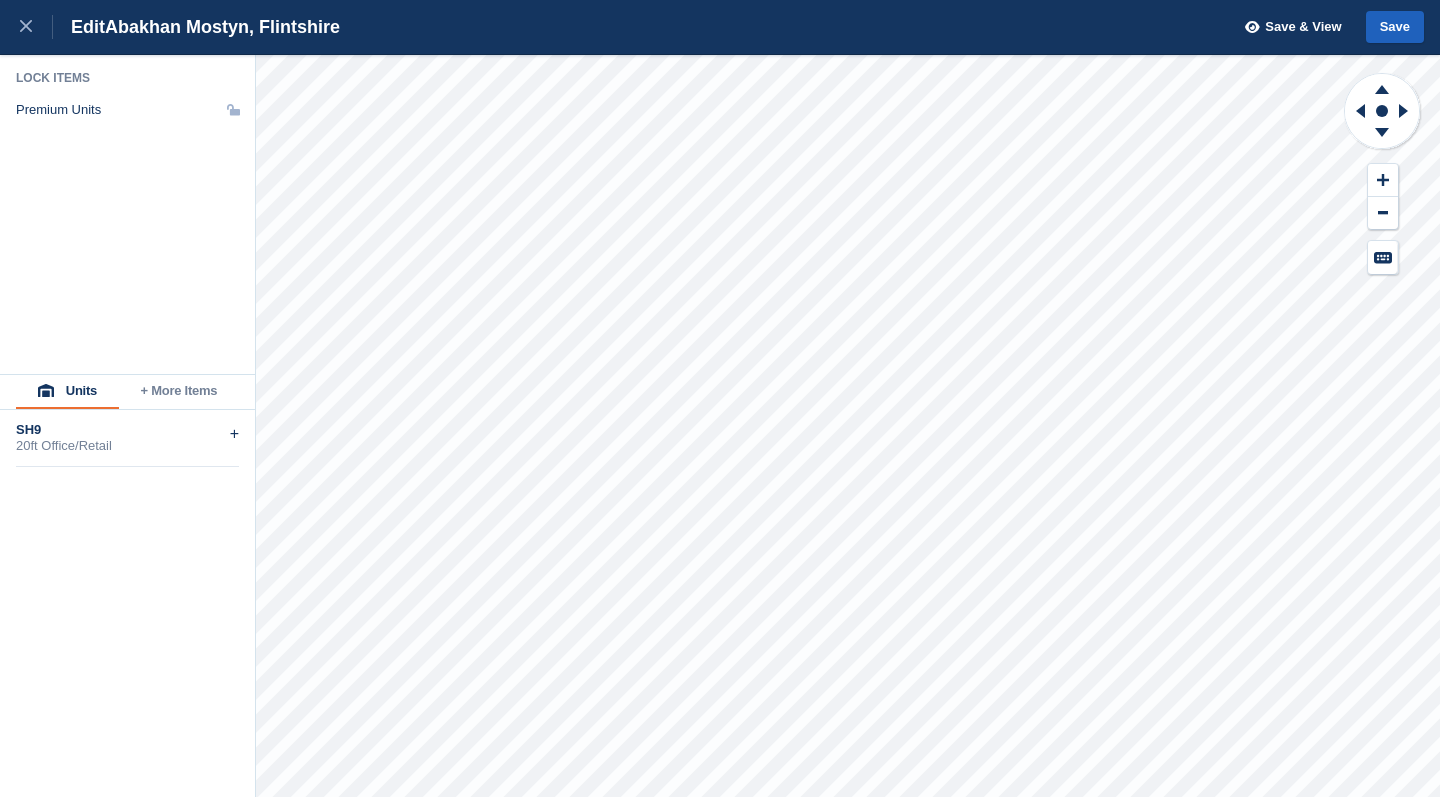 click on "Save" at bounding box center [1395, 27] 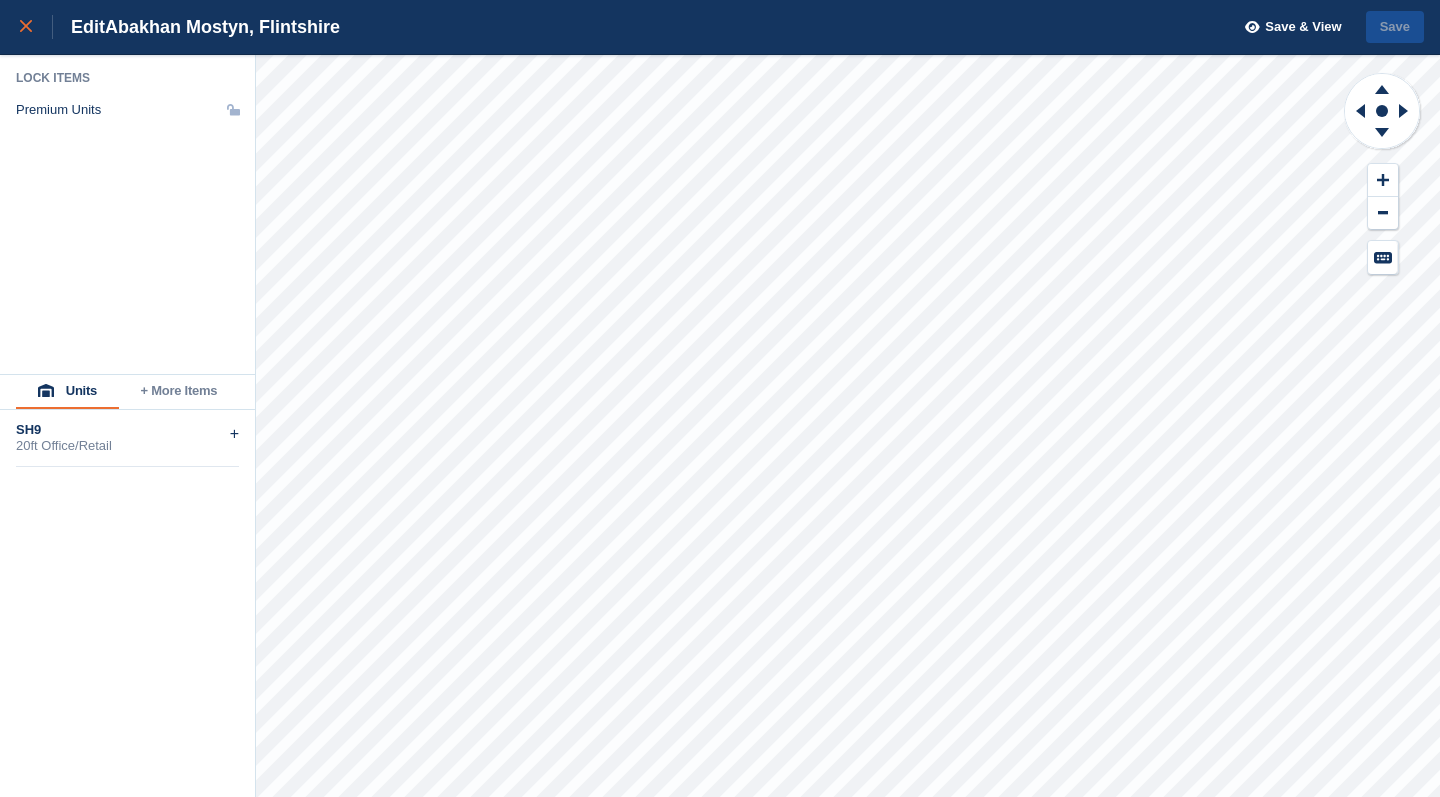 click at bounding box center [36, 27] 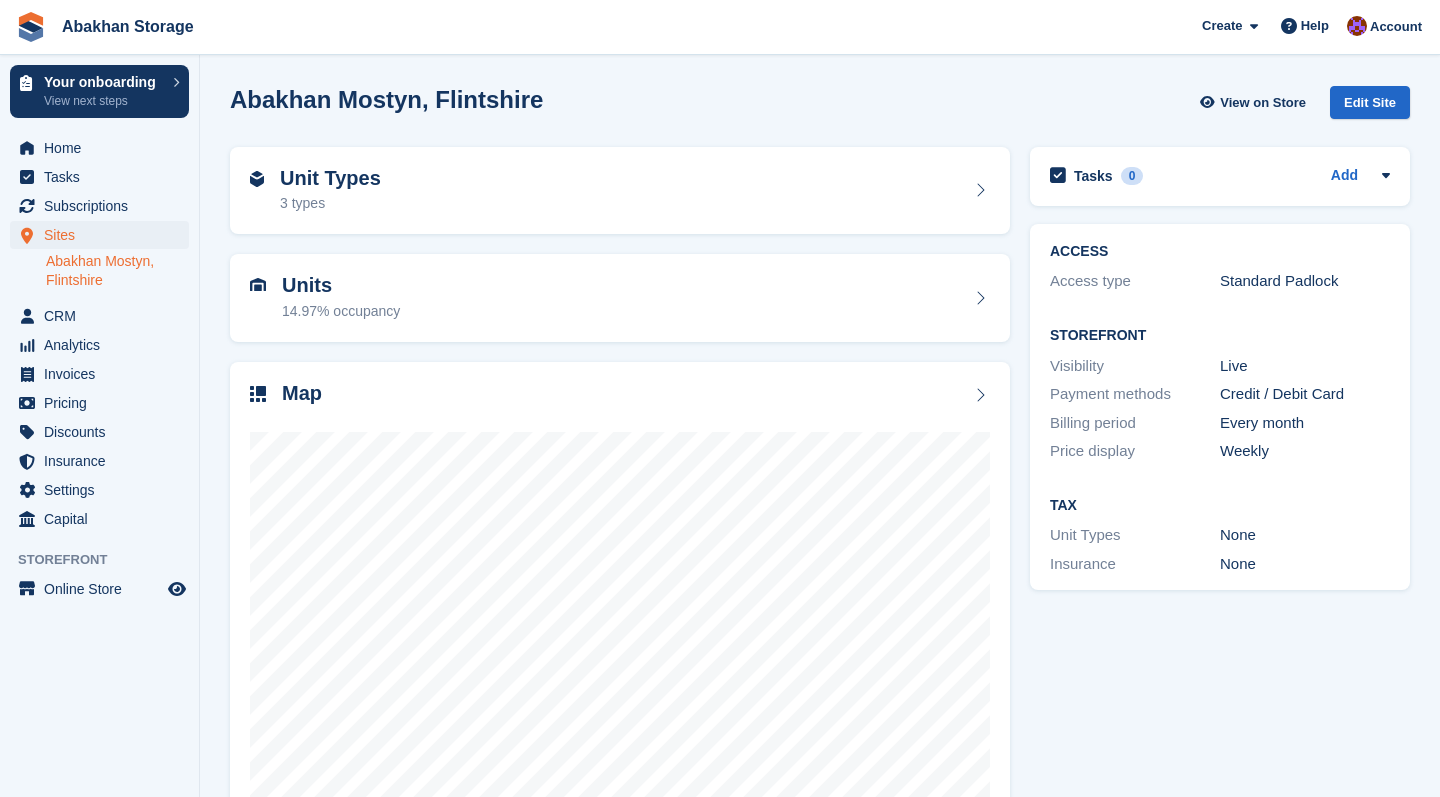 scroll, scrollTop: 0, scrollLeft: 0, axis: both 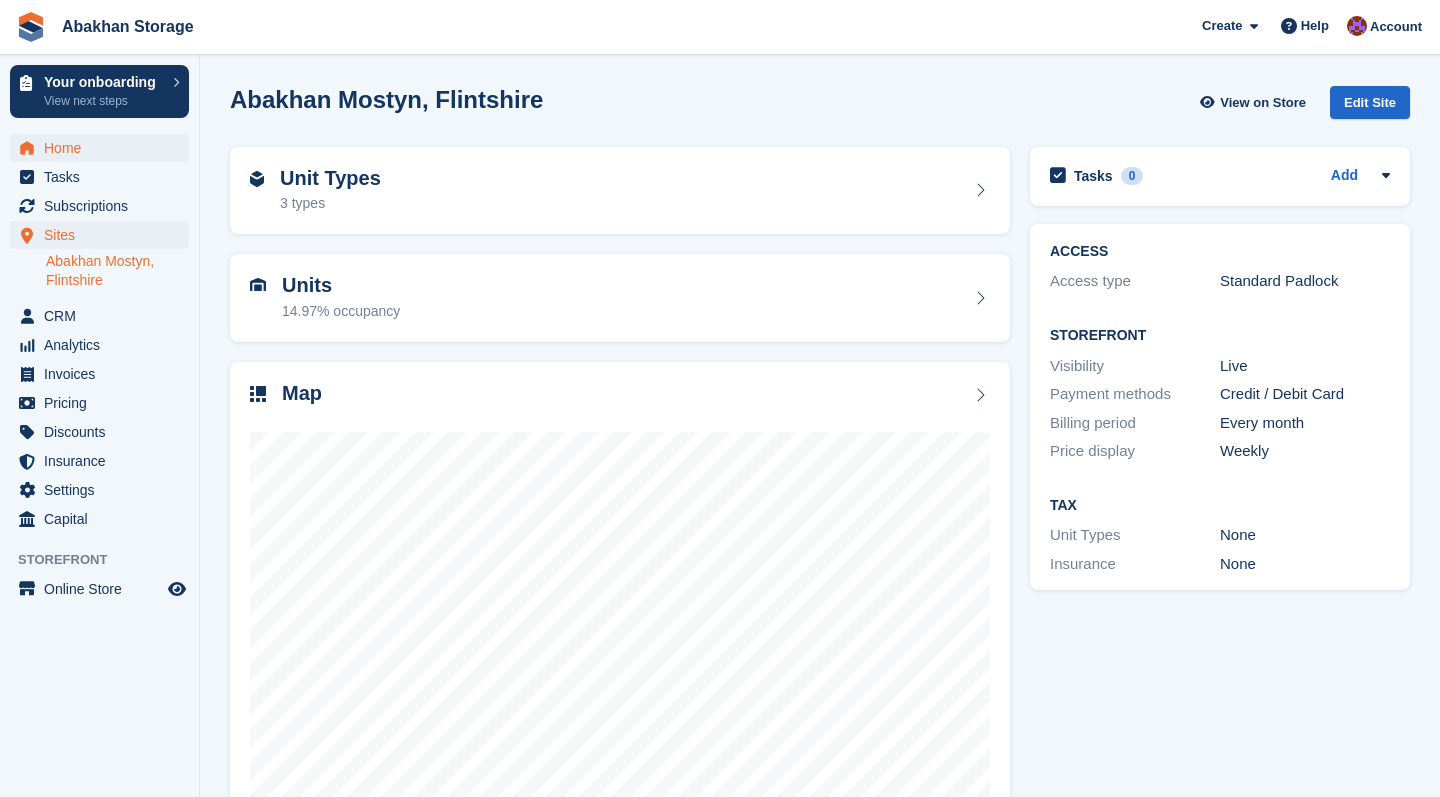 click on "Home" at bounding box center [99, 148] 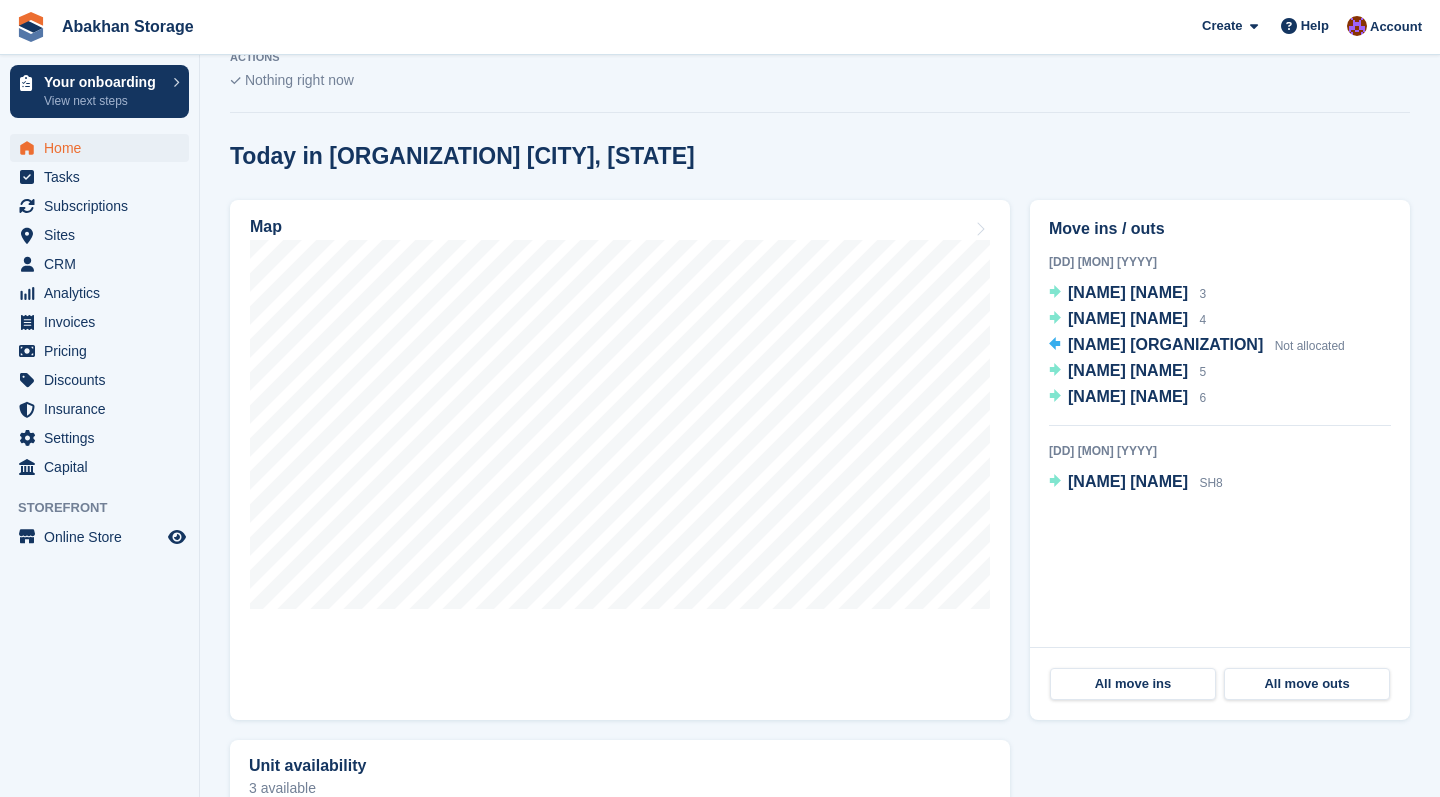 scroll, scrollTop: 486, scrollLeft: 0, axis: vertical 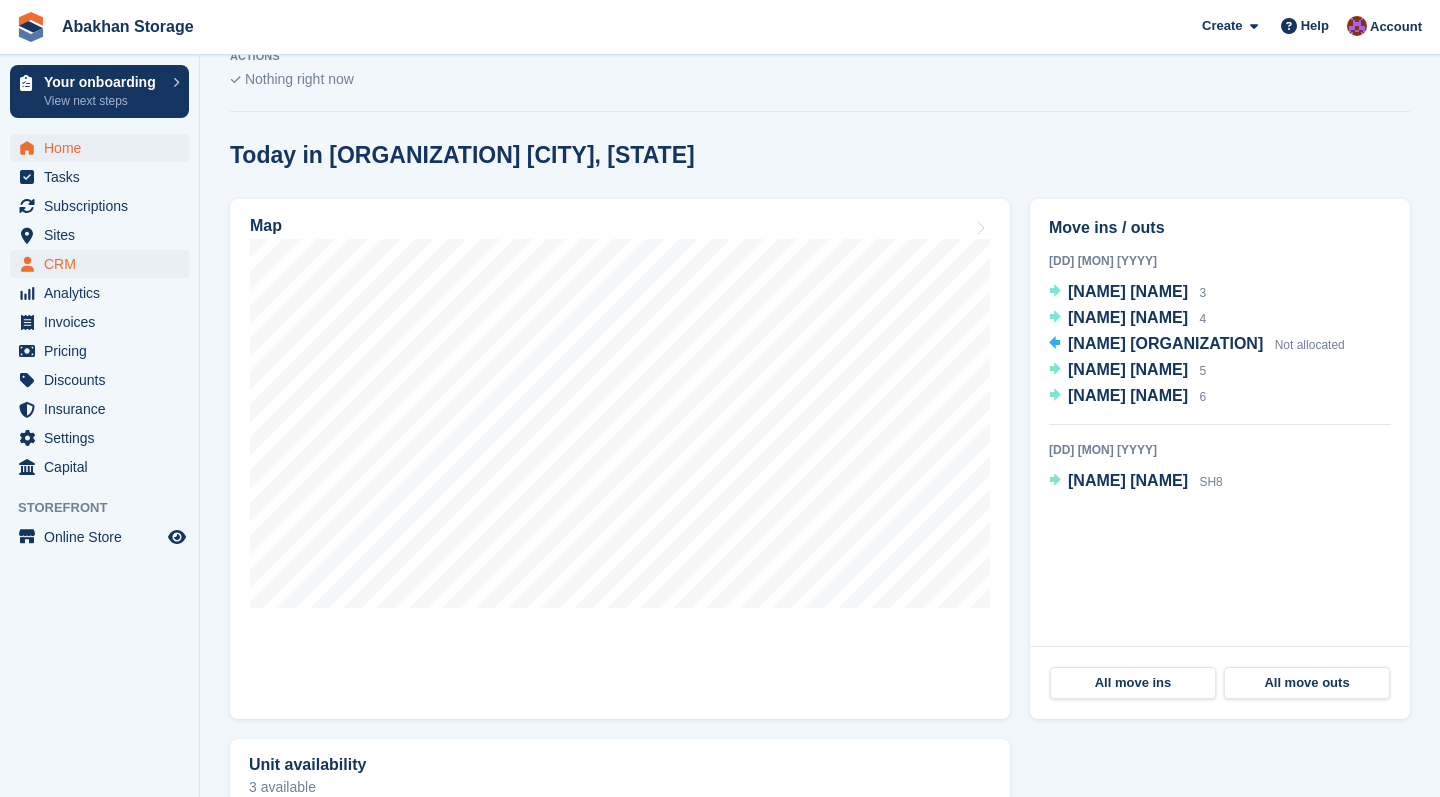 click on "CRM" at bounding box center (104, 264) 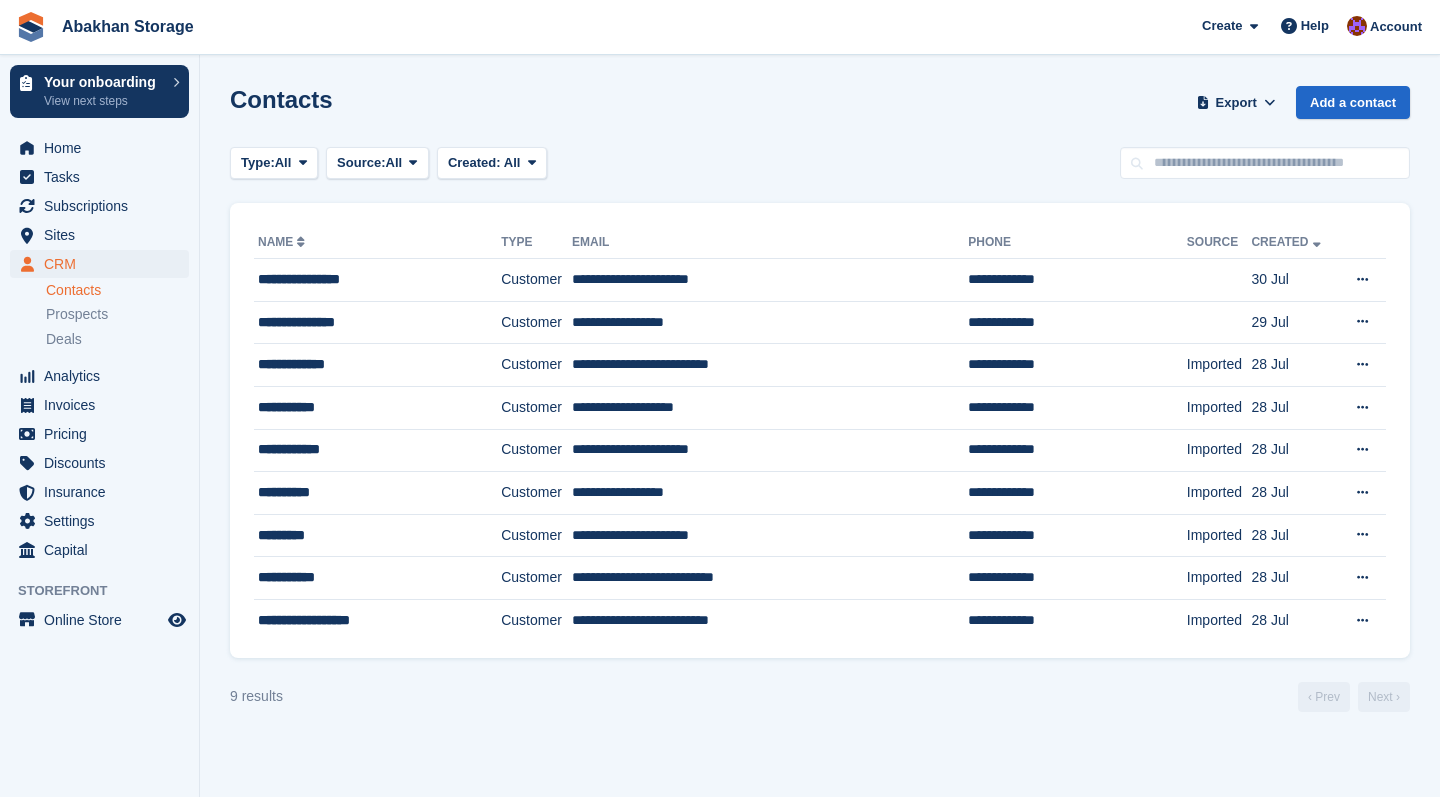 scroll, scrollTop: 0, scrollLeft: 0, axis: both 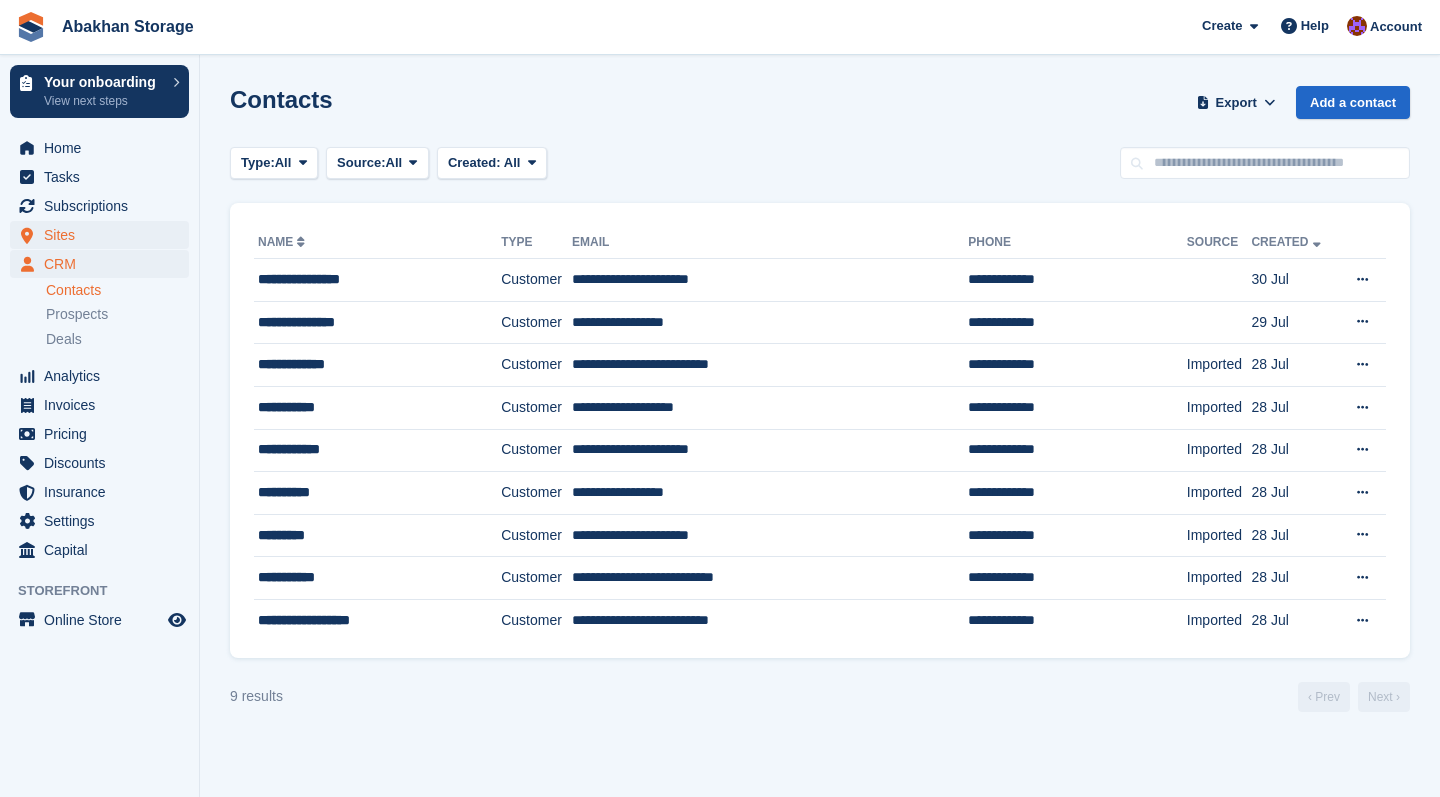 click on "Sites" at bounding box center (104, 235) 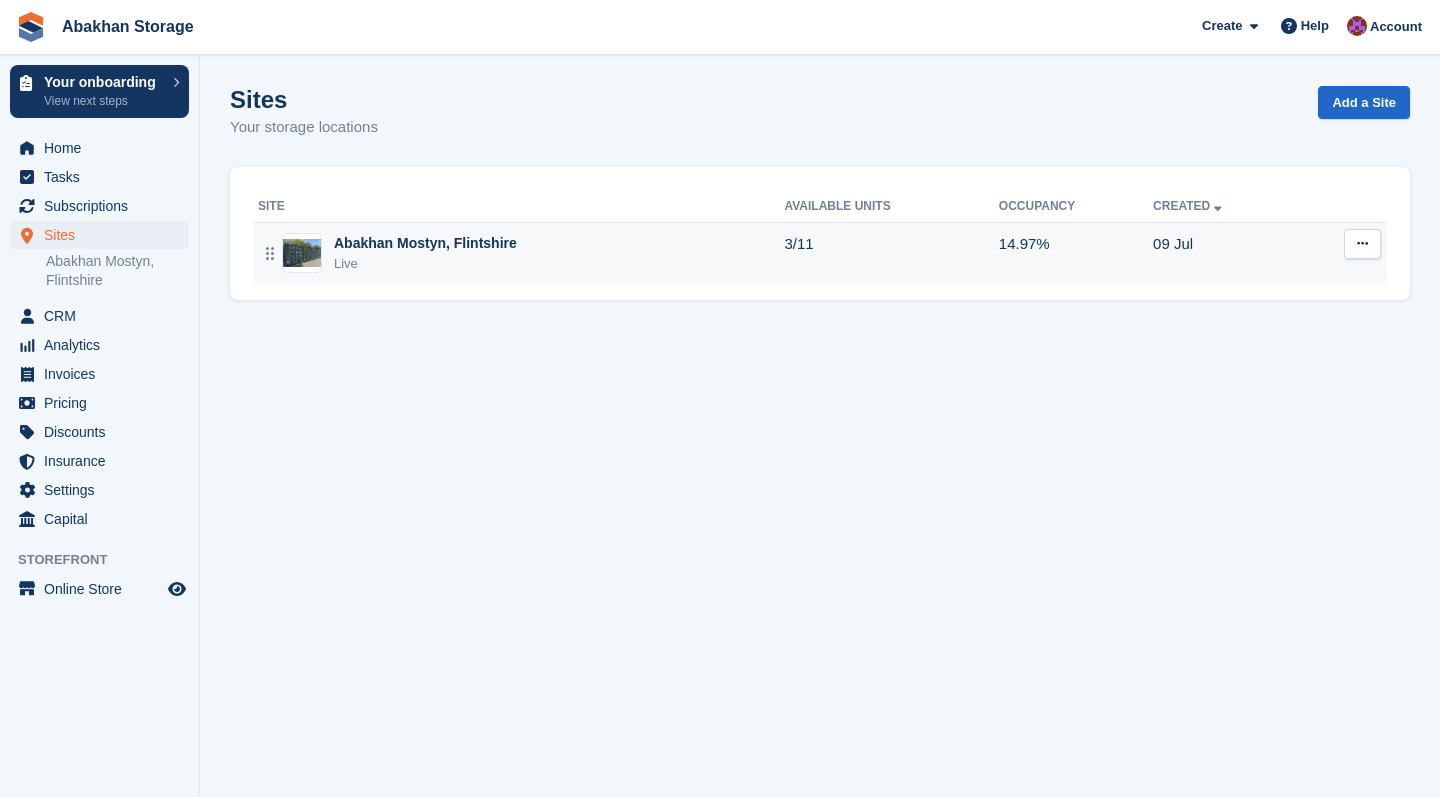 click on "[PERSON] [CITY], [REGION]
Live" at bounding box center [521, 253] 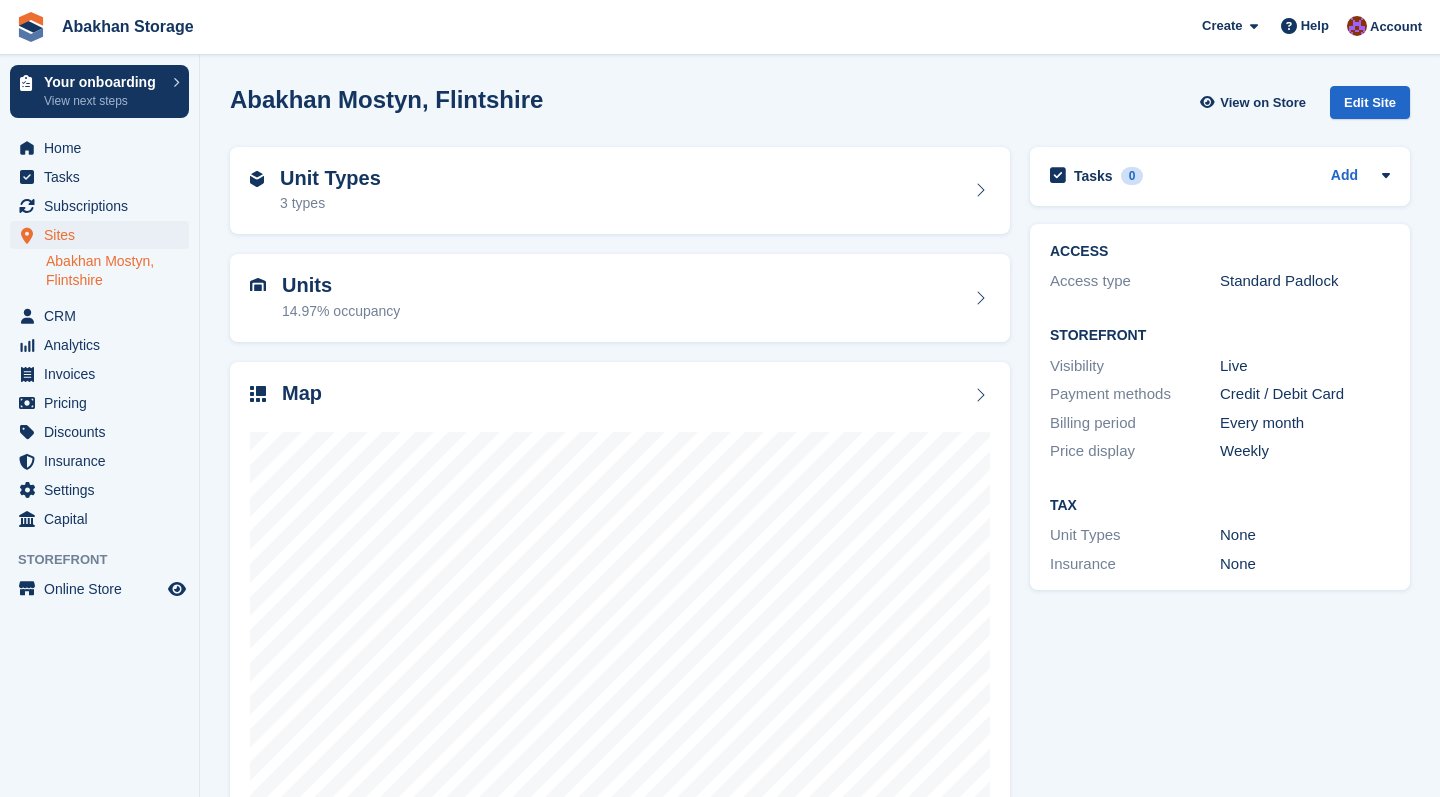 scroll, scrollTop: 0, scrollLeft: 0, axis: both 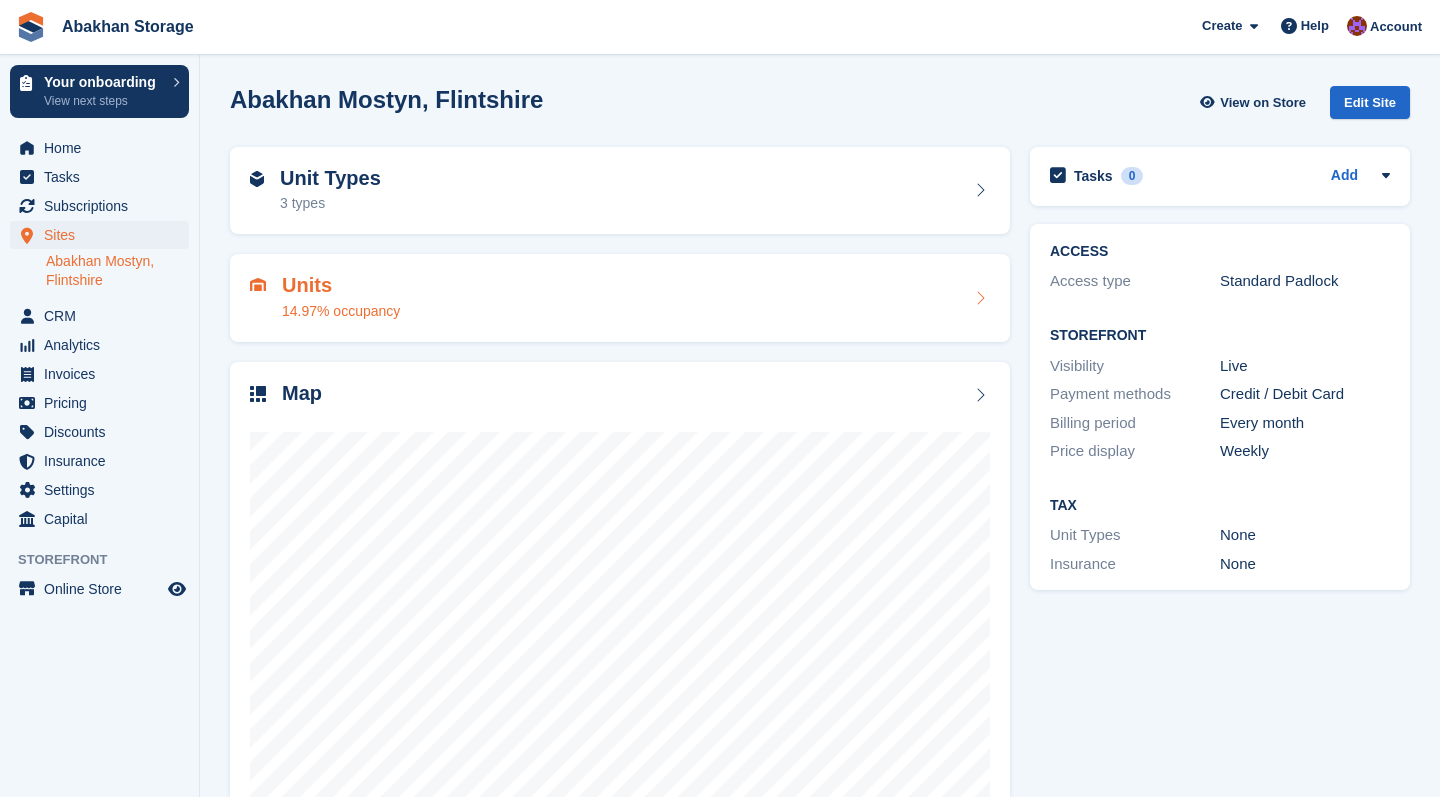 click on "Units
14.97% occupancy" at bounding box center [620, 298] 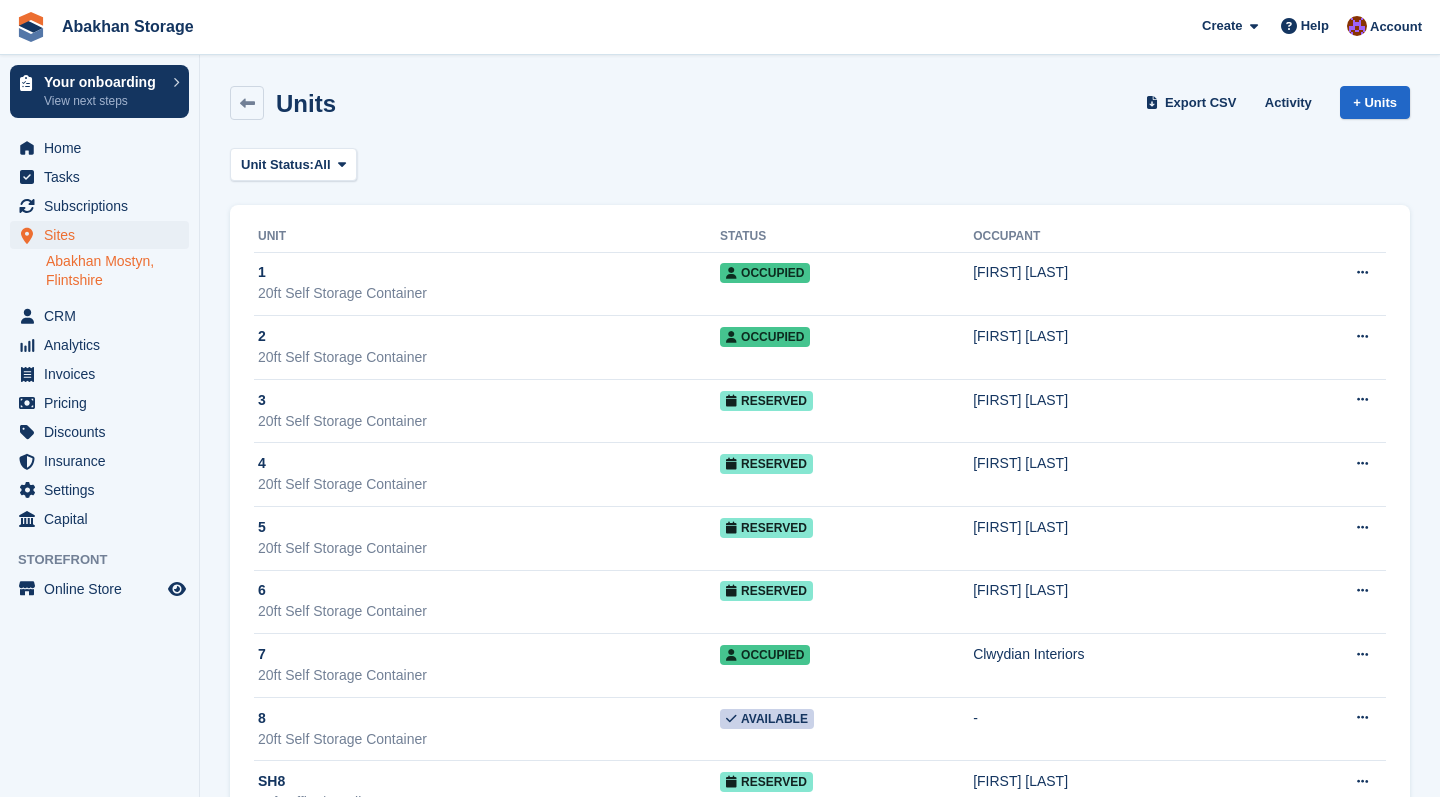scroll, scrollTop: 0, scrollLeft: 0, axis: both 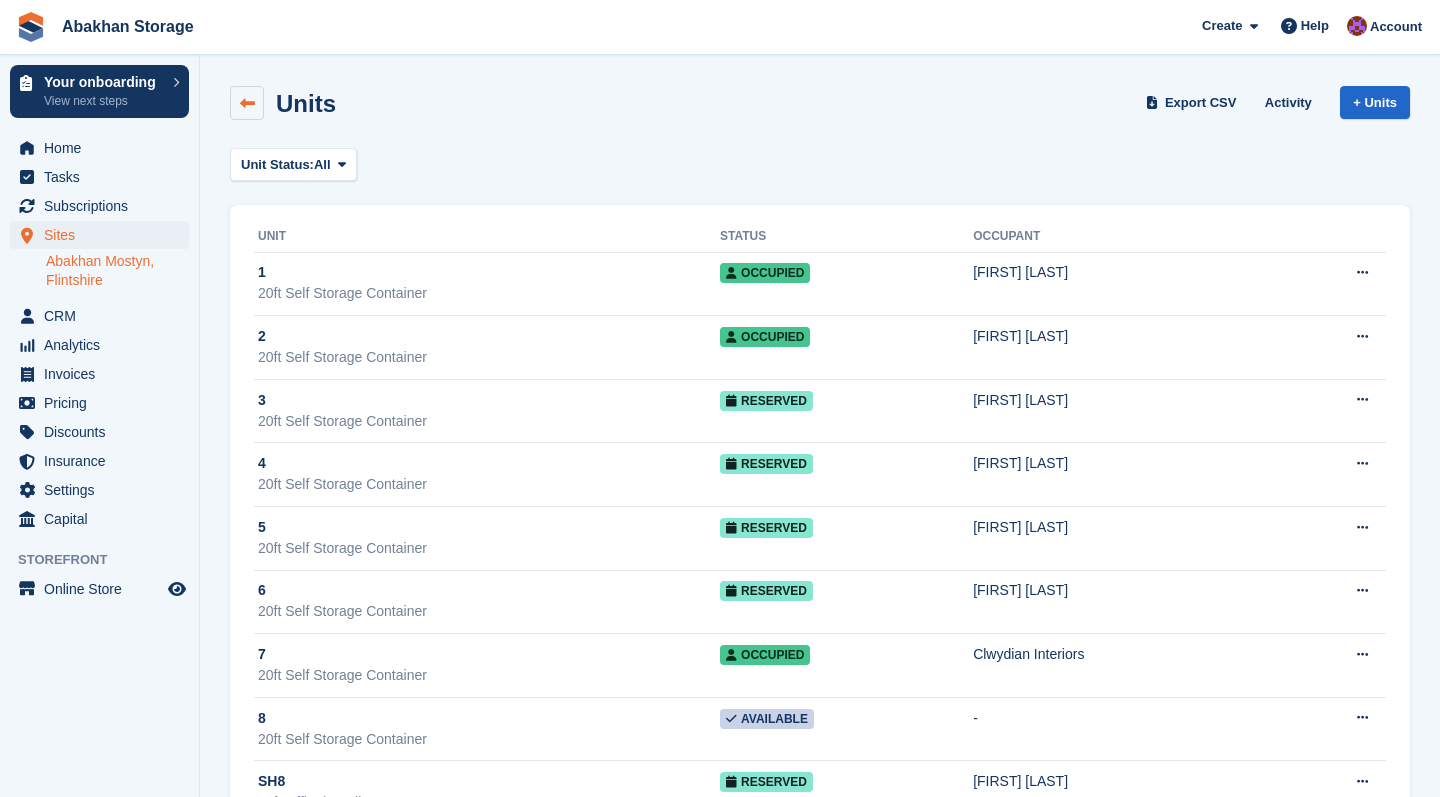 click at bounding box center (247, 103) 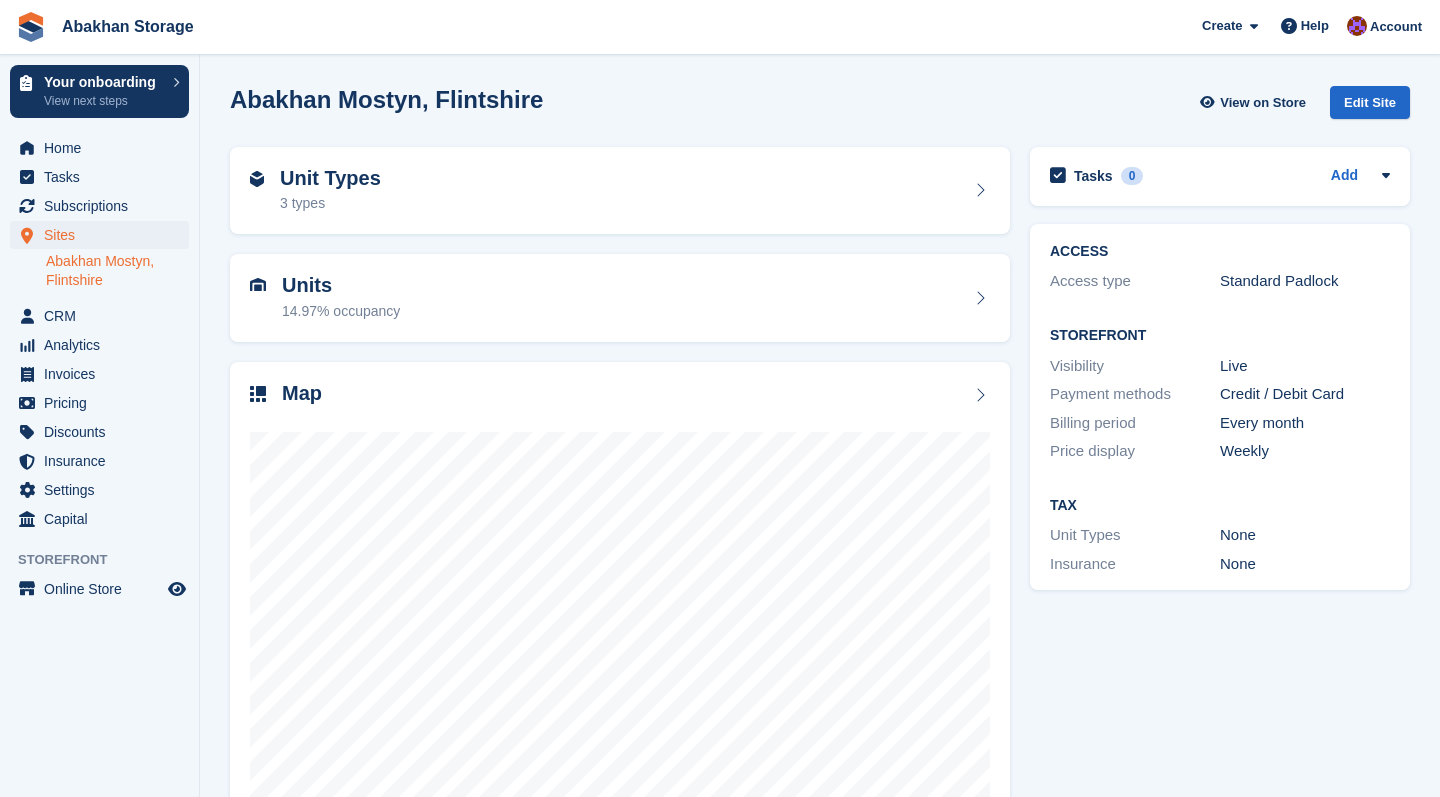 scroll, scrollTop: 0, scrollLeft: 0, axis: both 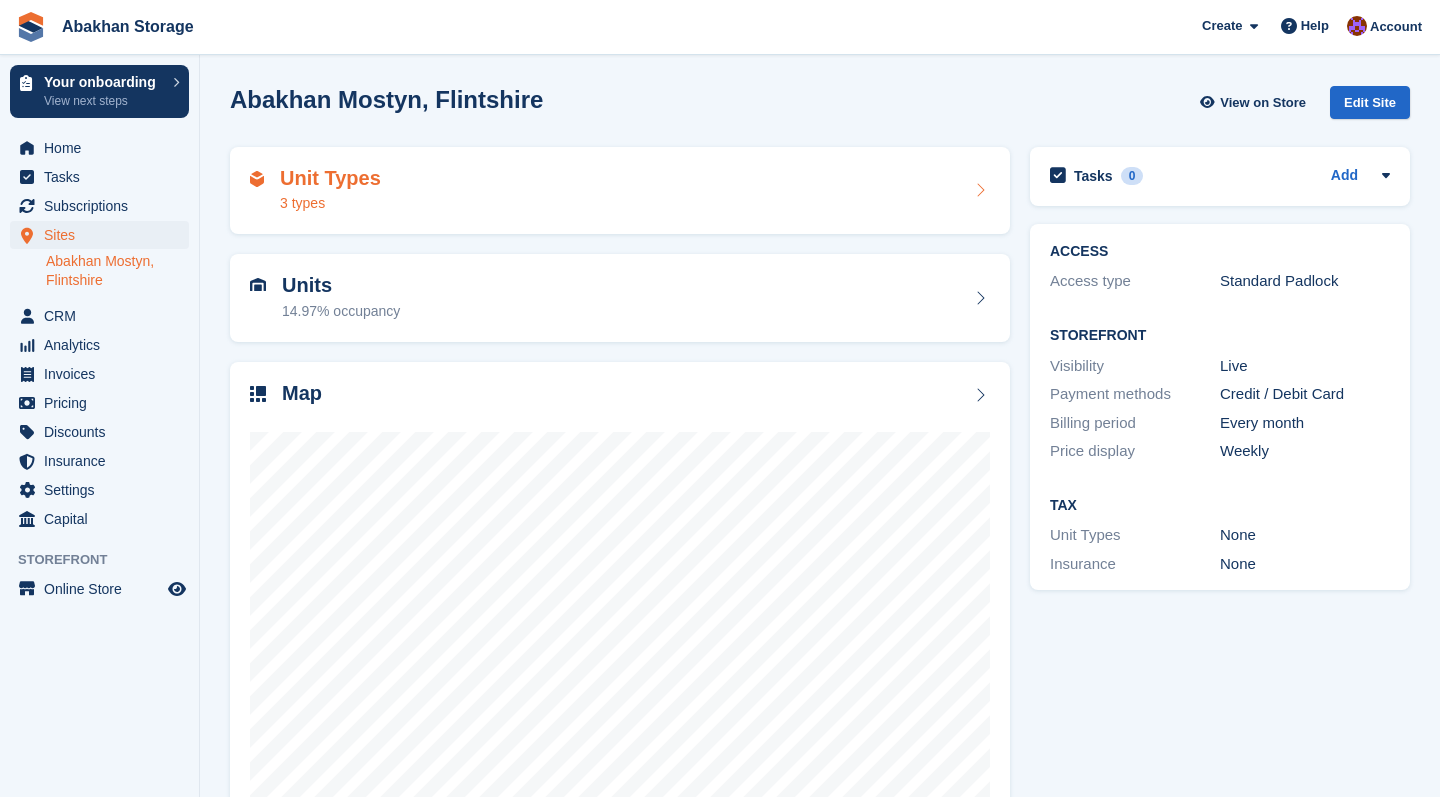 click on "Unit Types
3 types" at bounding box center [620, 191] 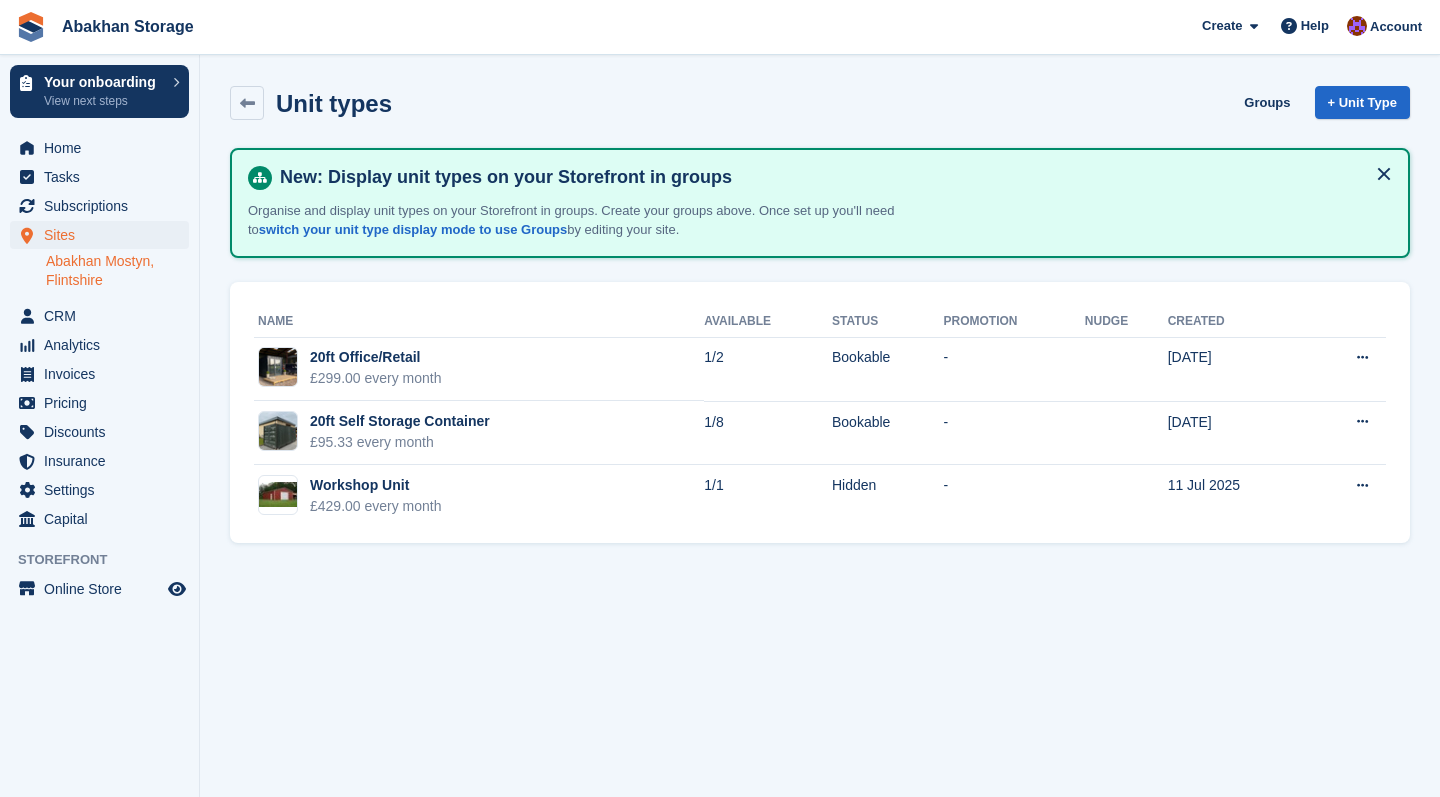 scroll, scrollTop: 0, scrollLeft: 0, axis: both 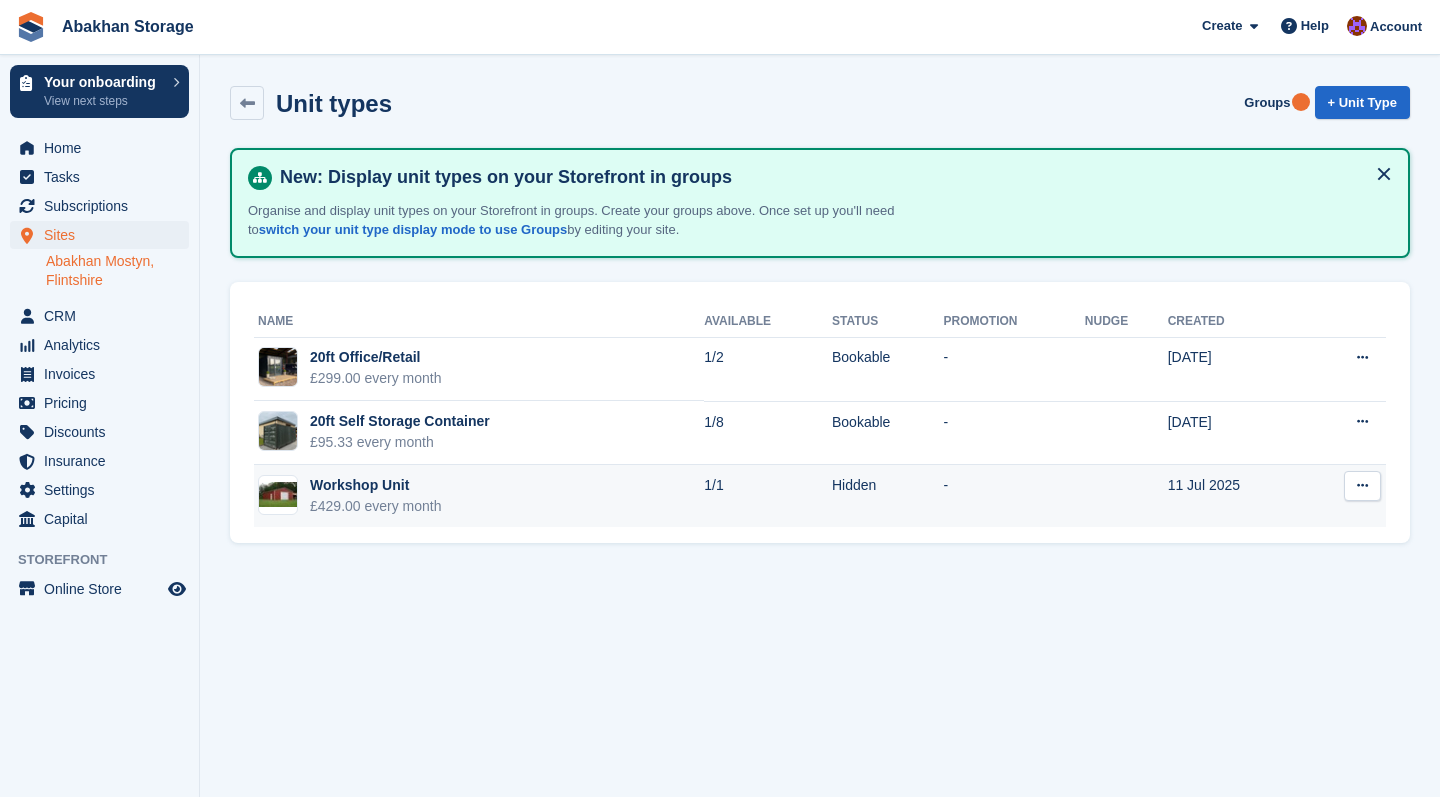 click at bounding box center (1362, 486) 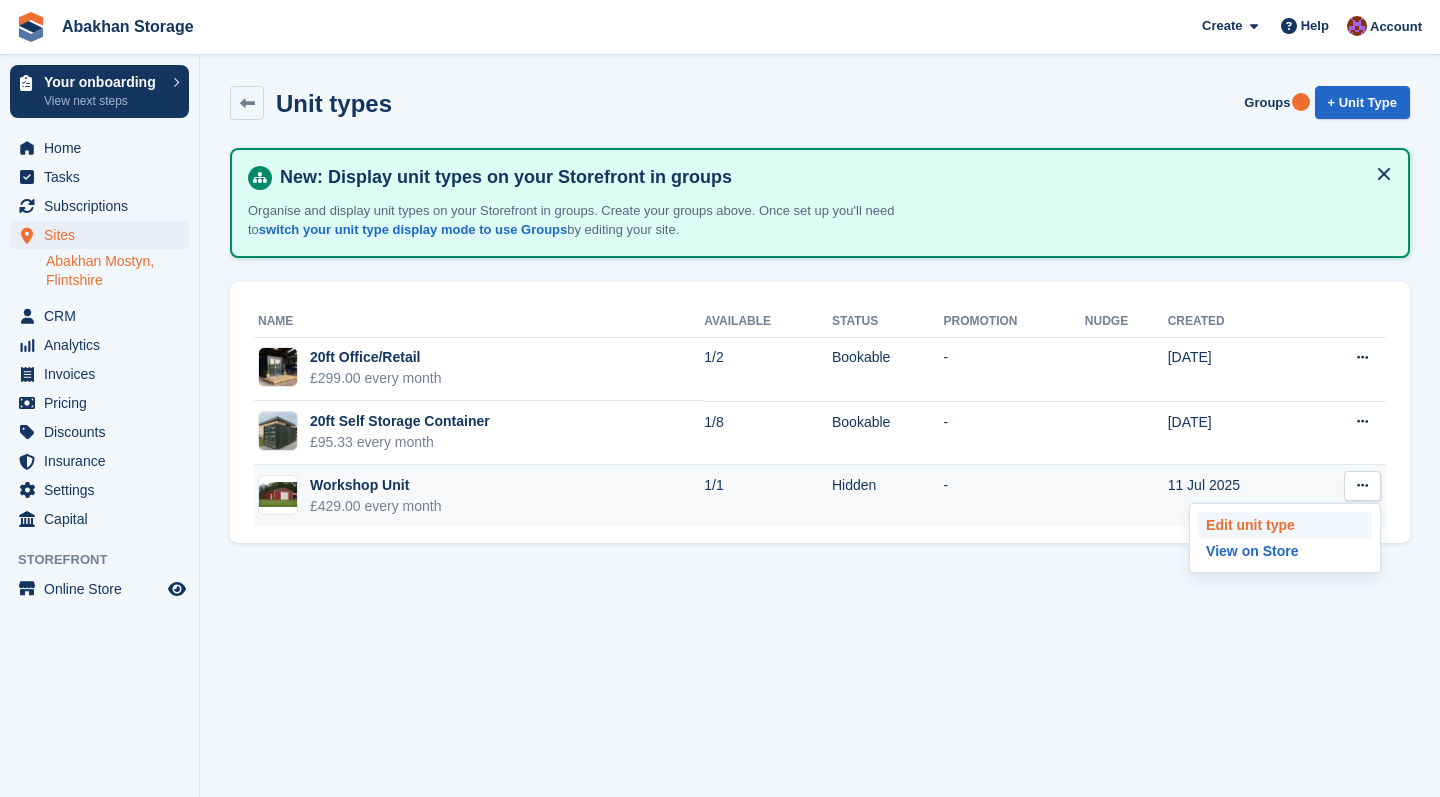 click on "Edit unit type" at bounding box center (1285, 525) 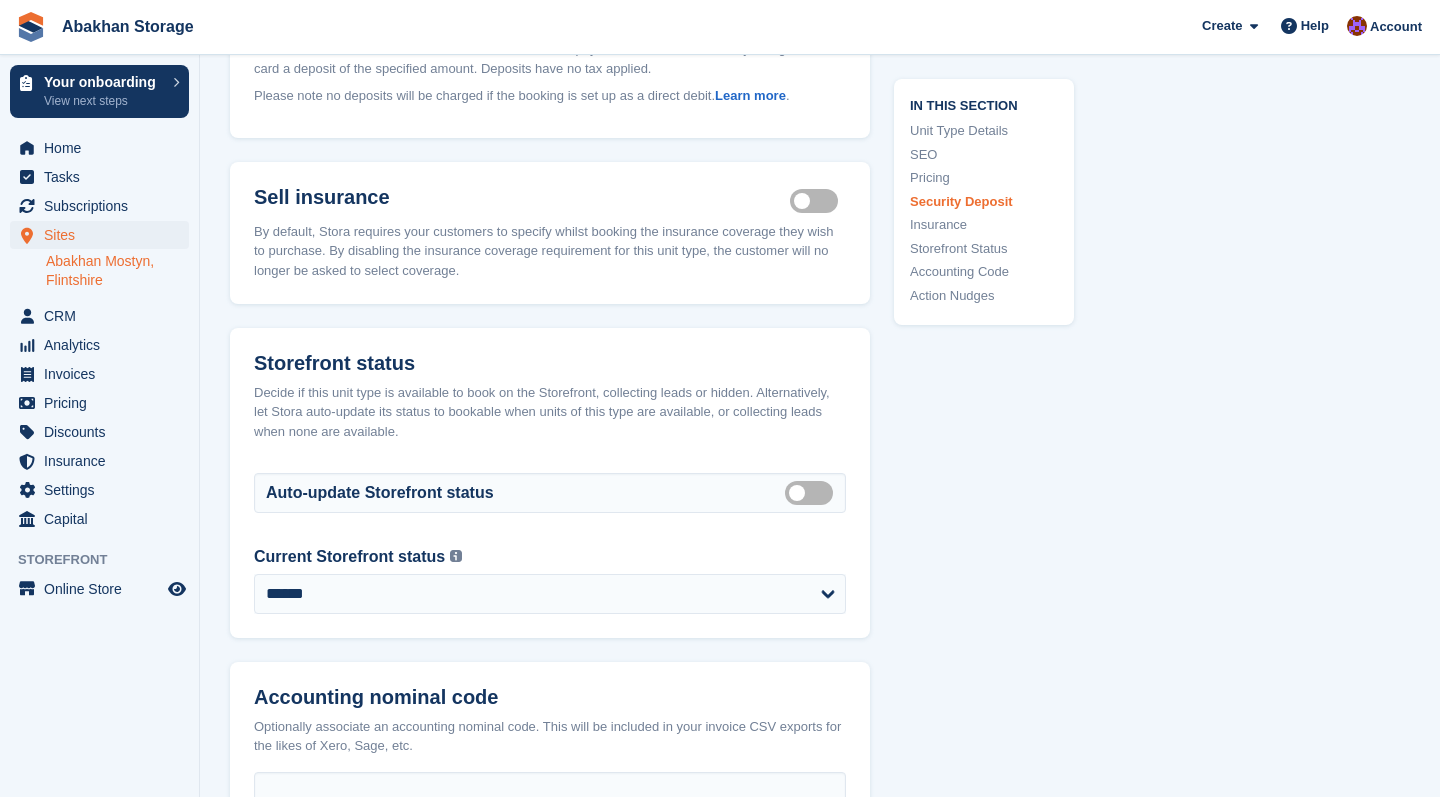 scroll, scrollTop: 2596, scrollLeft: 0, axis: vertical 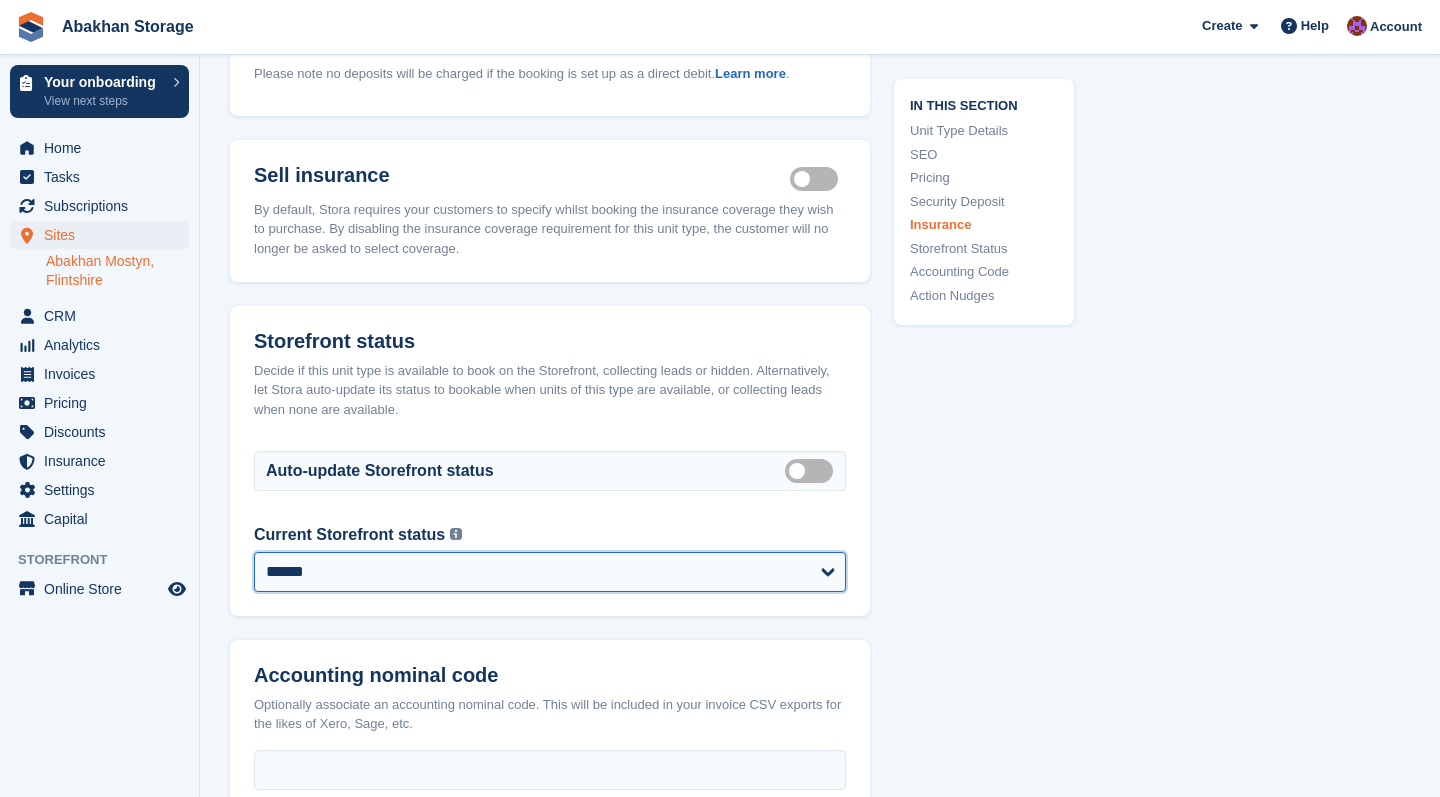 select on "********" 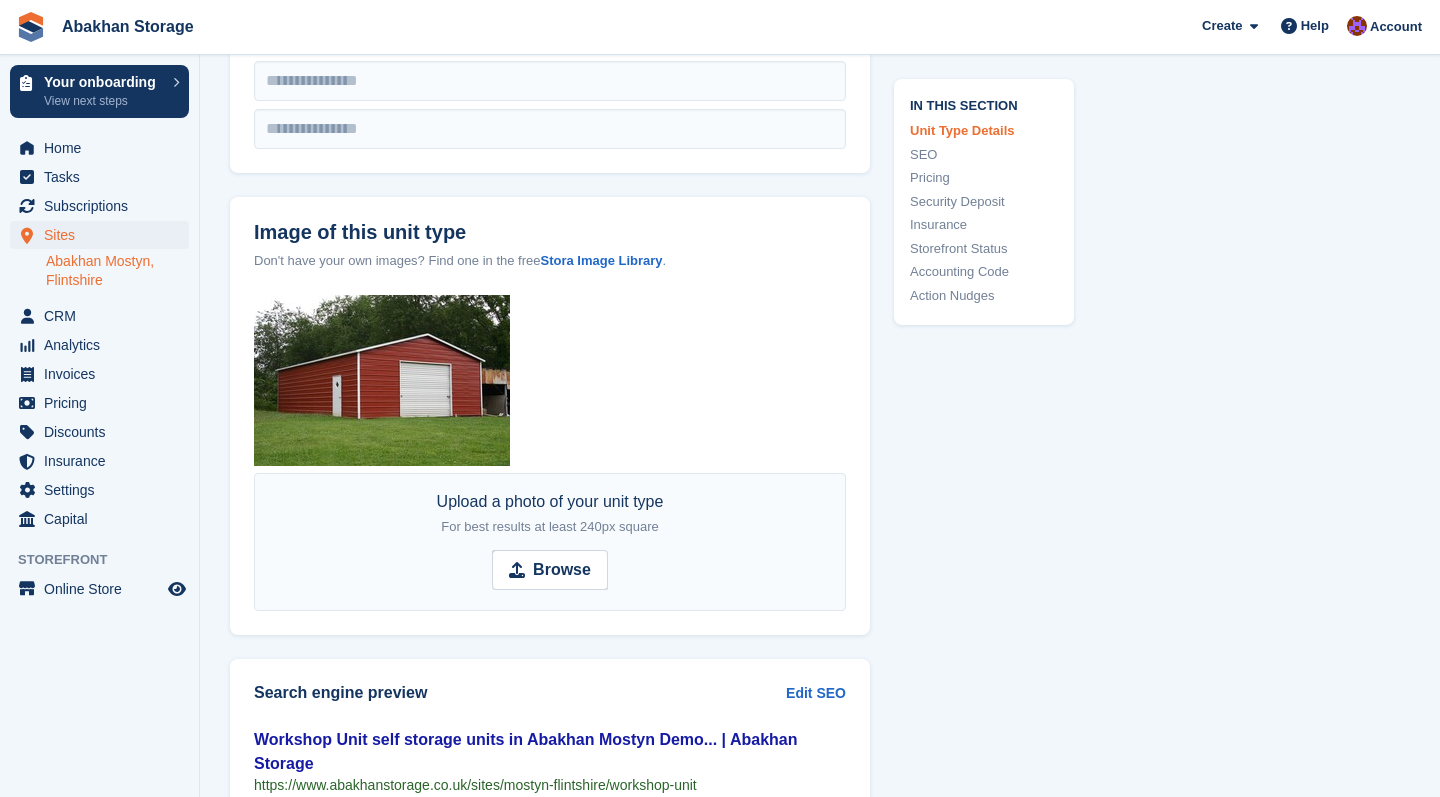 scroll, scrollTop: 934, scrollLeft: 0, axis: vertical 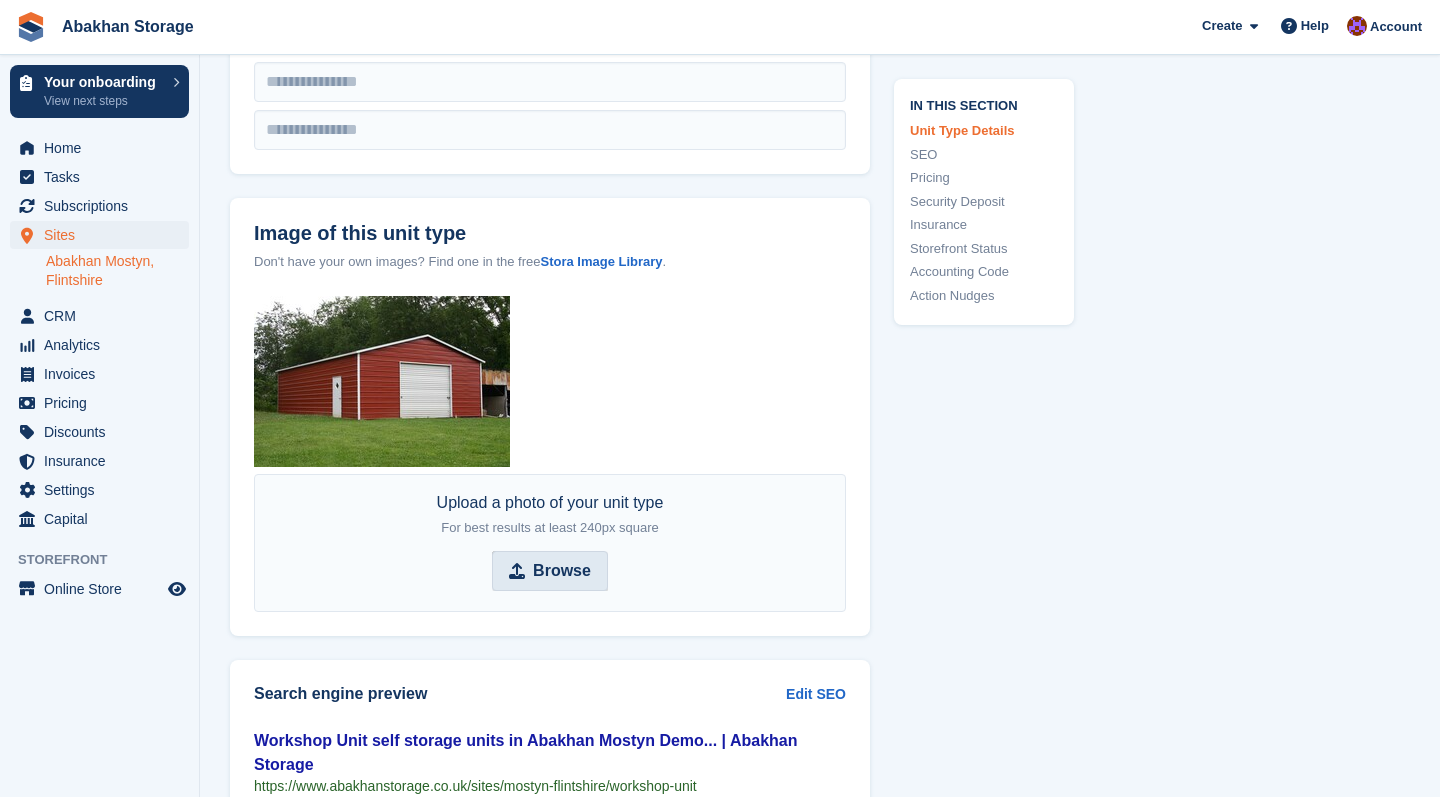 click on "Browse" at bounding box center [562, 571] 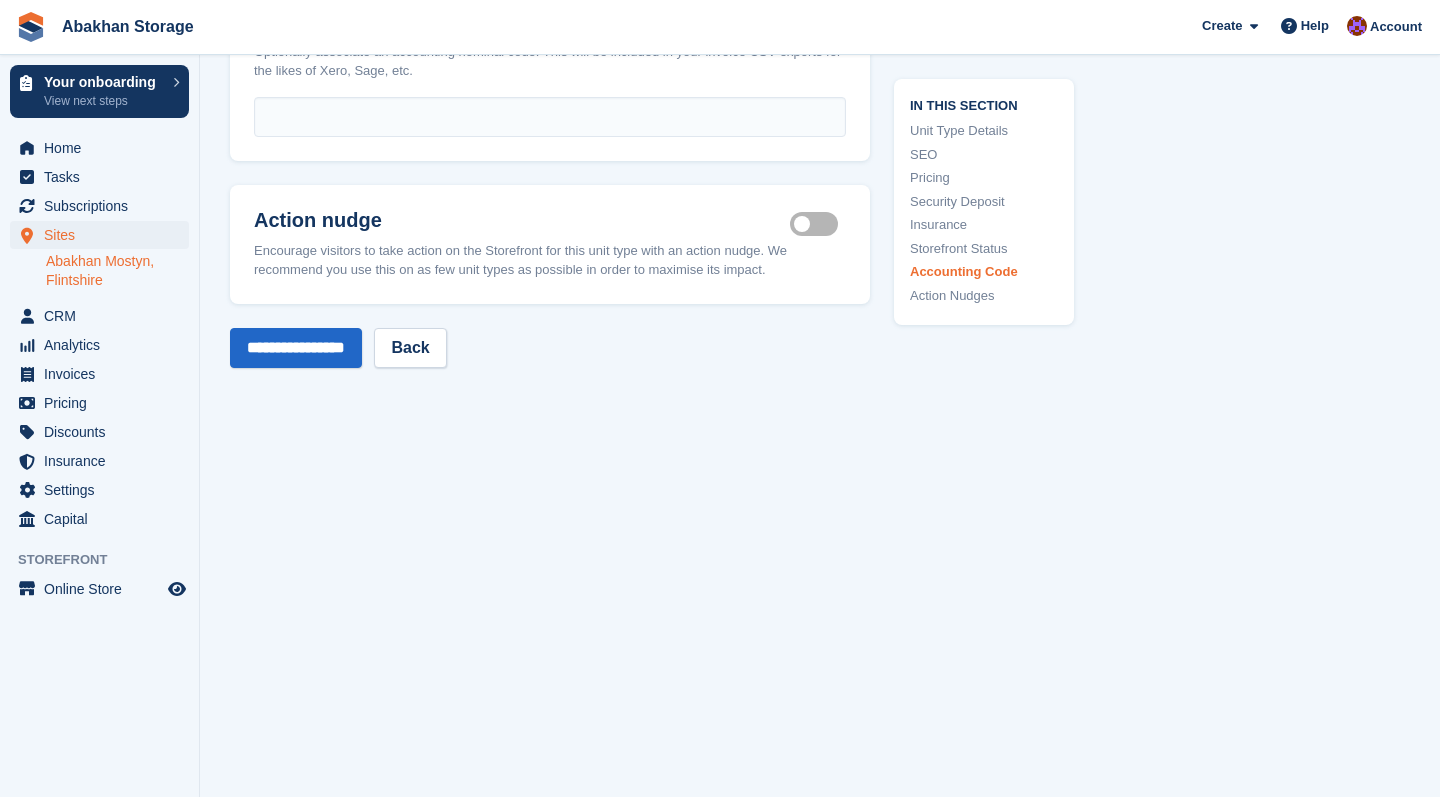 scroll, scrollTop: 3304, scrollLeft: 0, axis: vertical 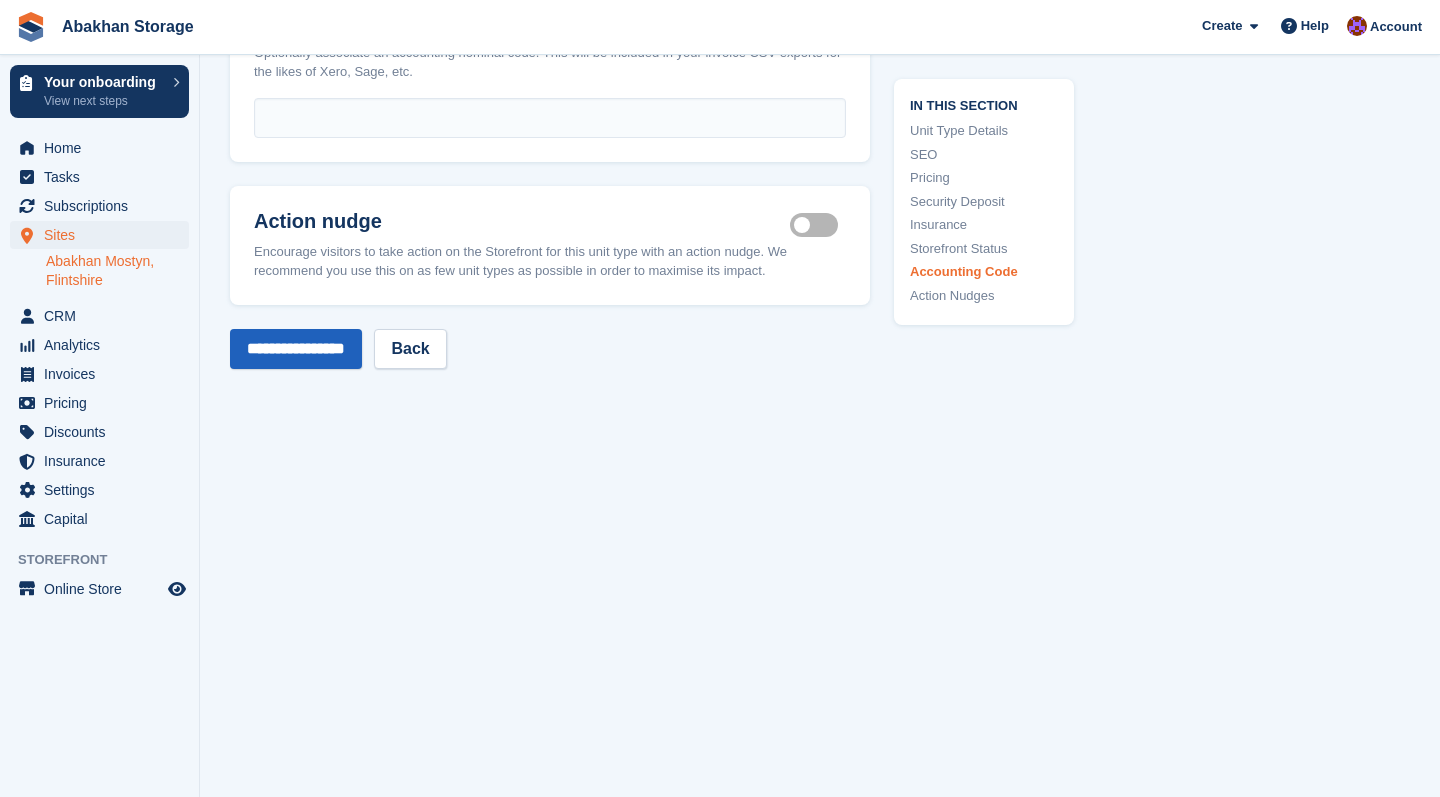 click on "**********" at bounding box center [296, 349] 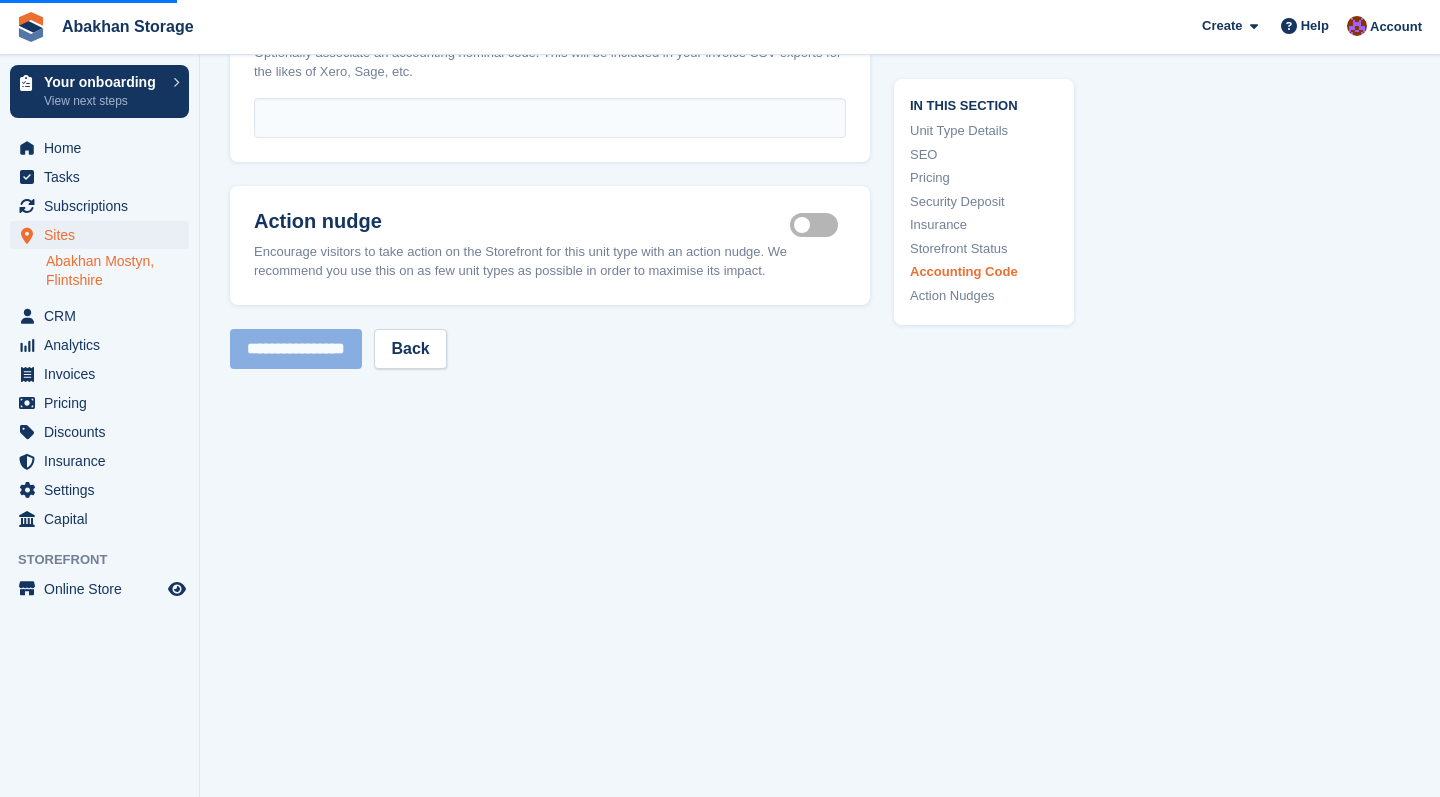 scroll, scrollTop: 0, scrollLeft: 0, axis: both 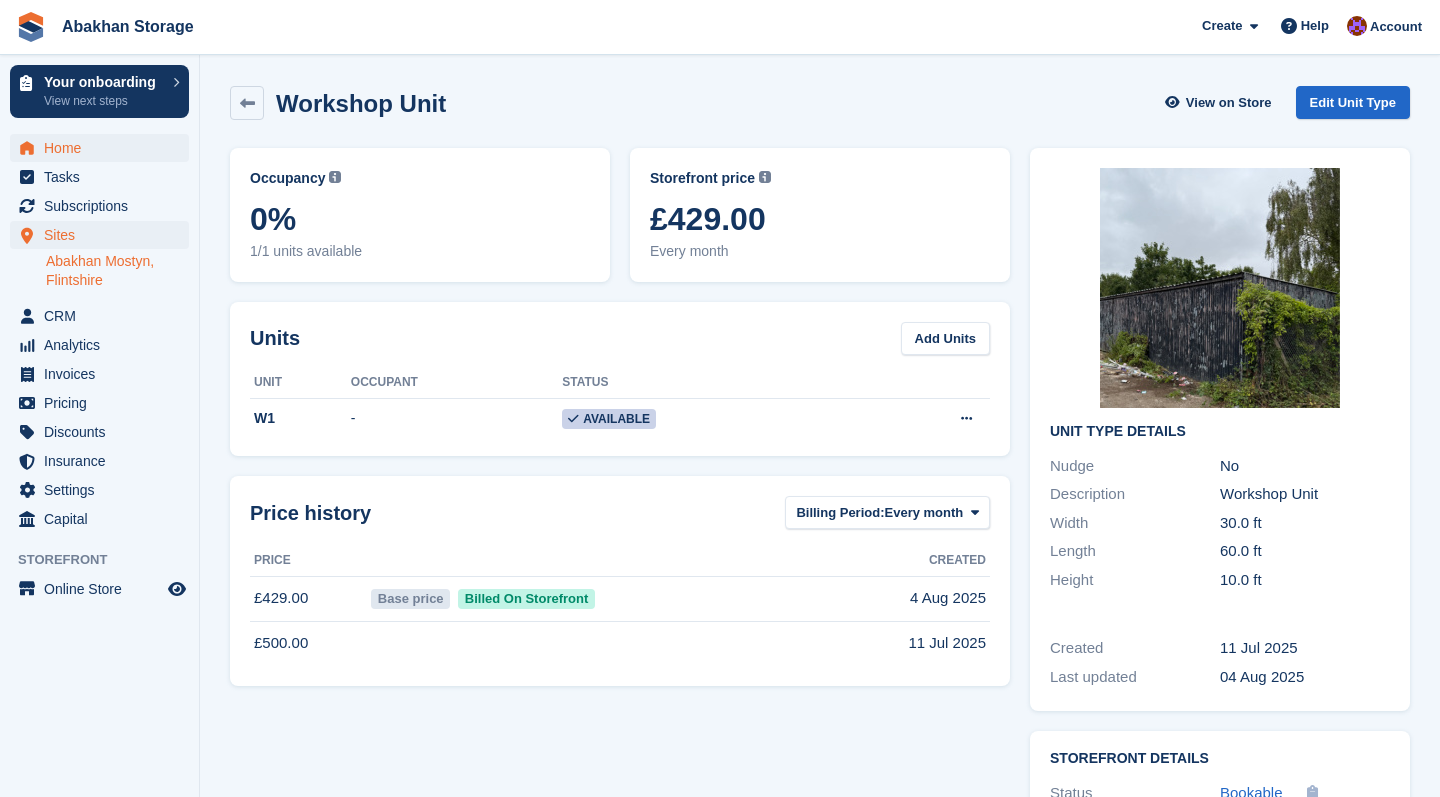 click on "Home" at bounding box center [104, 148] 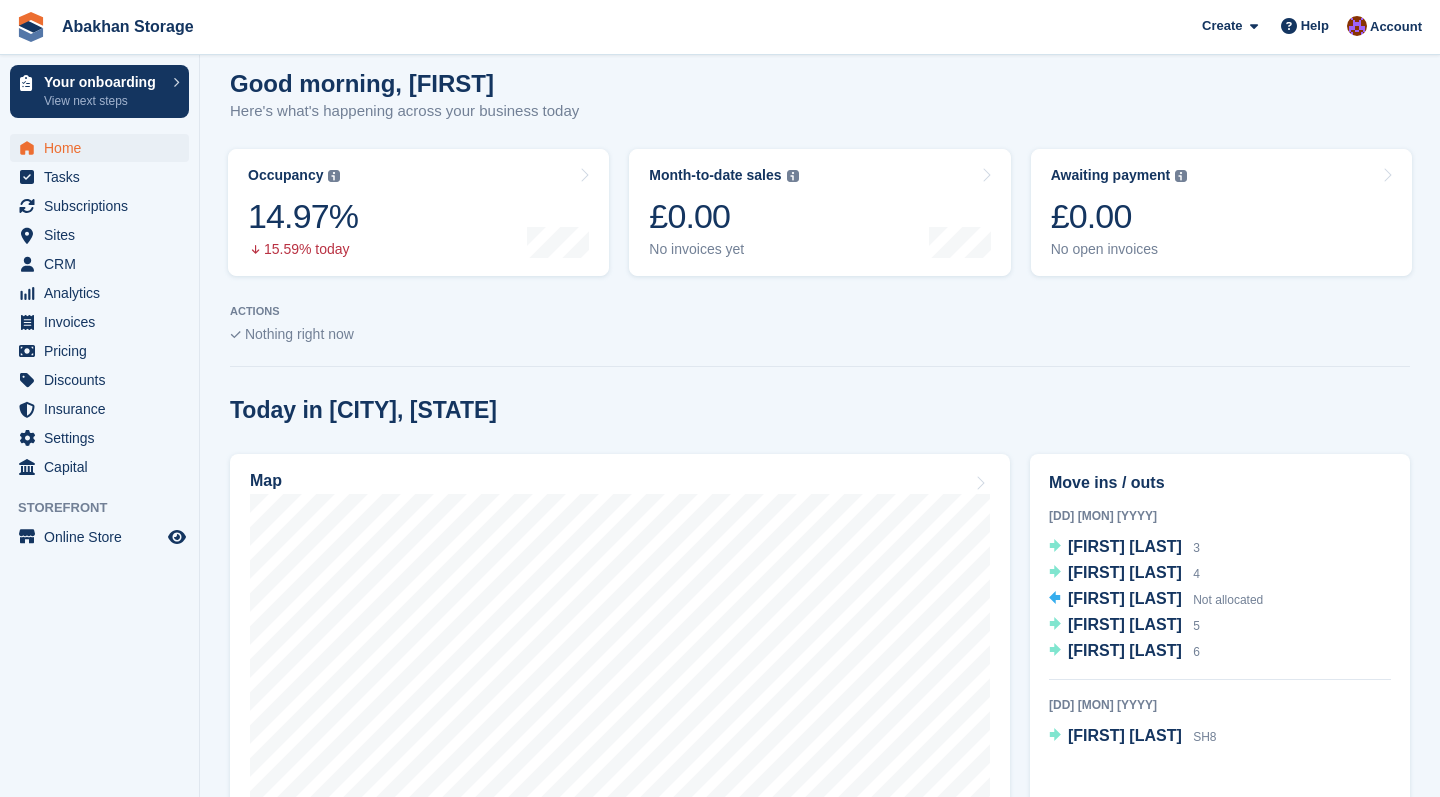 scroll, scrollTop: 244, scrollLeft: 0, axis: vertical 